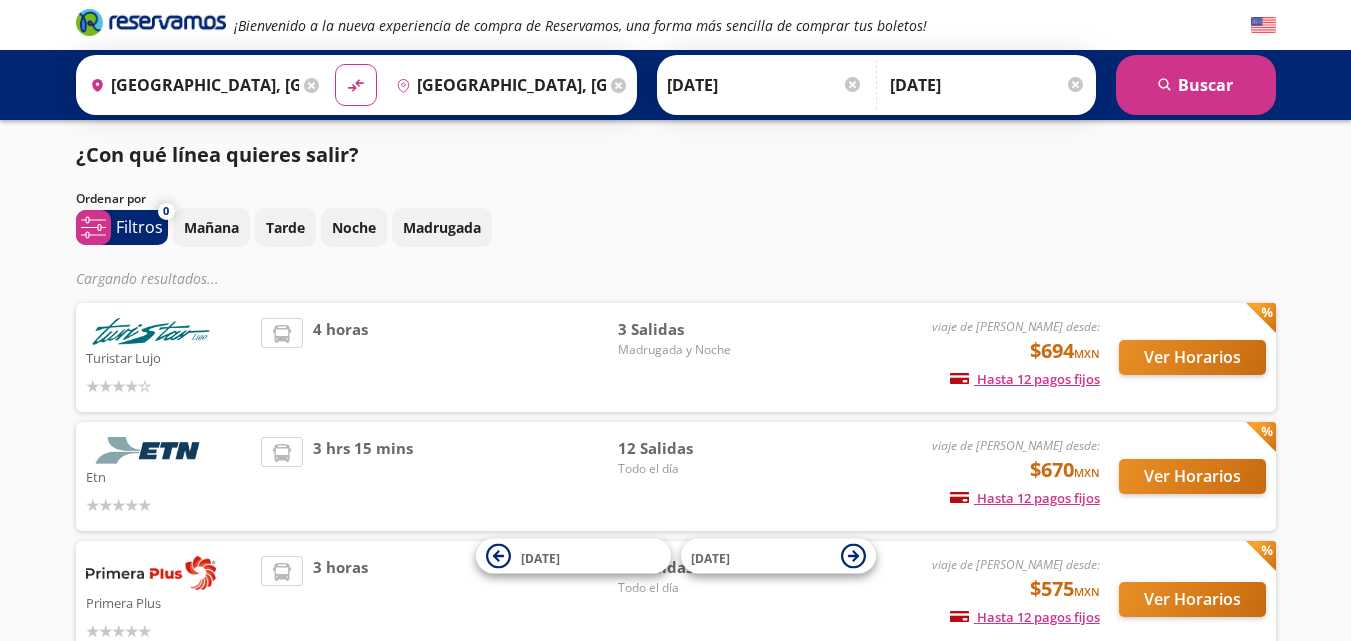 scroll, scrollTop: 0, scrollLeft: 0, axis: both 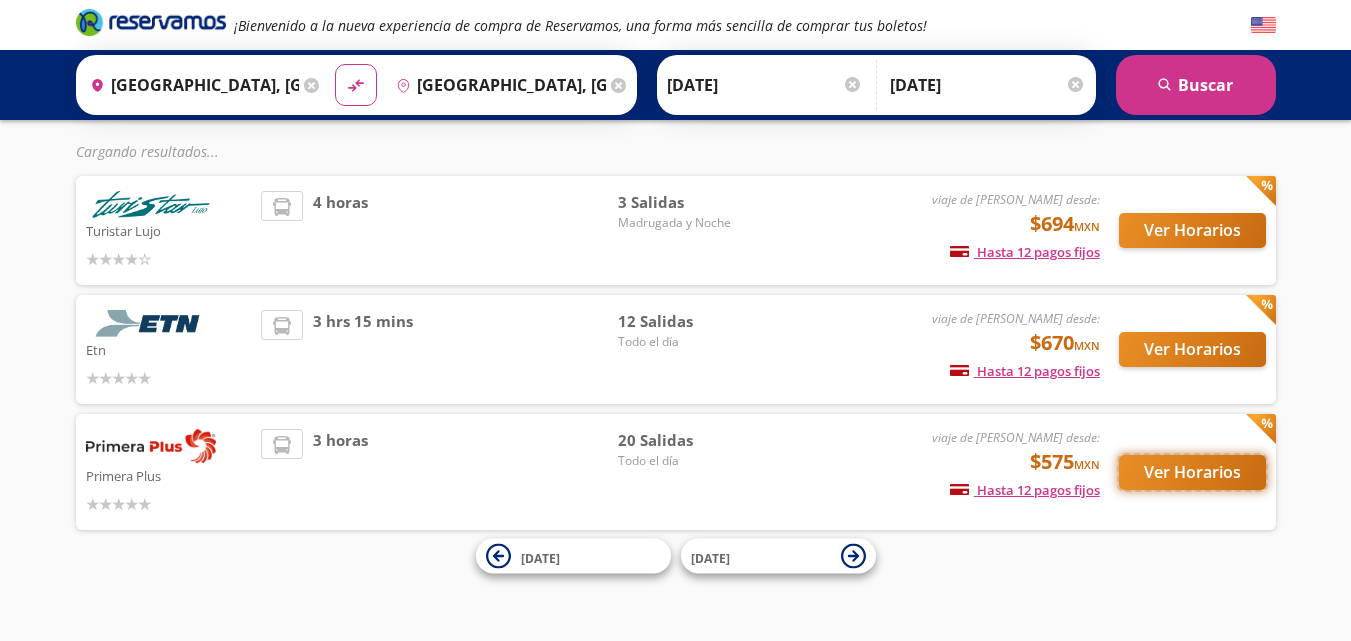 click on "Ver Horarios" at bounding box center [1192, 472] 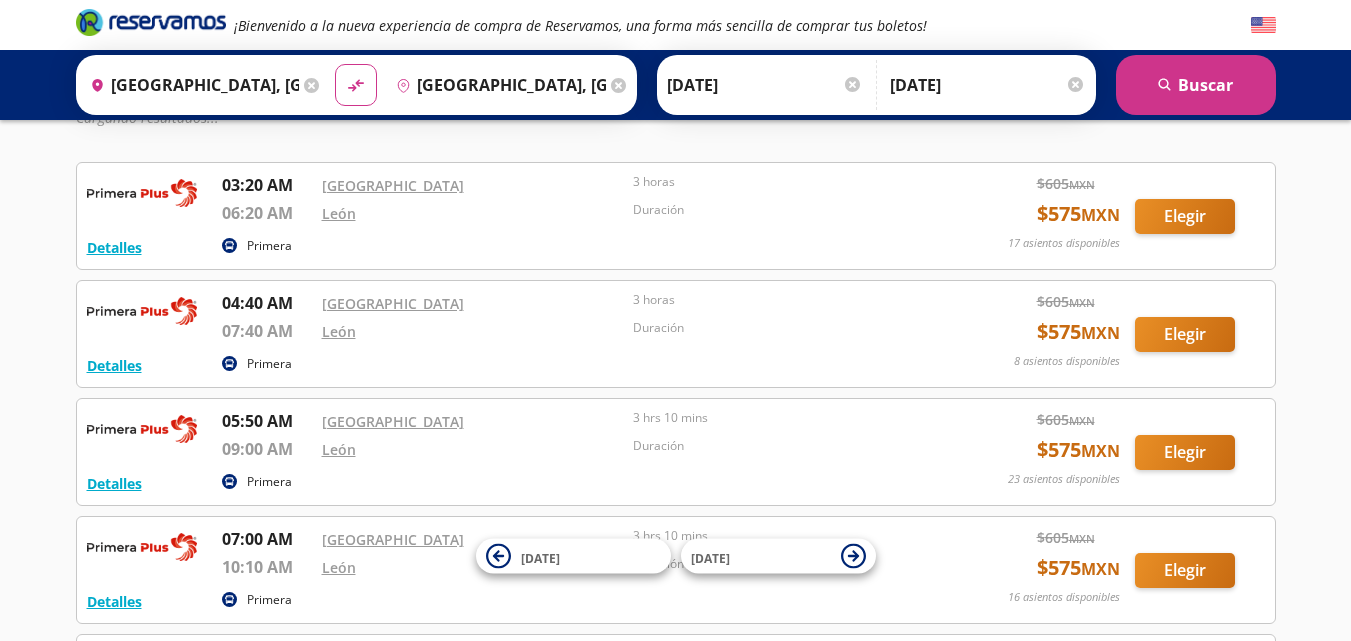 scroll, scrollTop: 0, scrollLeft: 0, axis: both 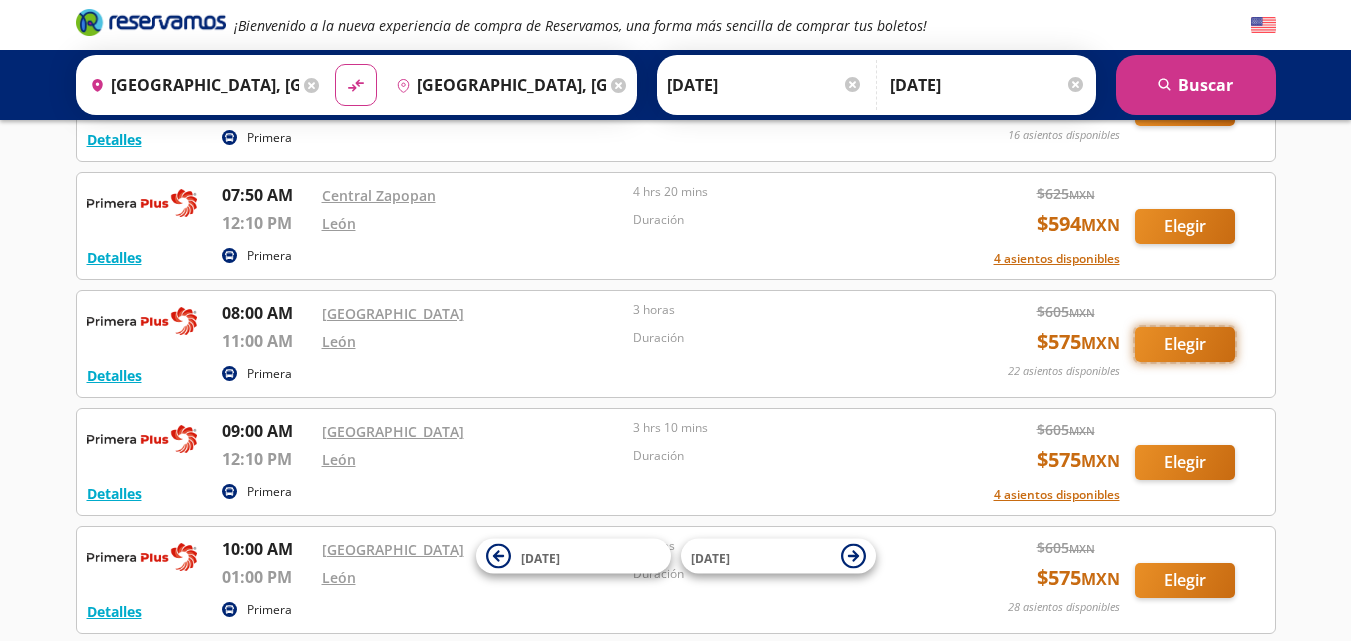 click on "Elegir" at bounding box center (1185, 344) 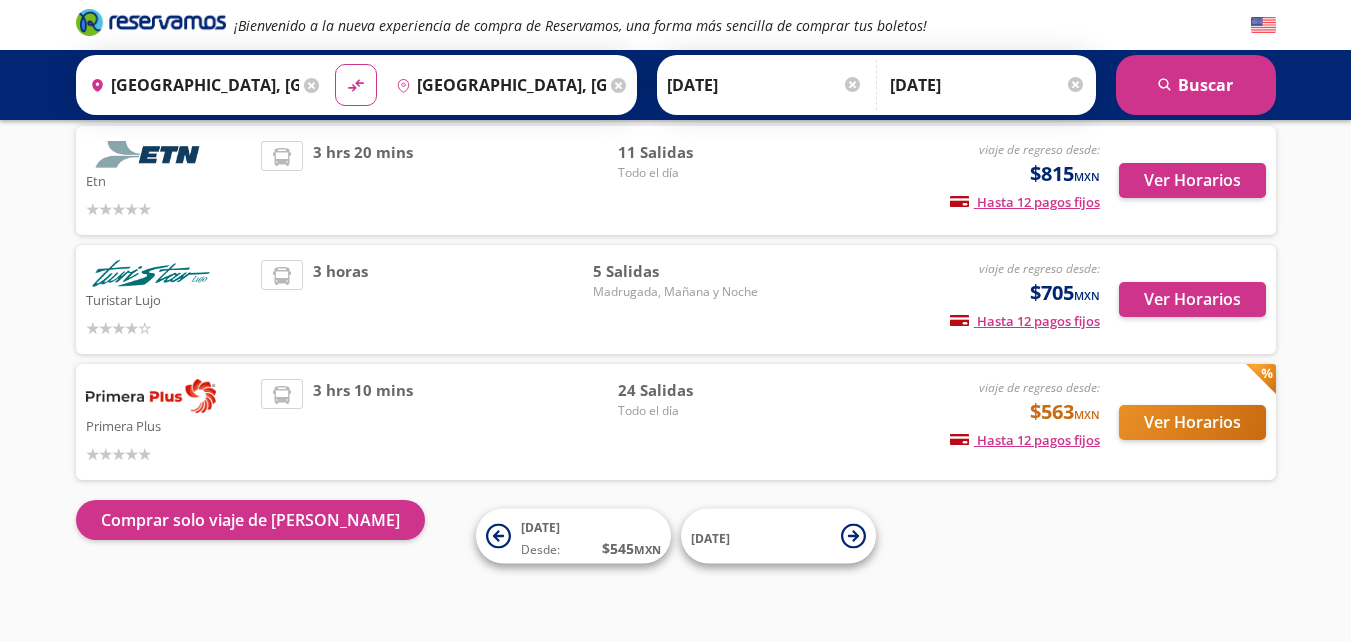 scroll, scrollTop: 137, scrollLeft: 0, axis: vertical 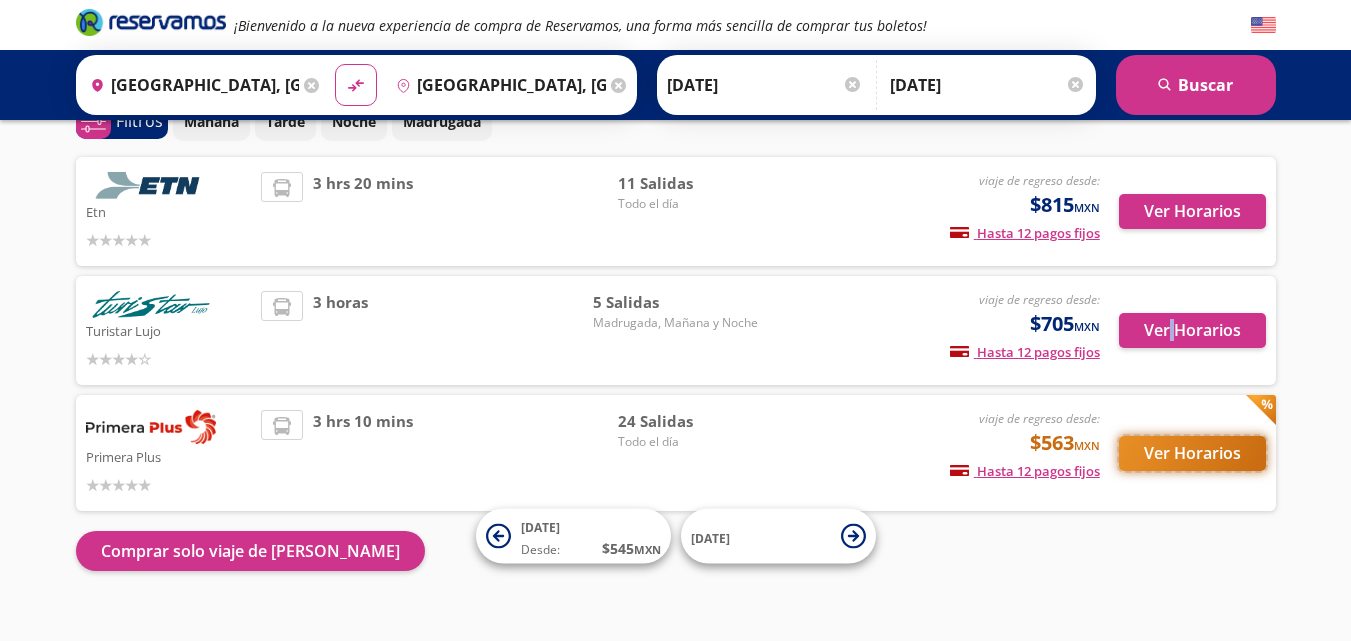 click on "Ver Horarios" at bounding box center (1192, 453) 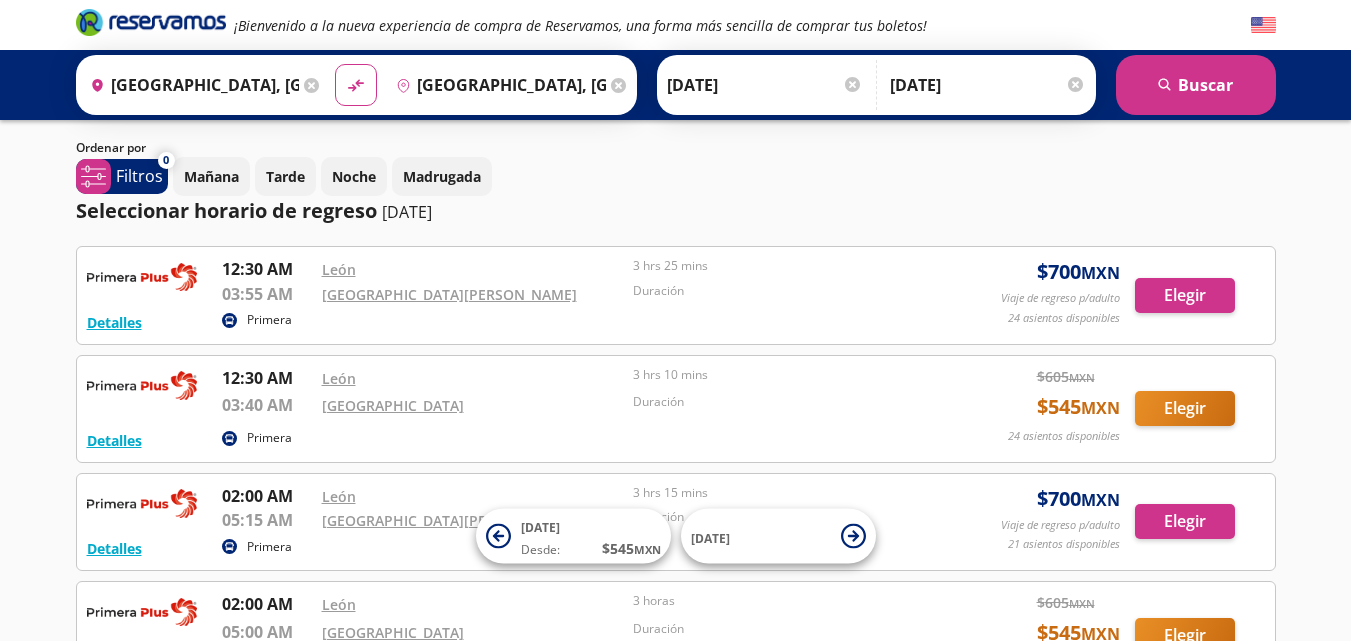 scroll, scrollTop: 0, scrollLeft: 0, axis: both 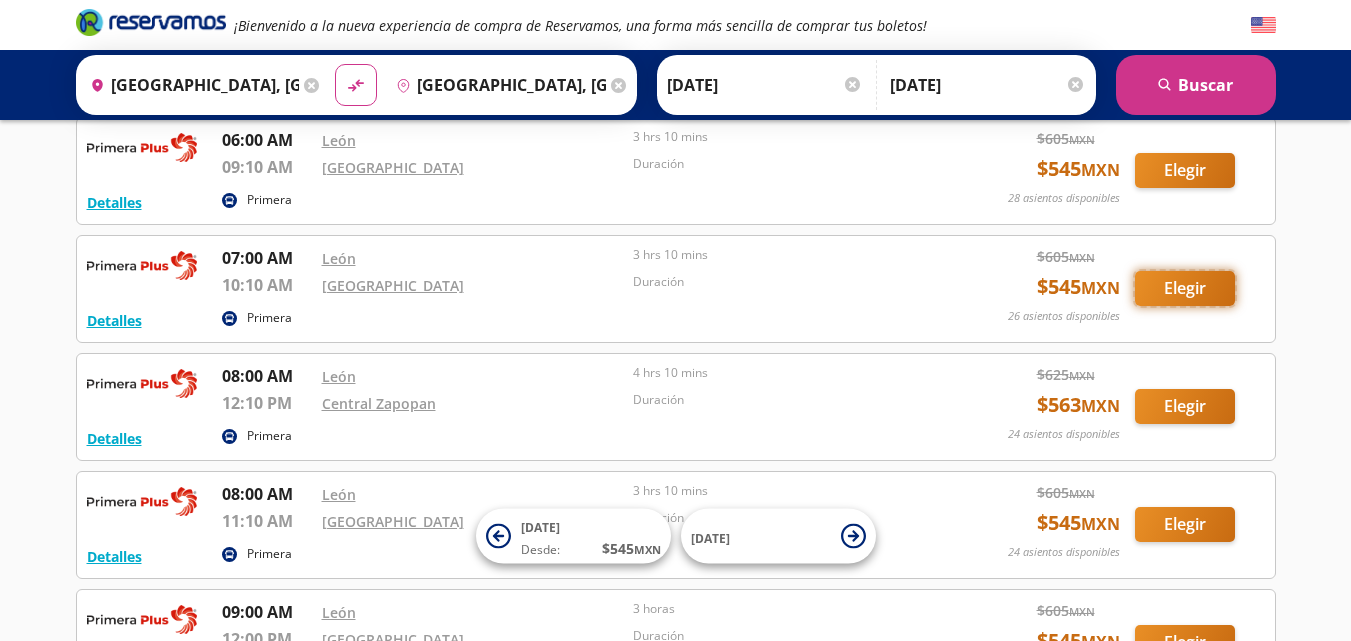 click on "Elegir" at bounding box center [1185, 288] 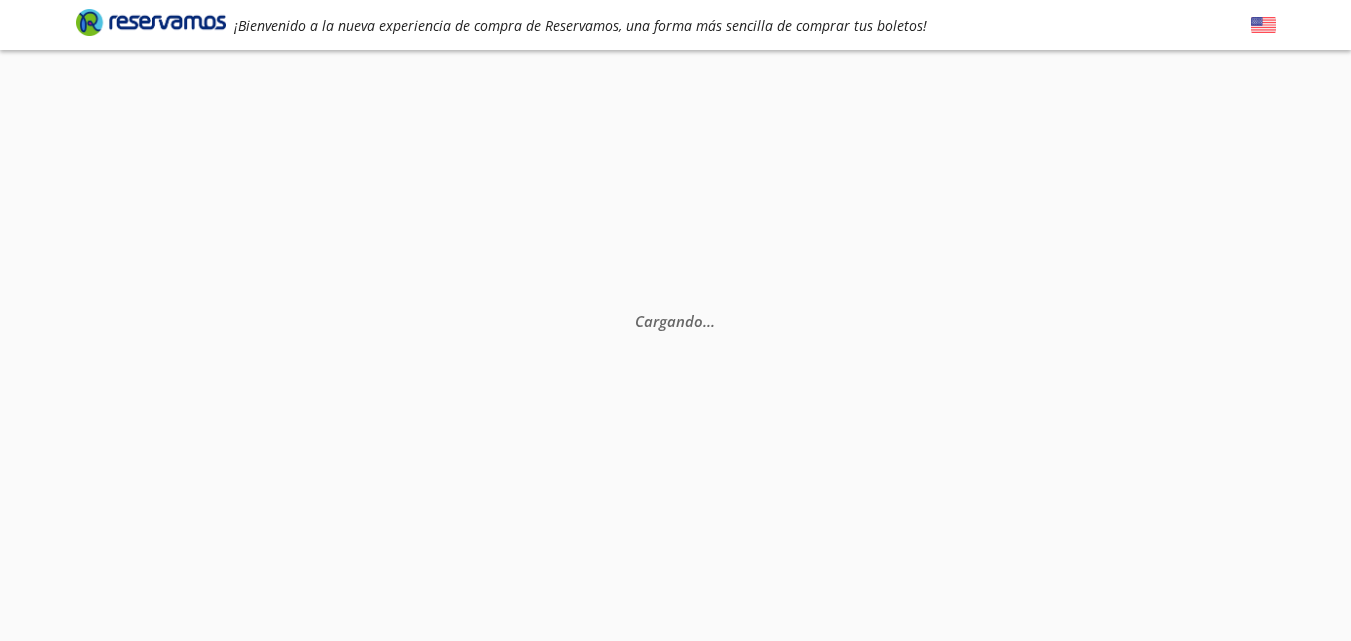 scroll, scrollTop: 0, scrollLeft: 0, axis: both 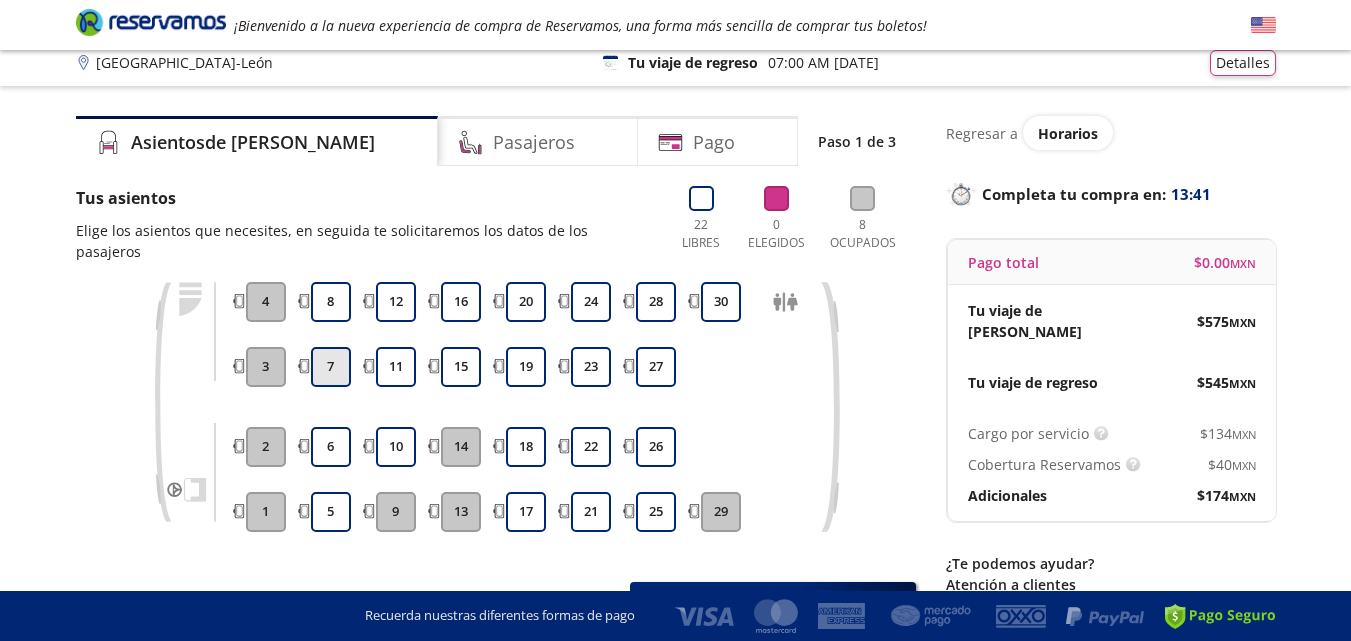 click on "7" at bounding box center (331, 367) 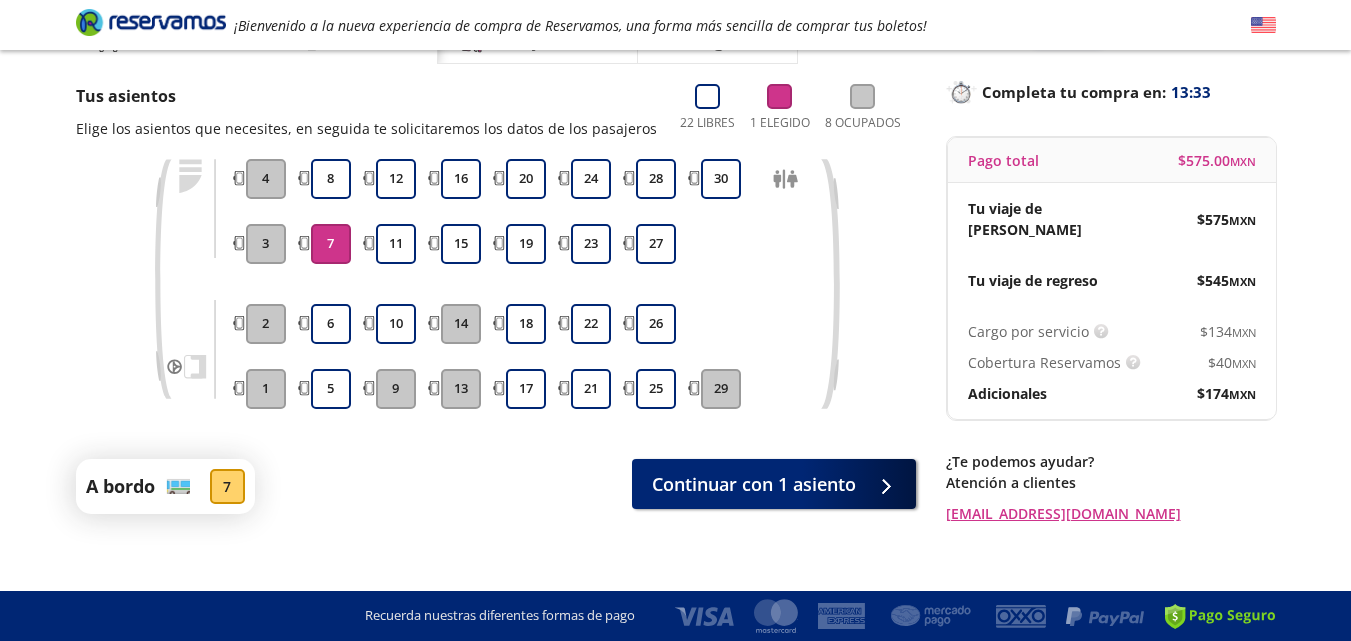 scroll, scrollTop: 127, scrollLeft: 0, axis: vertical 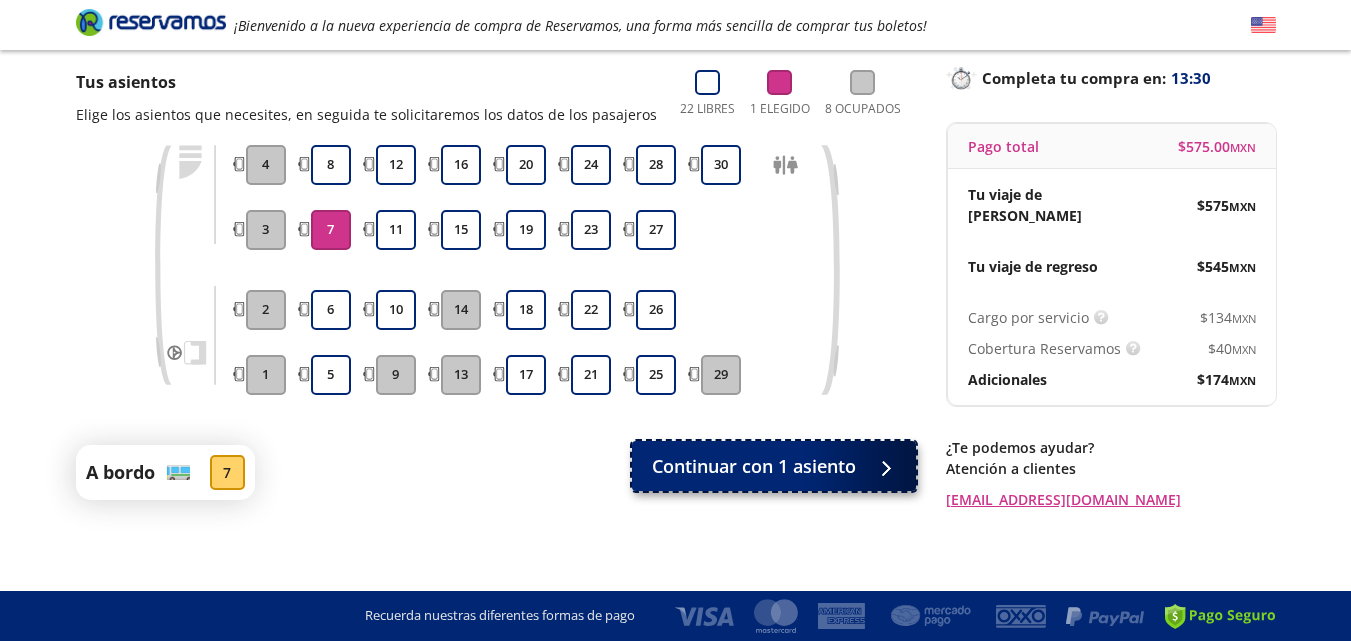 click on "Continuar con 1 asiento" at bounding box center [754, 466] 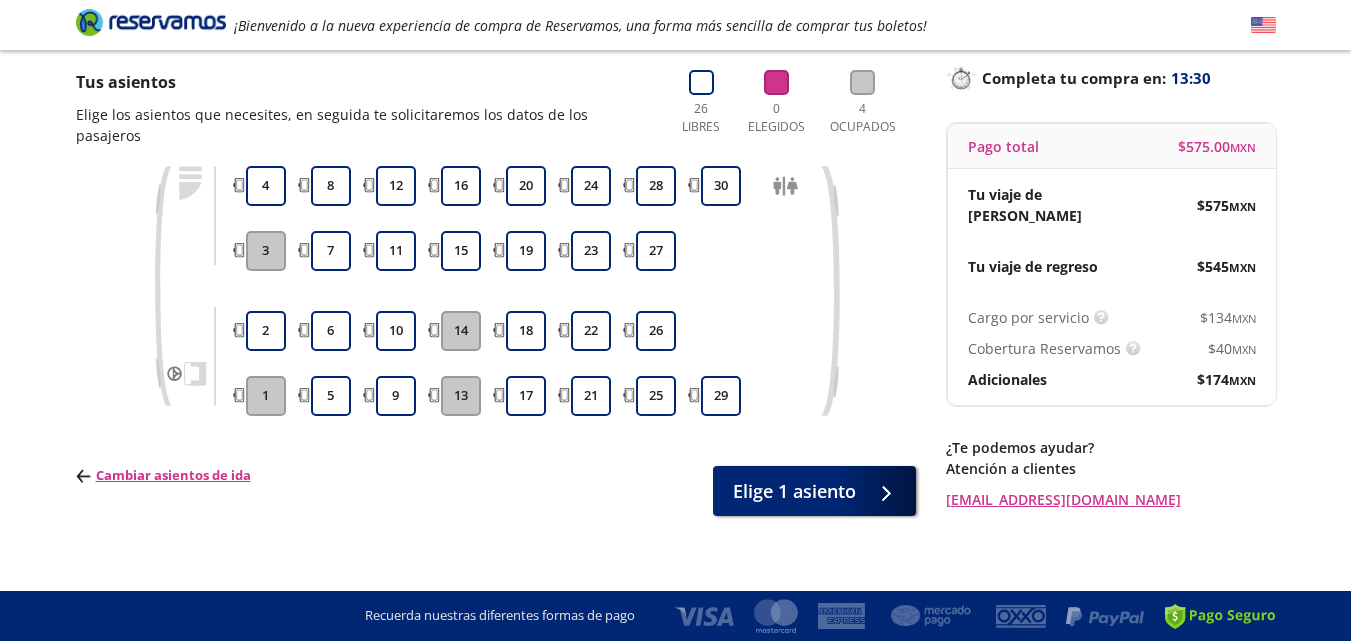 scroll, scrollTop: 0, scrollLeft: 0, axis: both 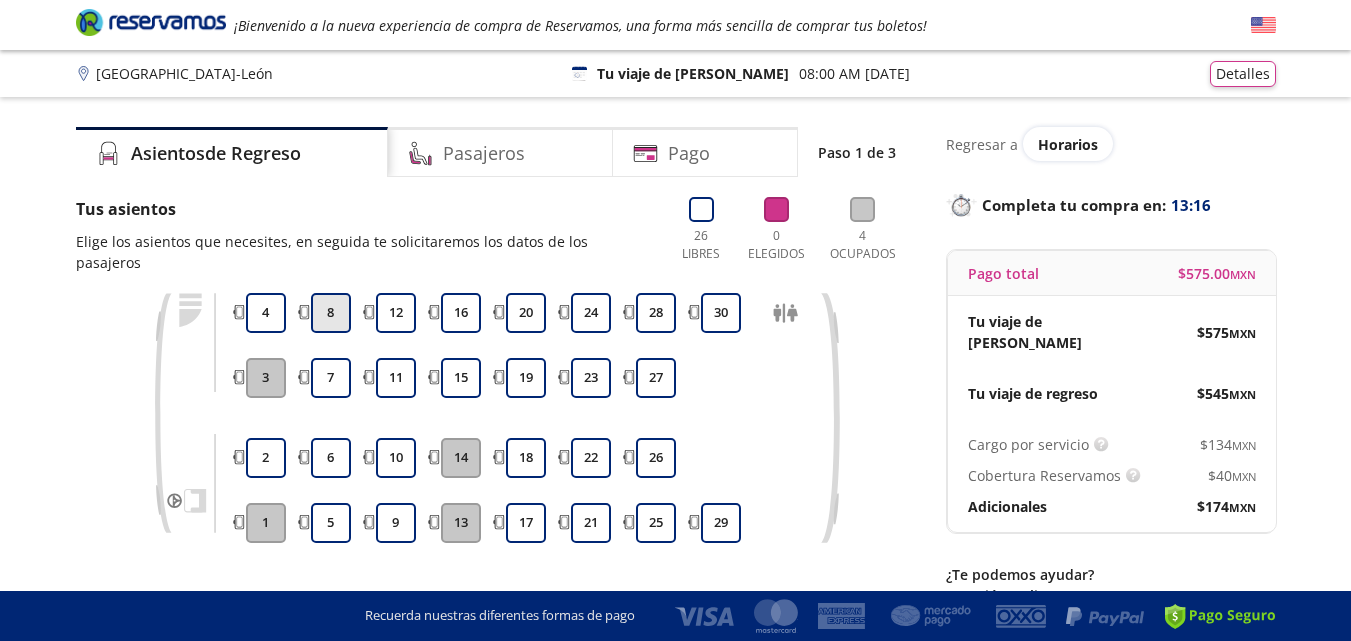 click on "8" at bounding box center (331, 313) 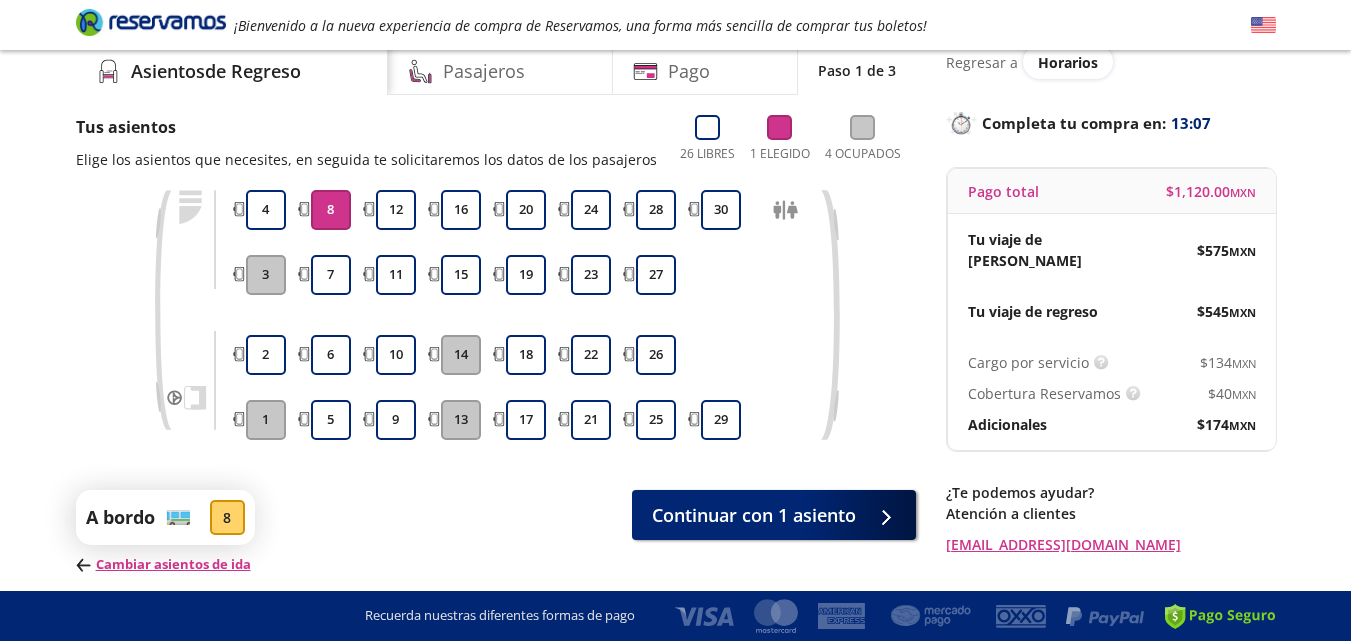 scroll, scrollTop: 78, scrollLeft: 0, axis: vertical 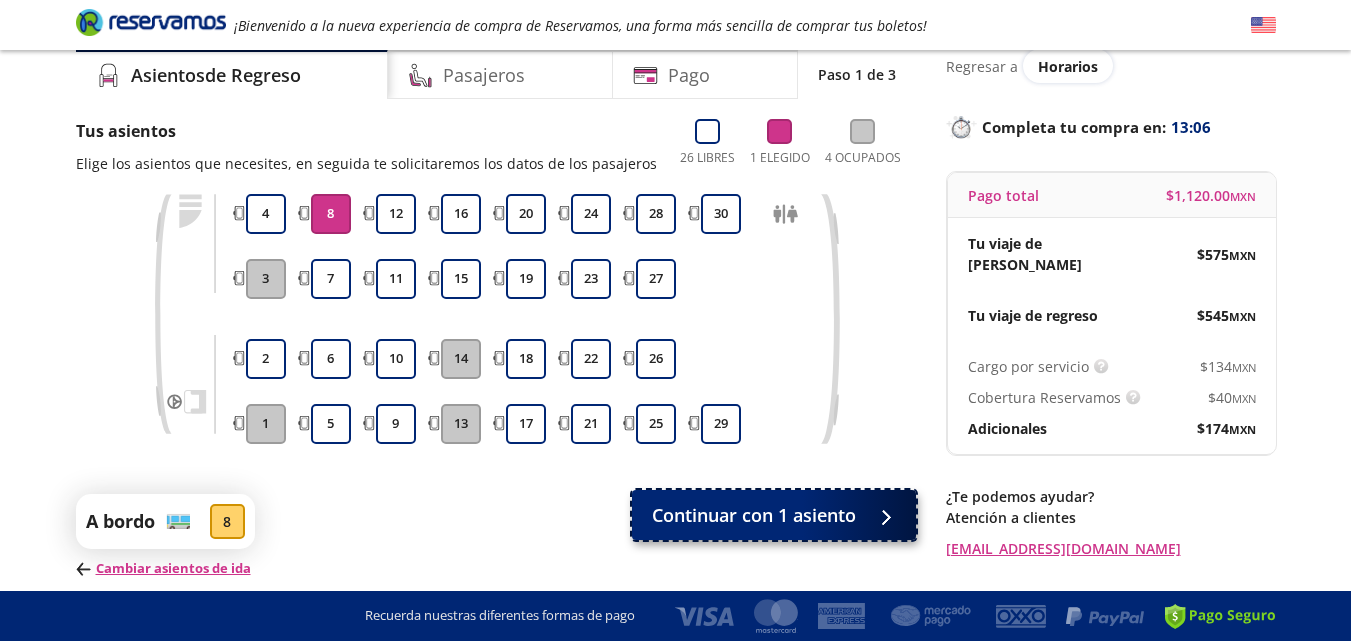click on "Continuar con 1 asiento" at bounding box center (754, 515) 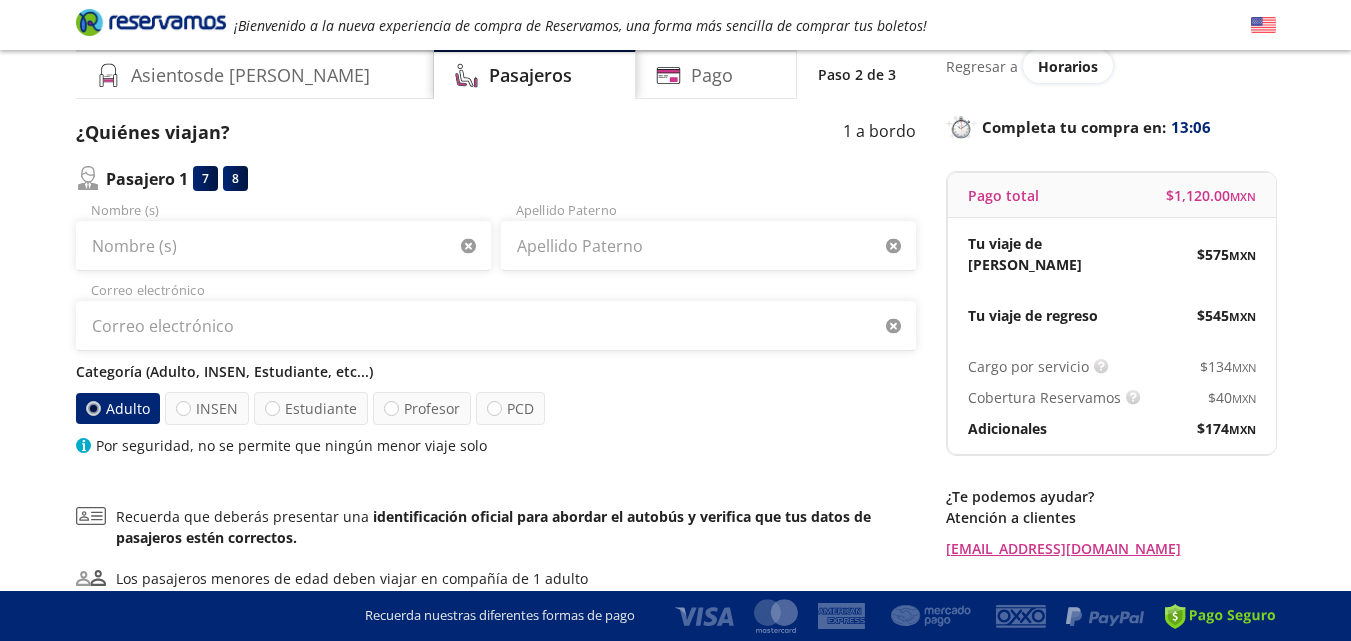 scroll, scrollTop: 0, scrollLeft: 0, axis: both 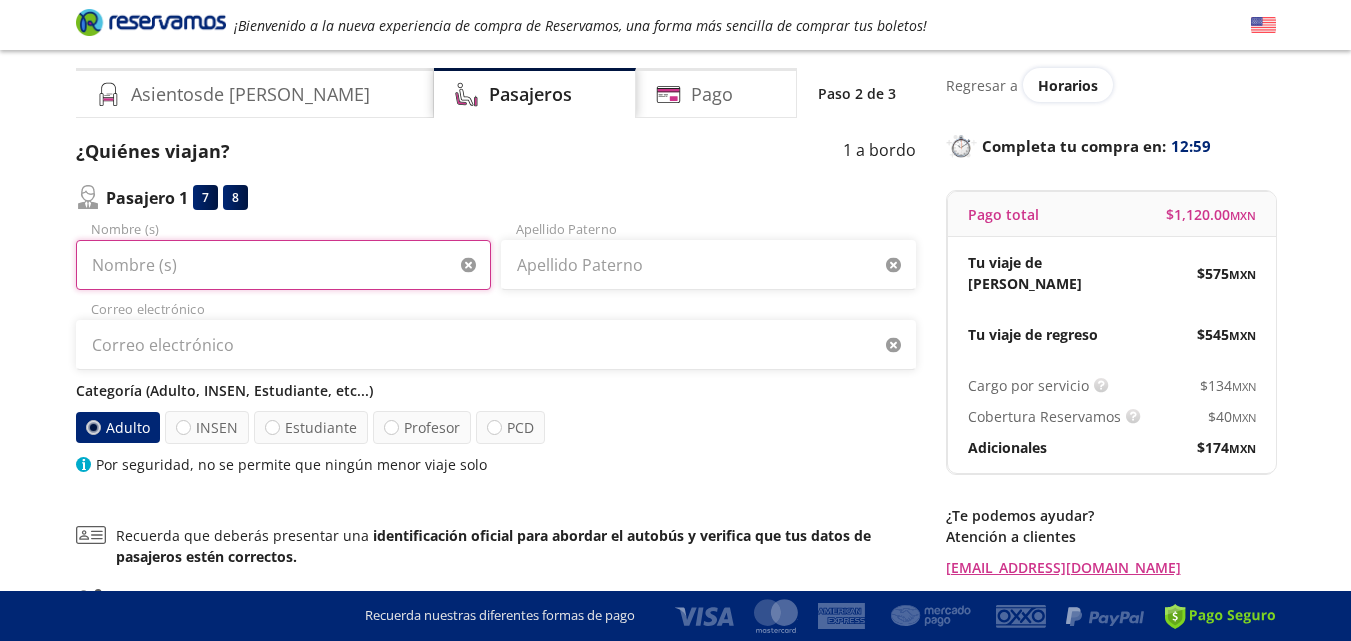 click on "Nombre (s)" at bounding box center [283, 265] 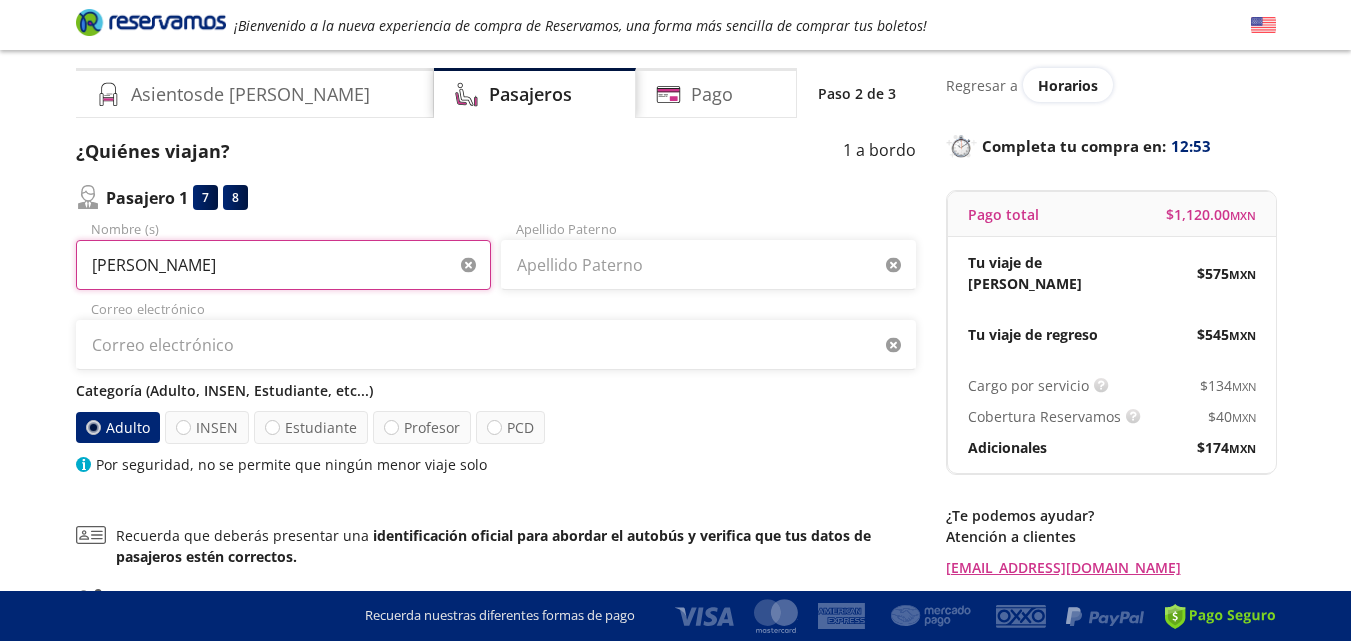 type on "[PERSON_NAME]" 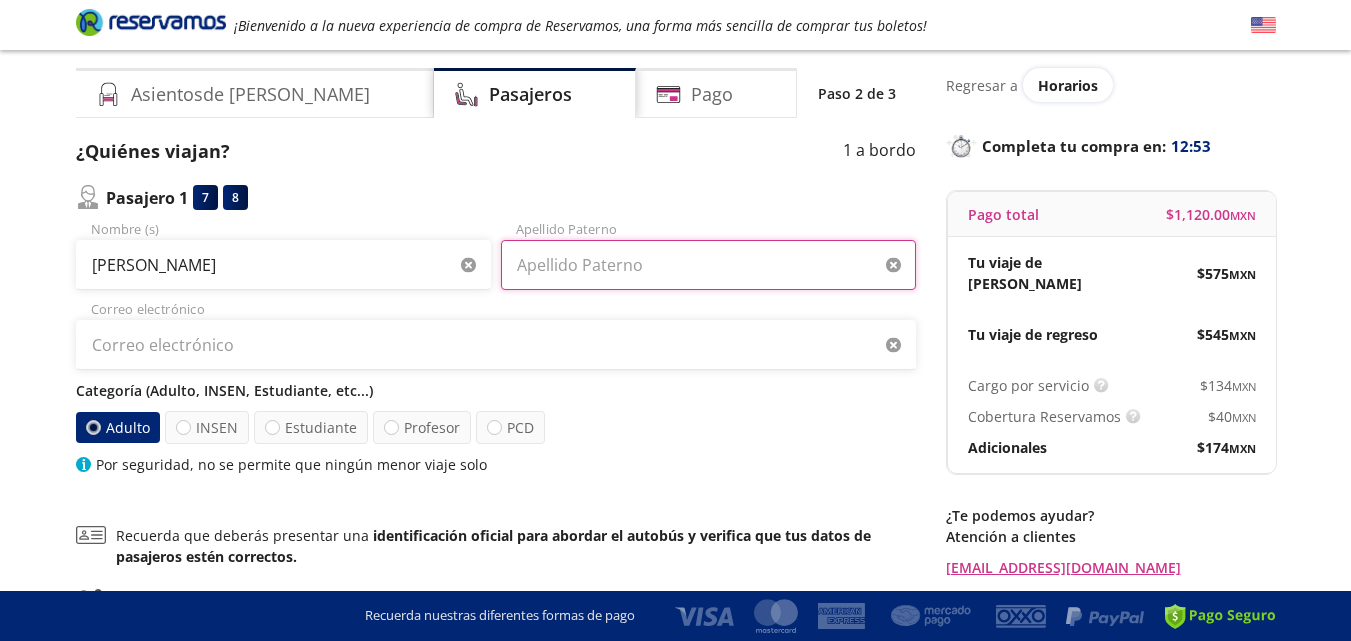 click on "Apellido Paterno" at bounding box center (708, 265) 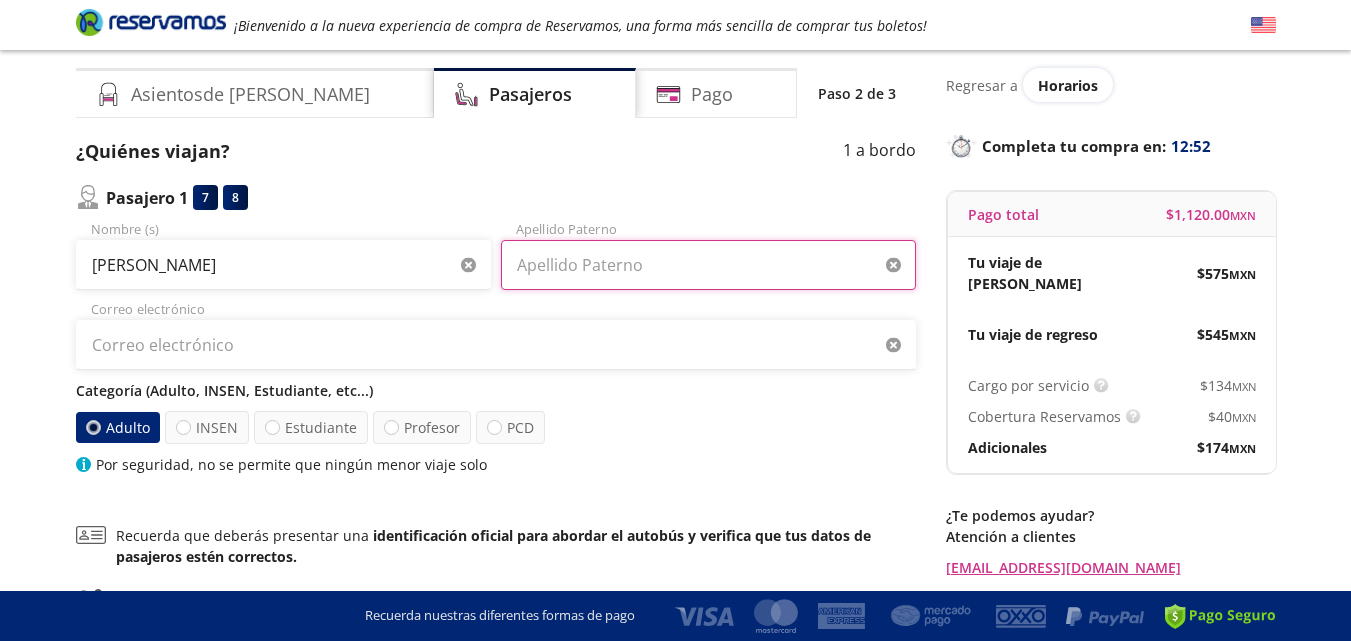 type on "G" 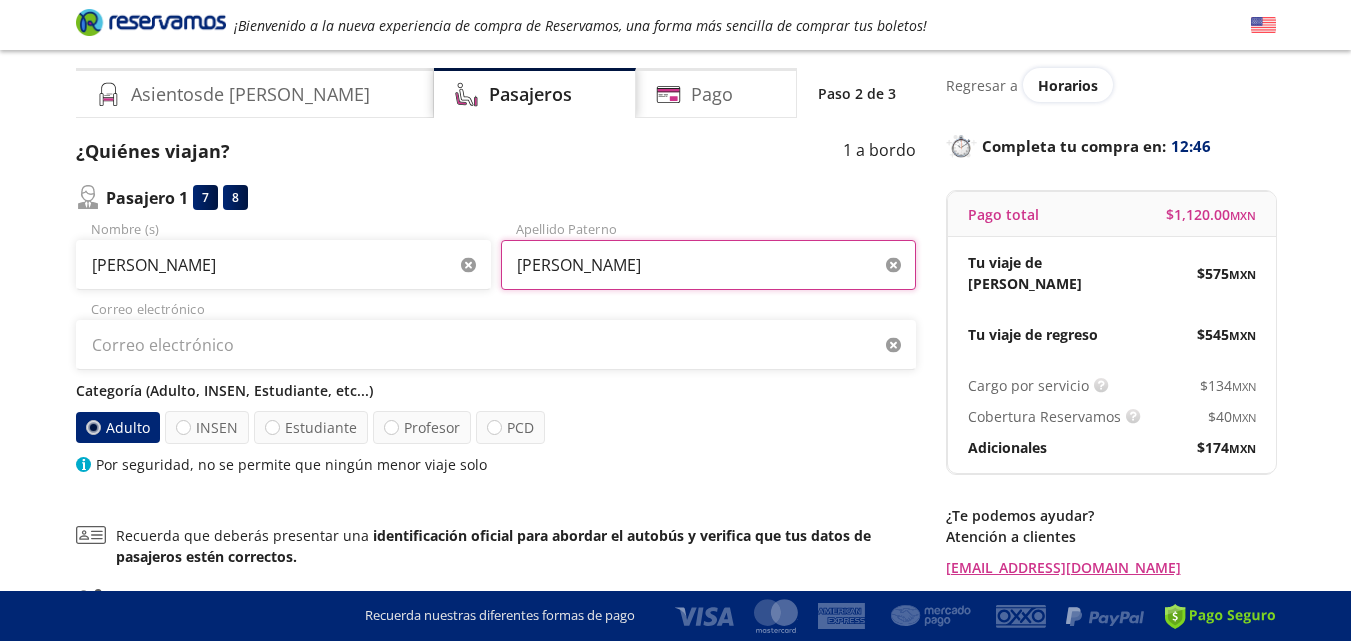 type on "[PERSON_NAME]" 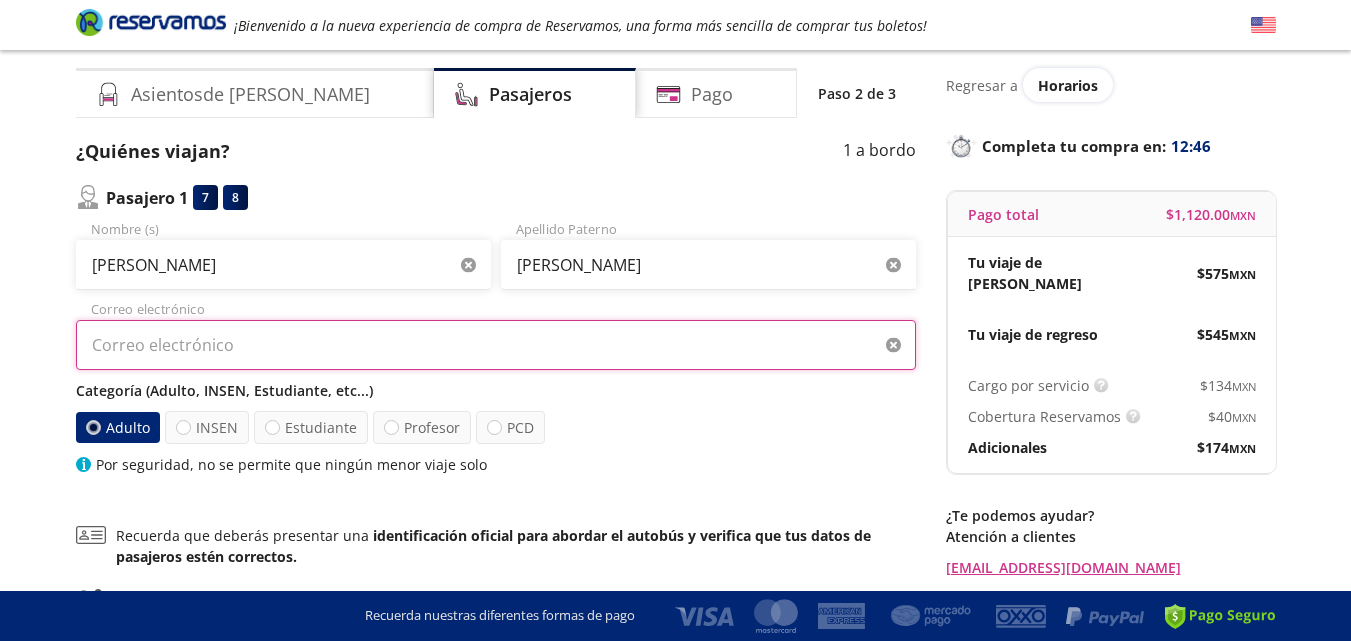 click on "Correo electrónico" at bounding box center [496, 345] 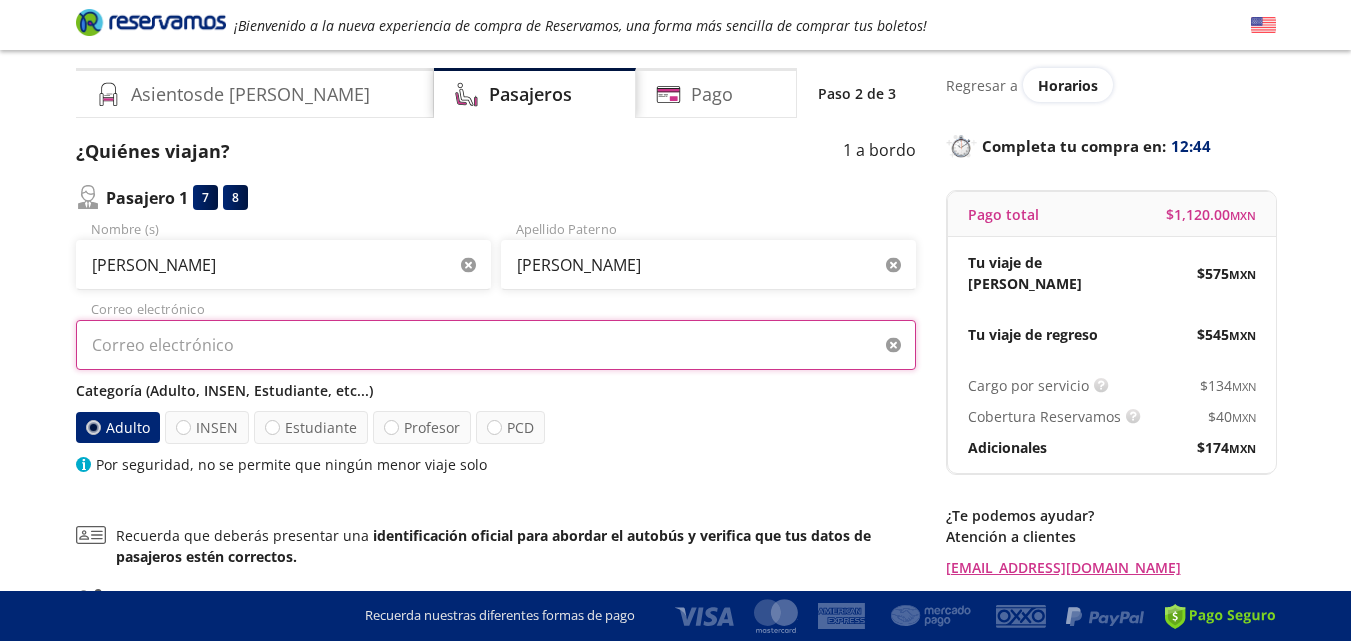 type on "[EMAIL_ADDRESS][DOMAIN_NAME]" 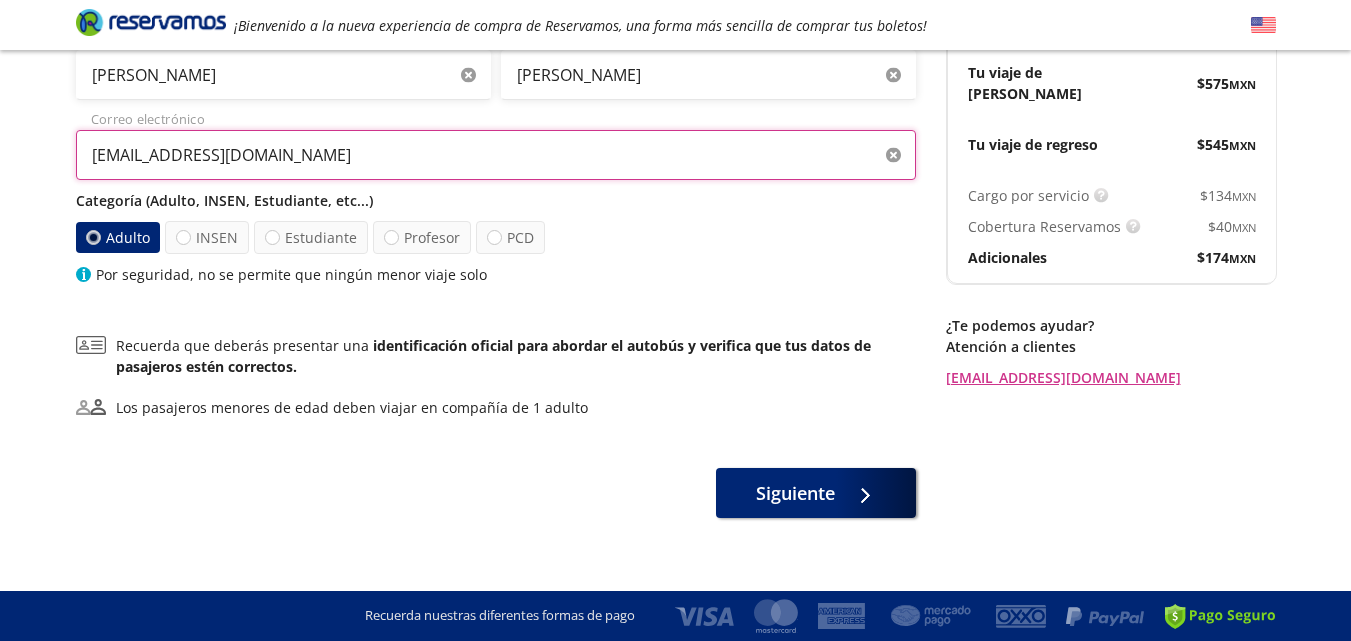scroll, scrollTop: 254, scrollLeft: 0, axis: vertical 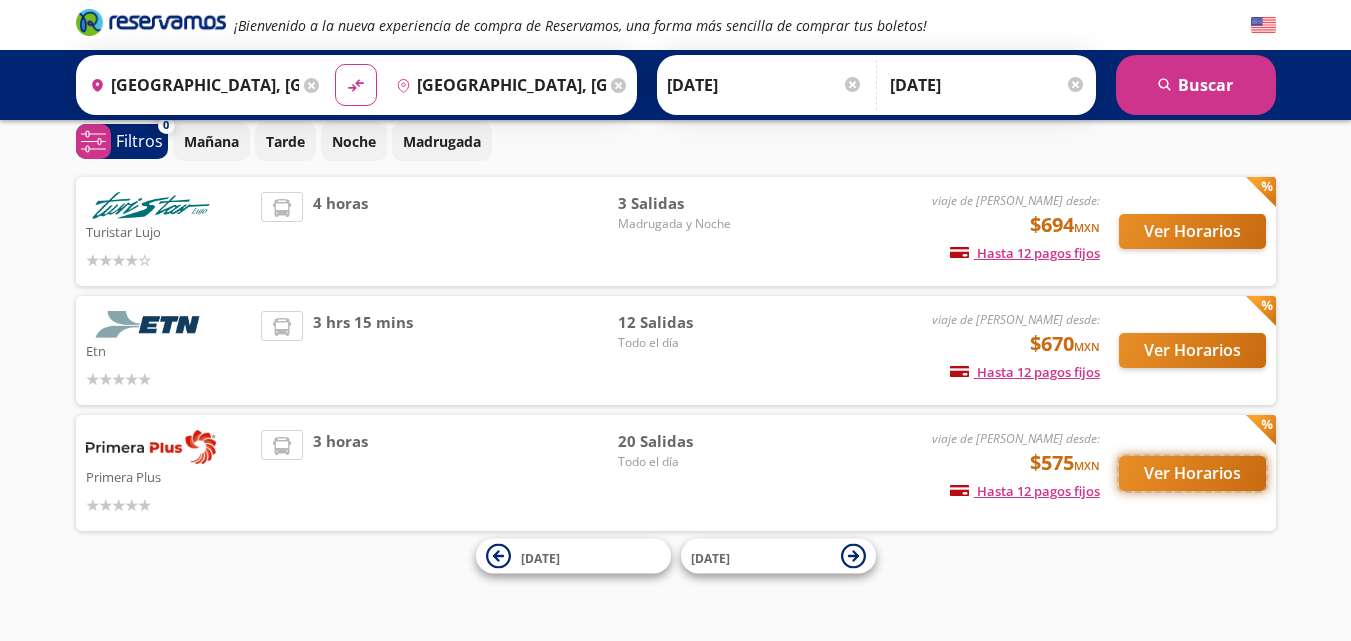 click on "Ver Horarios" at bounding box center [1192, 473] 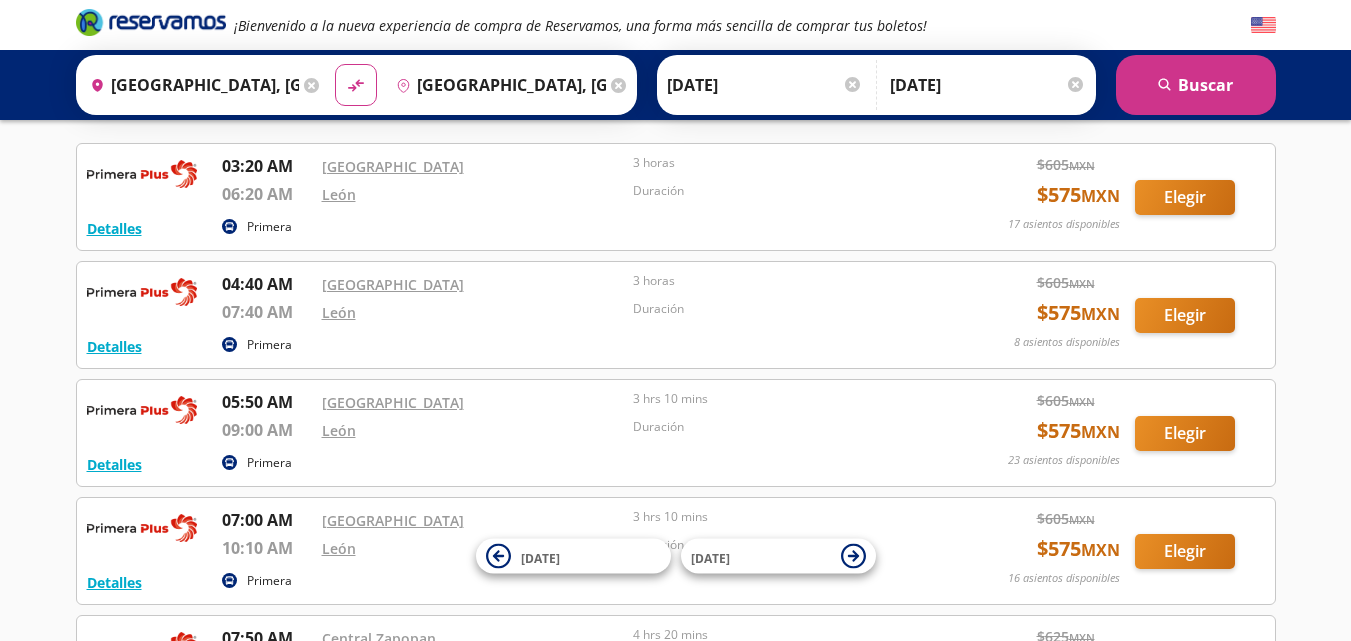 scroll, scrollTop: 0, scrollLeft: 0, axis: both 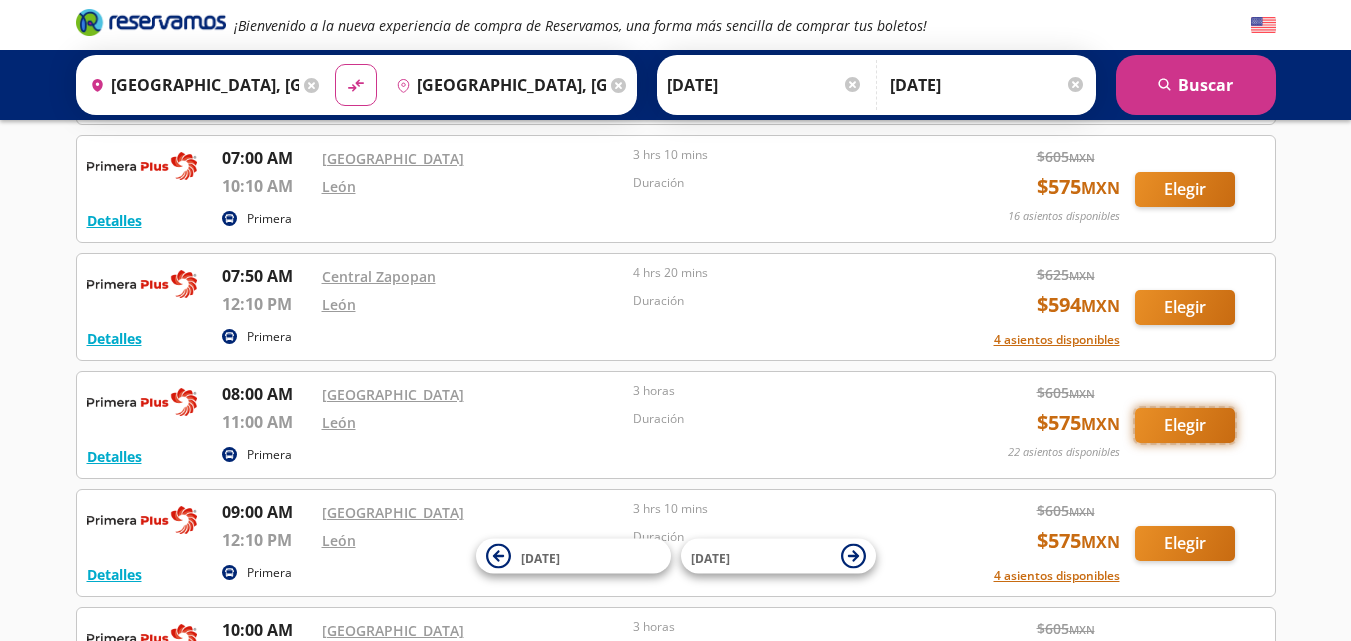 click on "Elegir" at bounding box center [1185, 425] 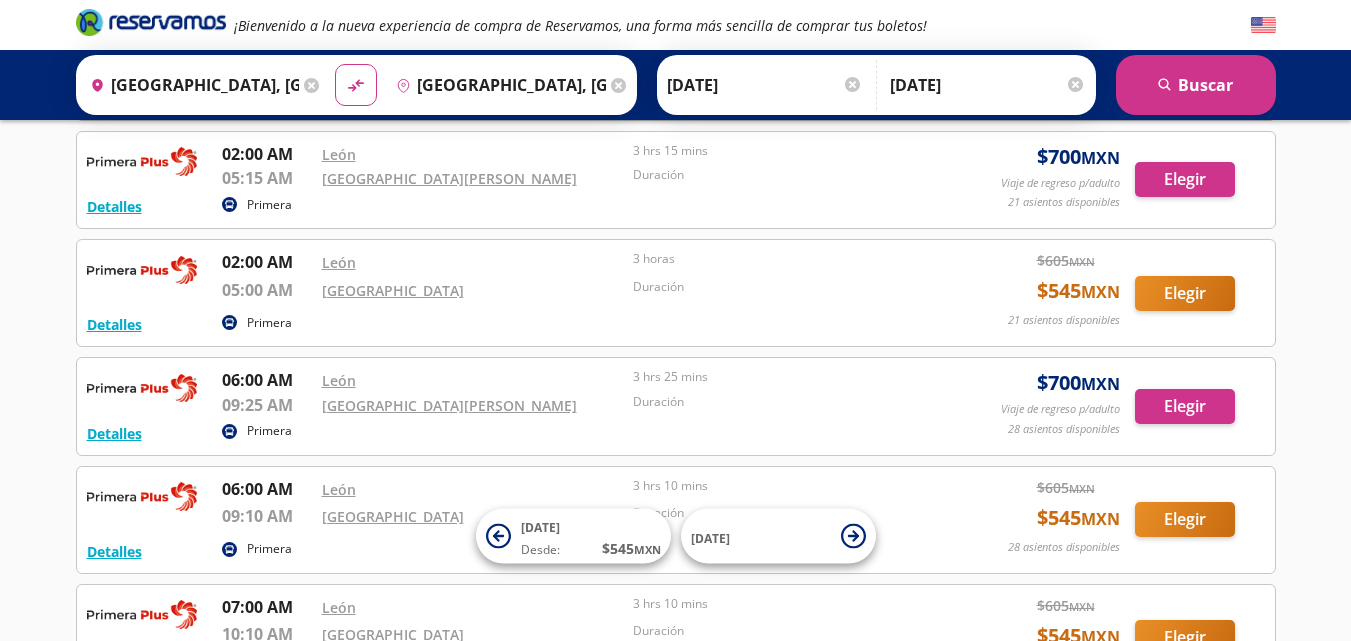 scroll, scrollTop: 0, scrollLeft: 0, axis: both 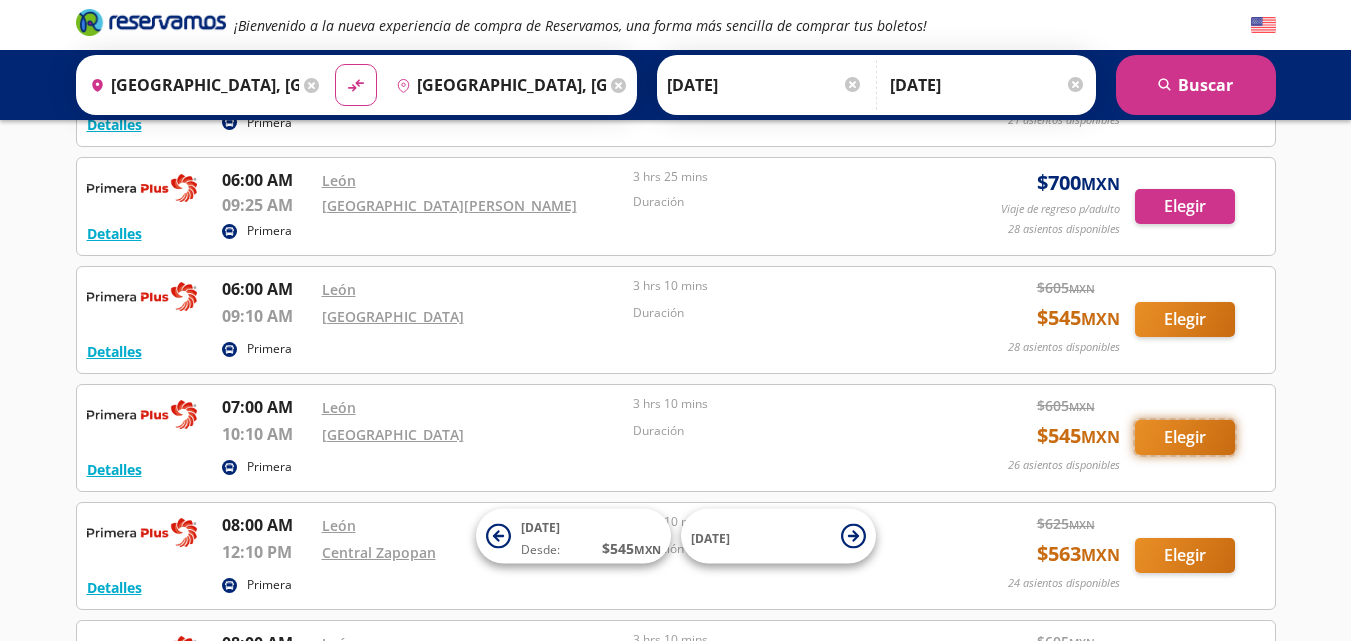 click on "Elegir" at bounding box center (1185, 437) 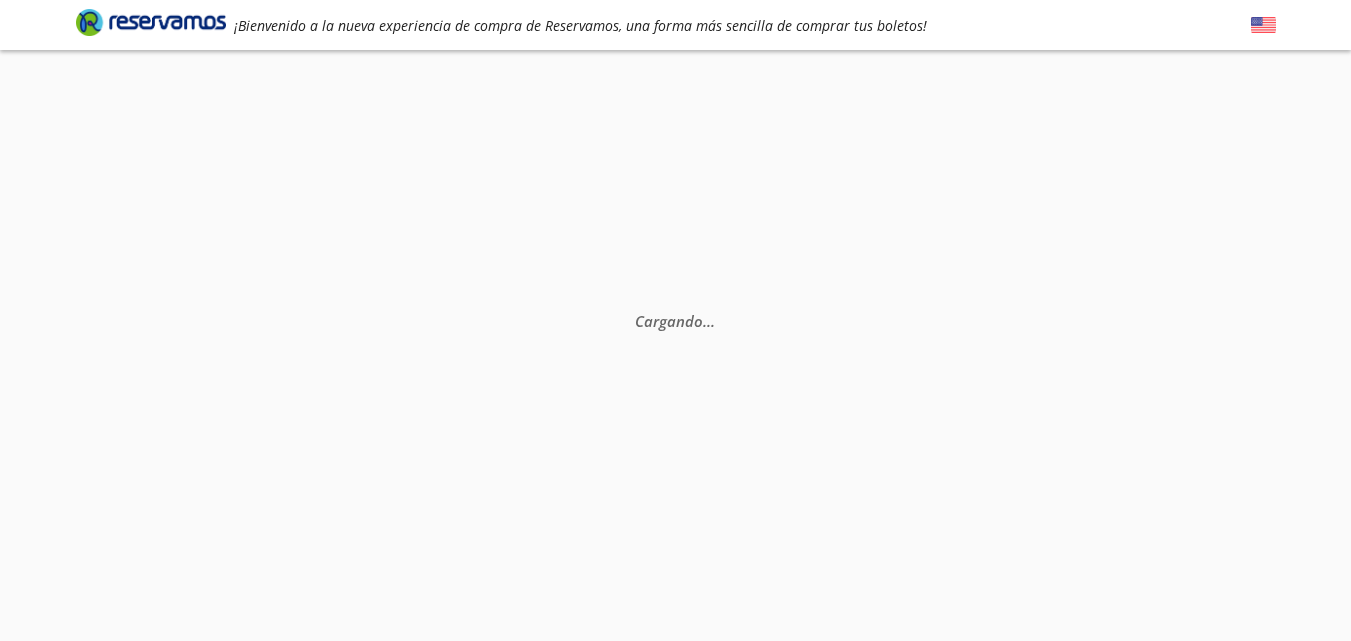 scroll, scrollTop: 0, scrollLeft: 0, axis: both 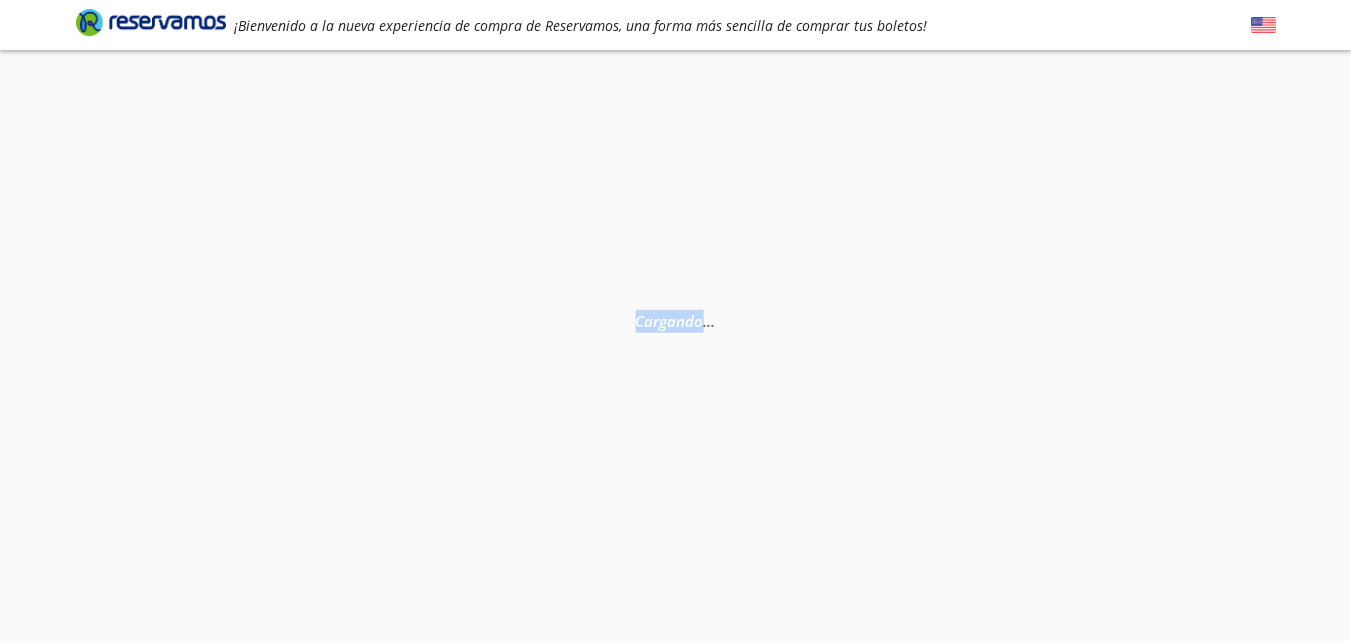 click on "Cargando . . ." at bounding box center [675, 370] 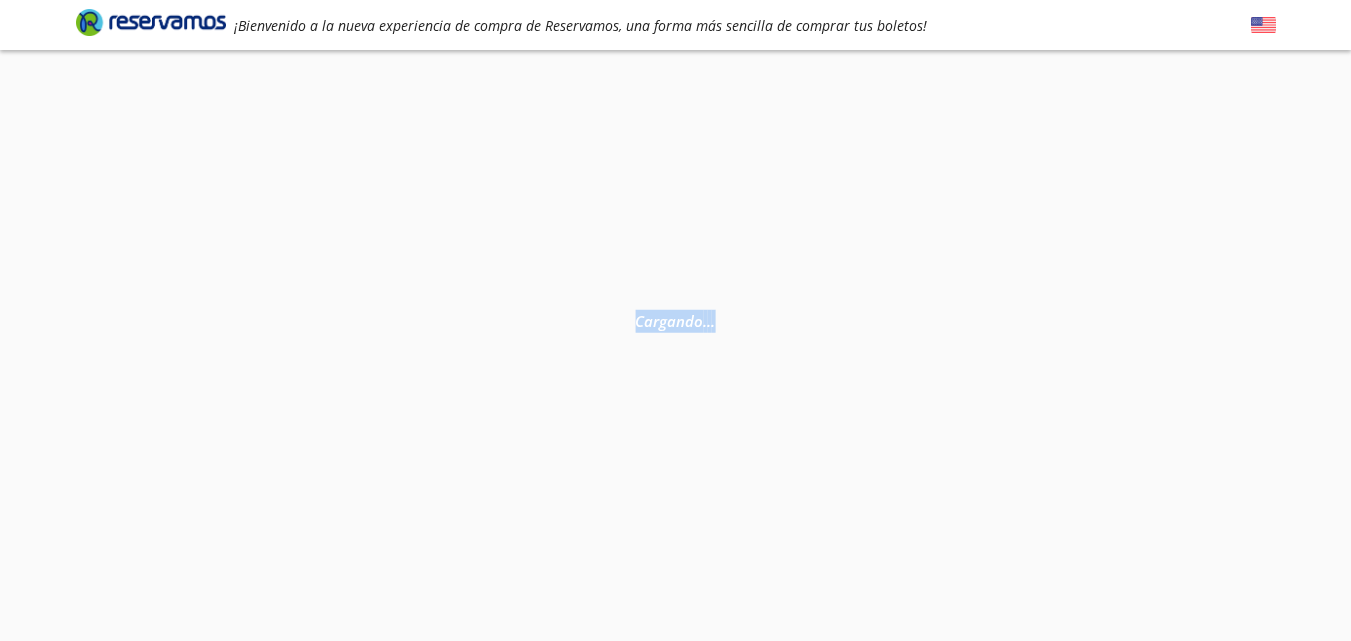 click on "Cargando . . ." at bounding box center [675, 370] 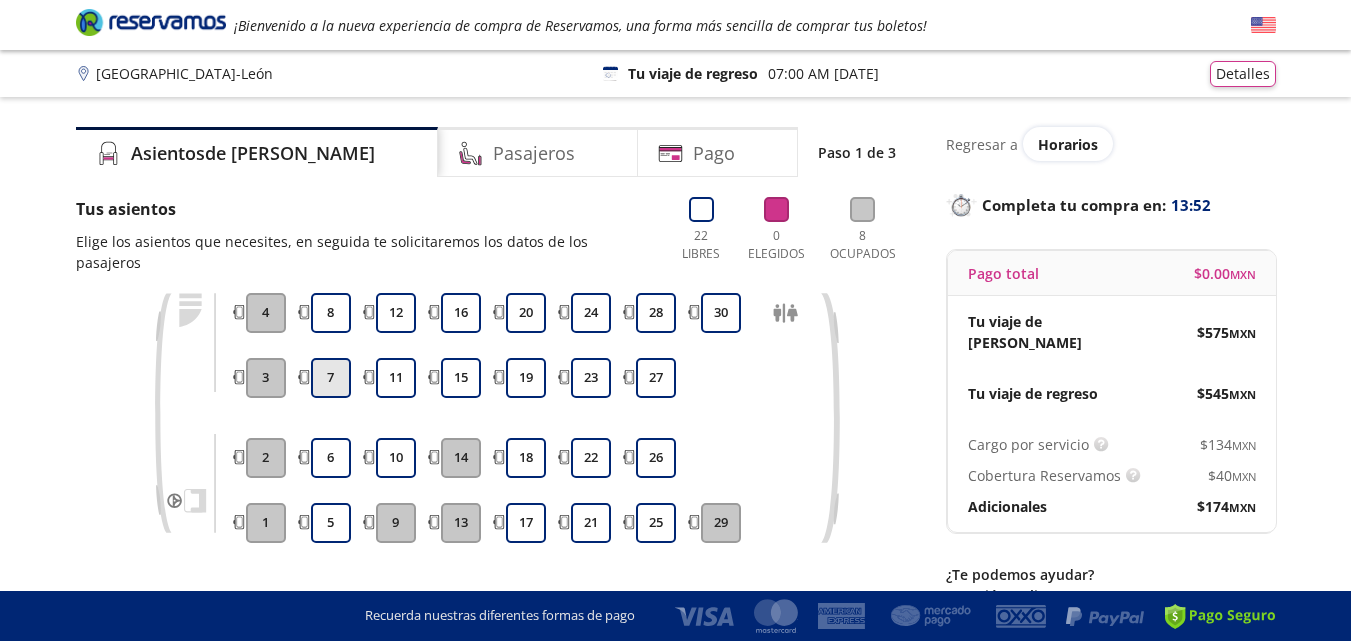 click on "7" at bounding box center (331, 378) 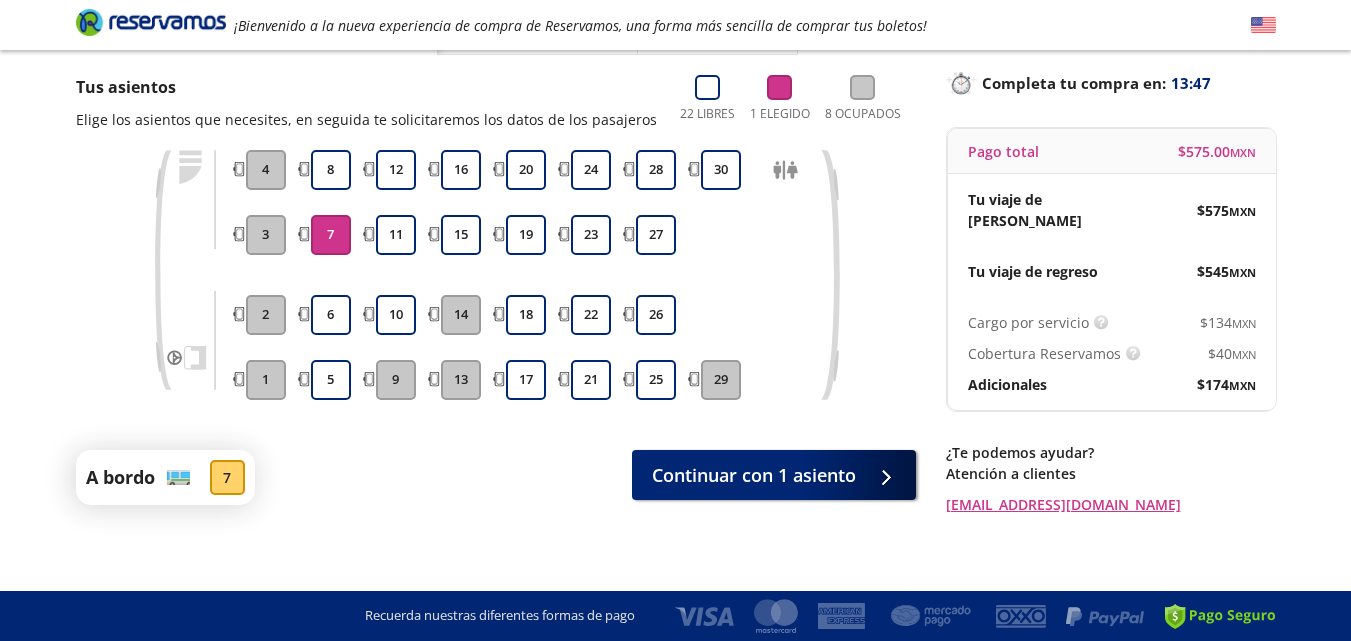 scroll, scrollTop: 126, scrollLeft: 0, axis: vertical 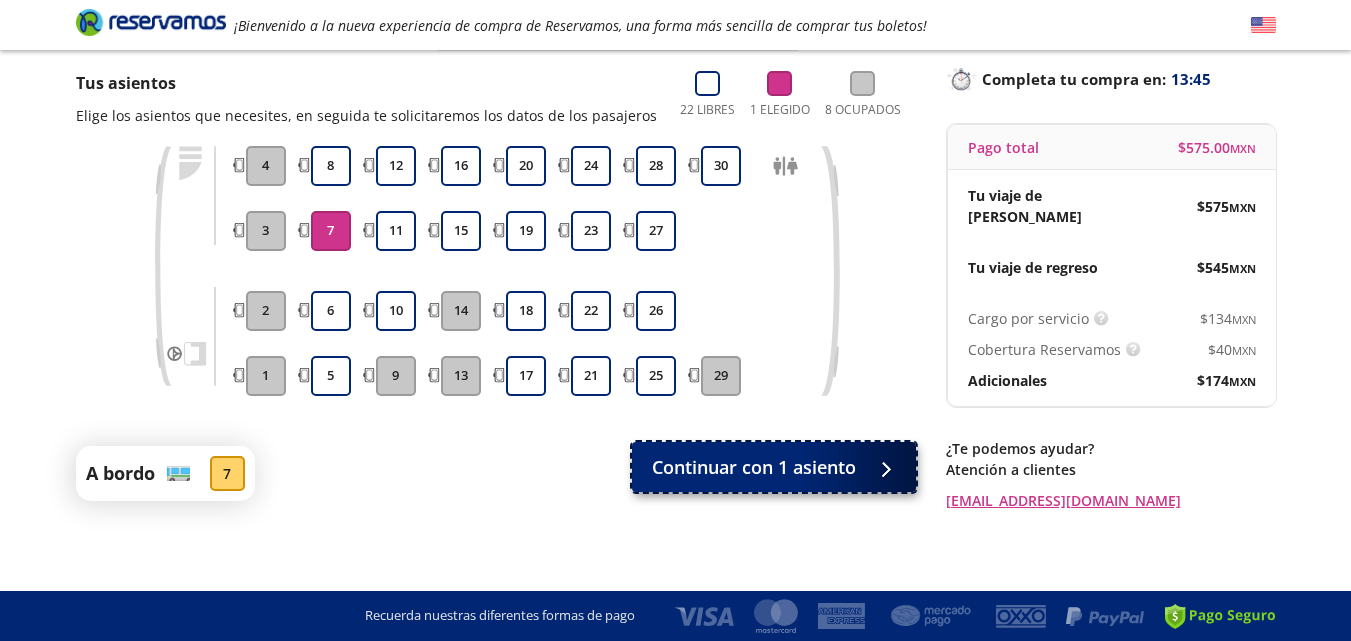 click on "Continuar con 1 asiento" at bounding box center (754, 467) 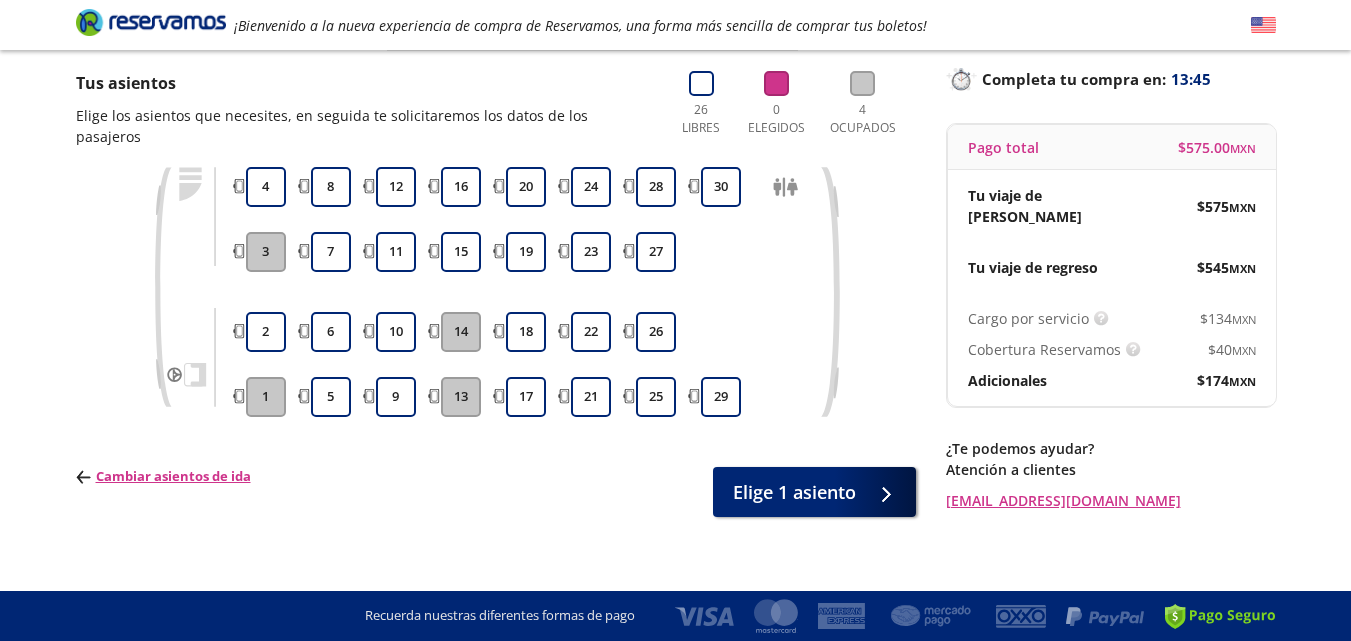 scroll, scrollTop: 0, scrollLeft: 0, axis: both 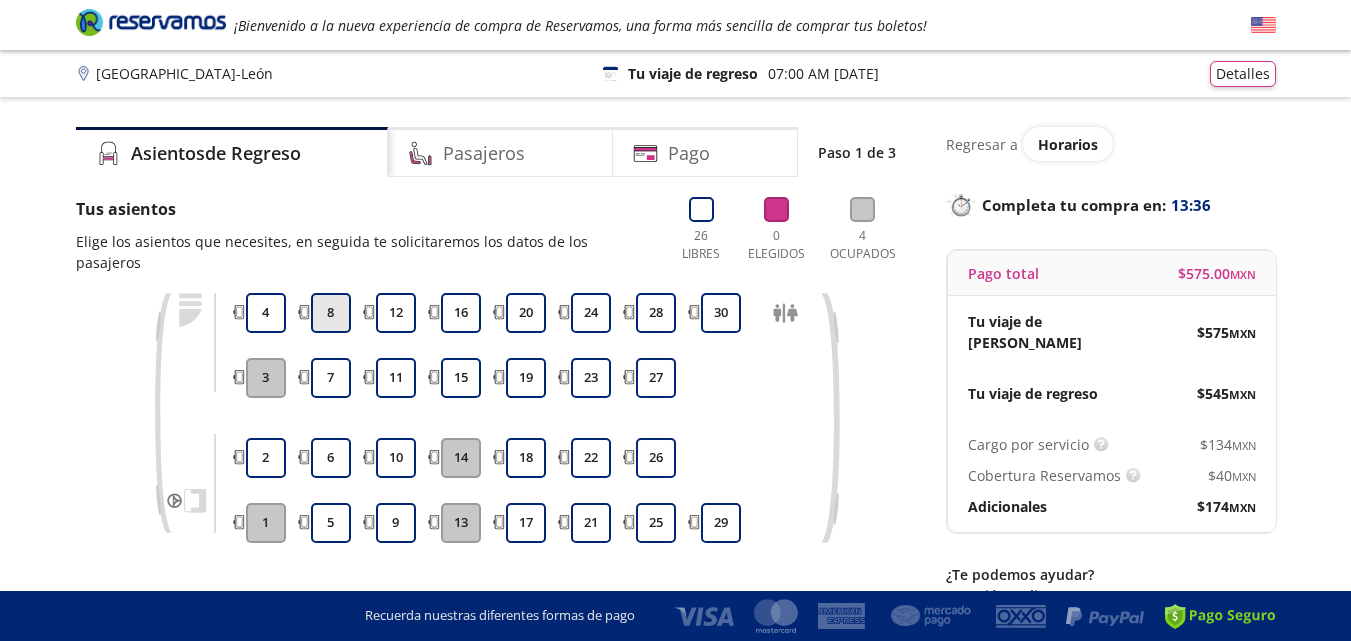 click on "8" at bounding box center (331, 313) 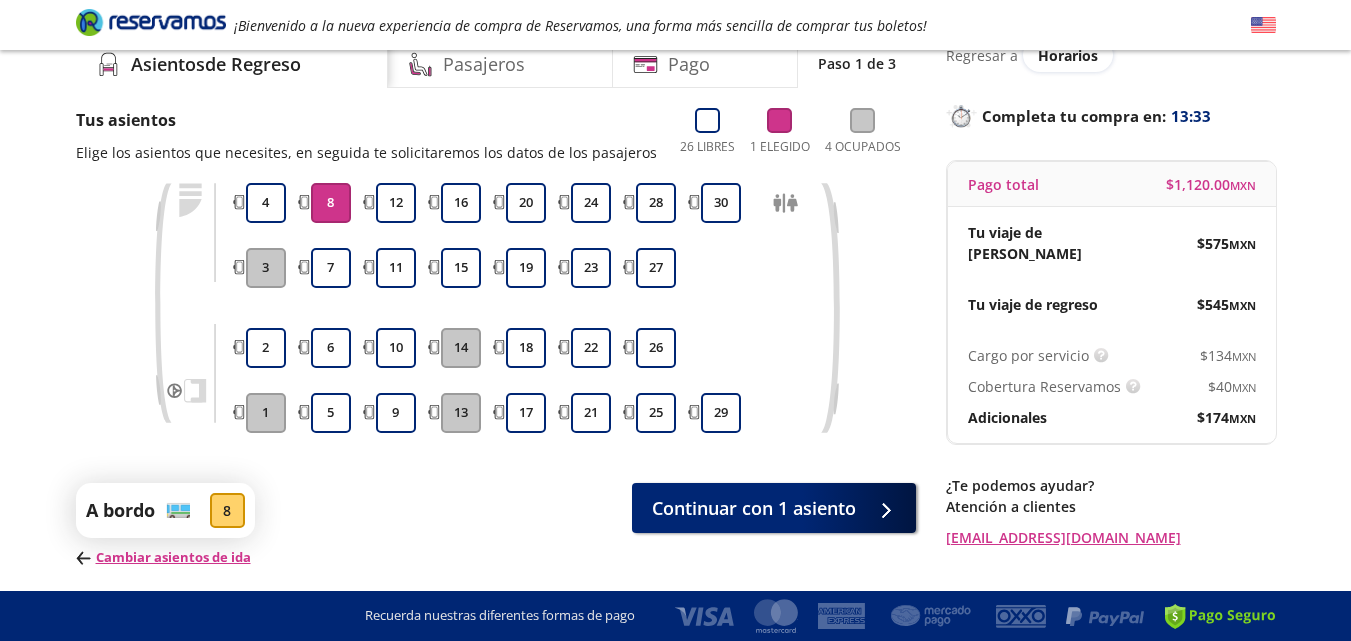 scroll, scrollTop: 98, scrollLeft: 0, axis: vertical 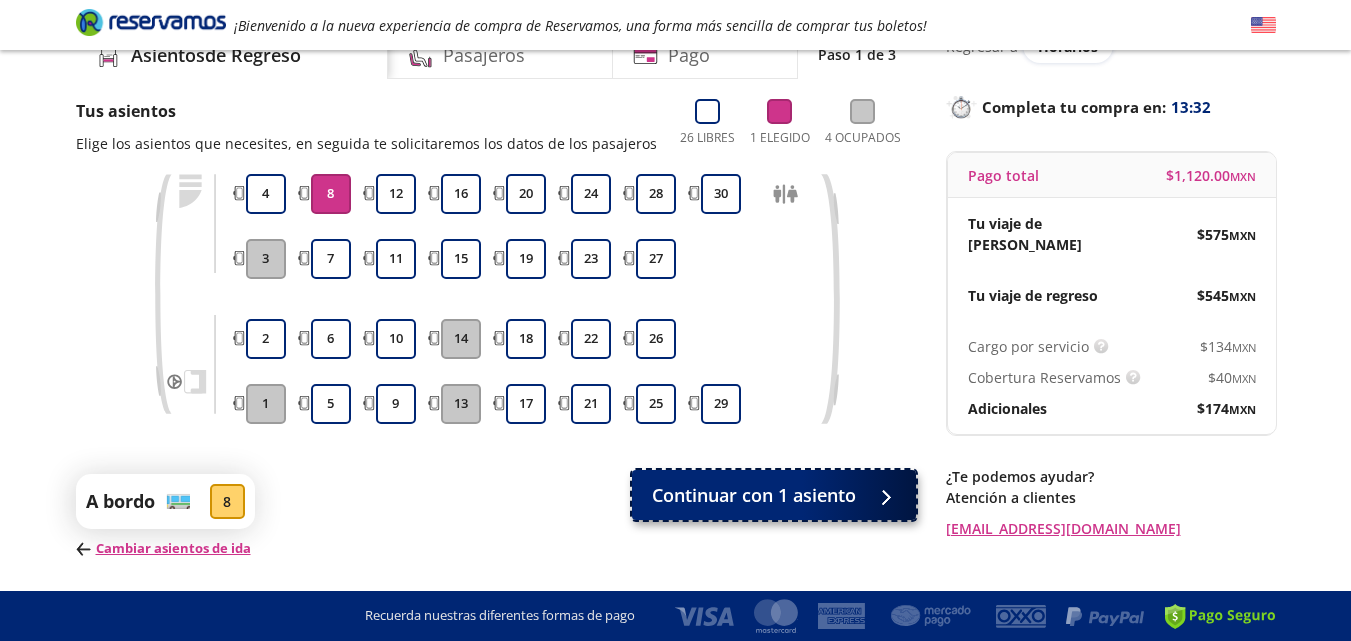 click on "Continuar con 1 asiento" at bounding box center (754, 495) 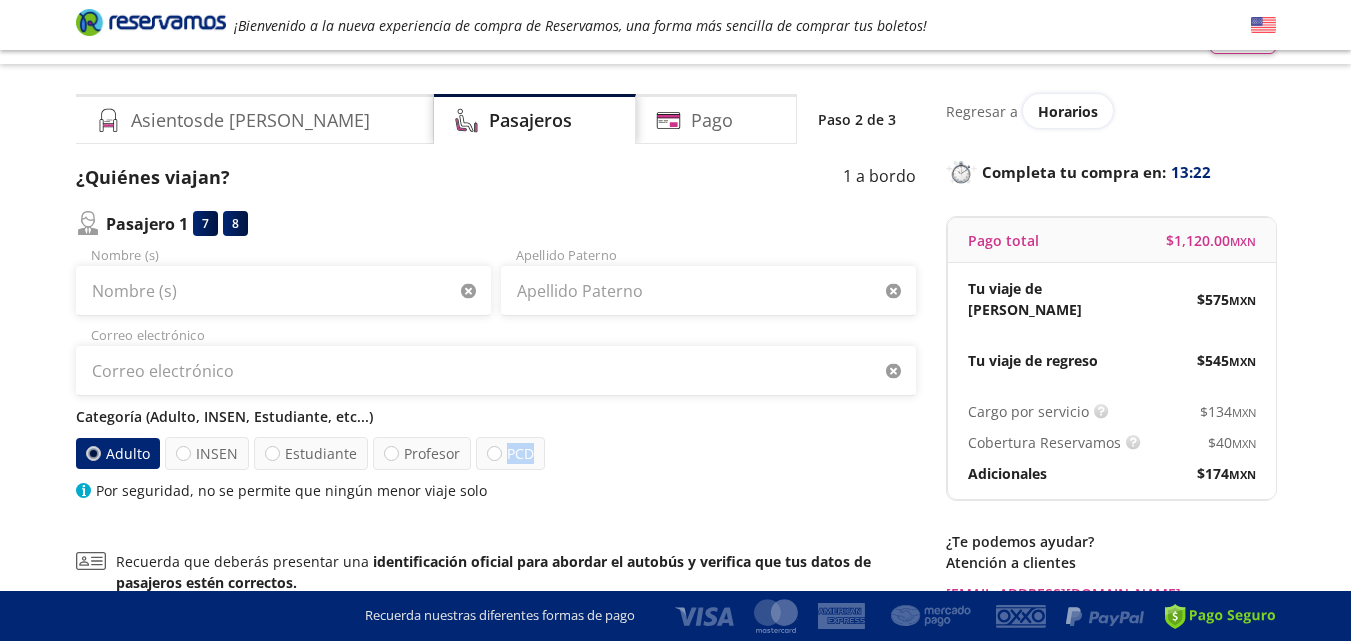 scroll, scrollTop: 26, scrollLeft: 0, axis: vertical 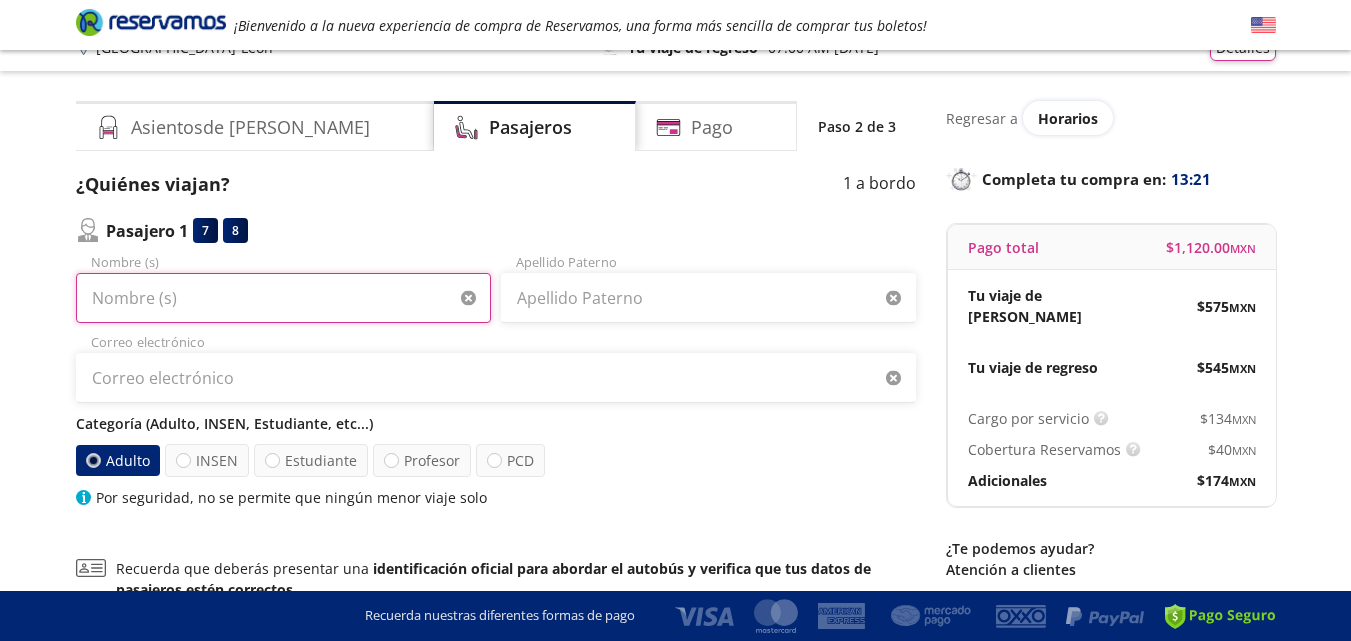 click on "Nombre (s)" at bounding box center [283, 298] 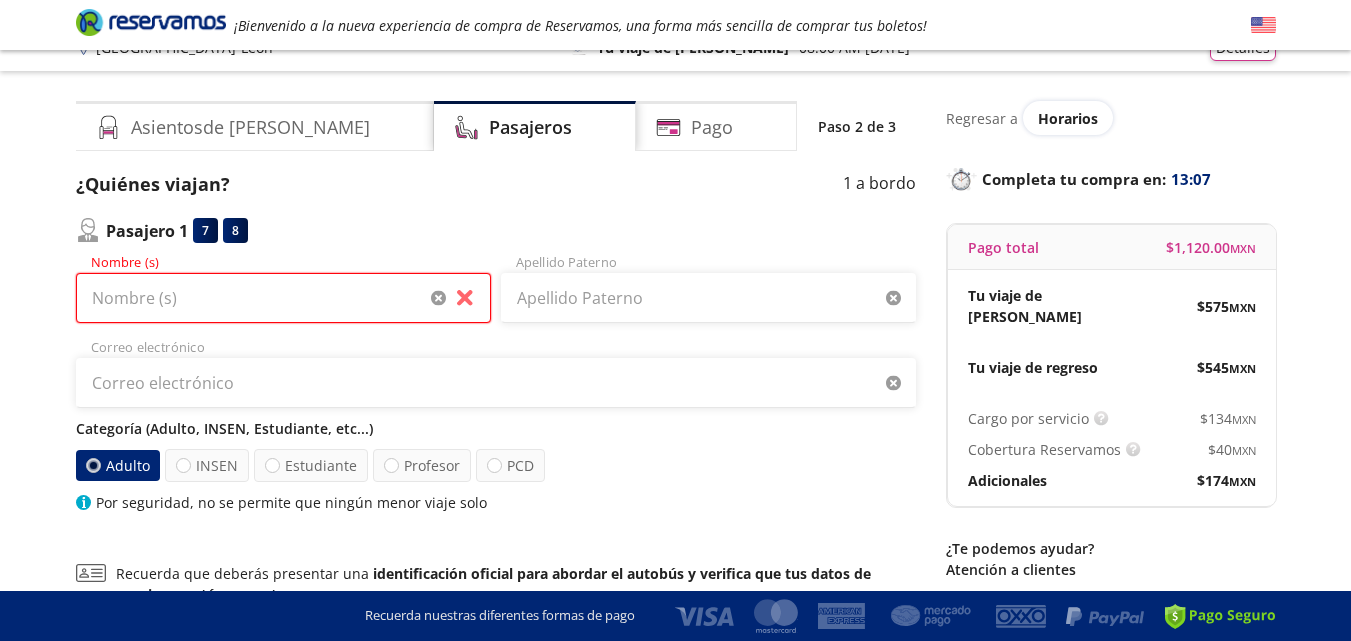 click on "Nombre (s)" at bounding box center (283, 298) 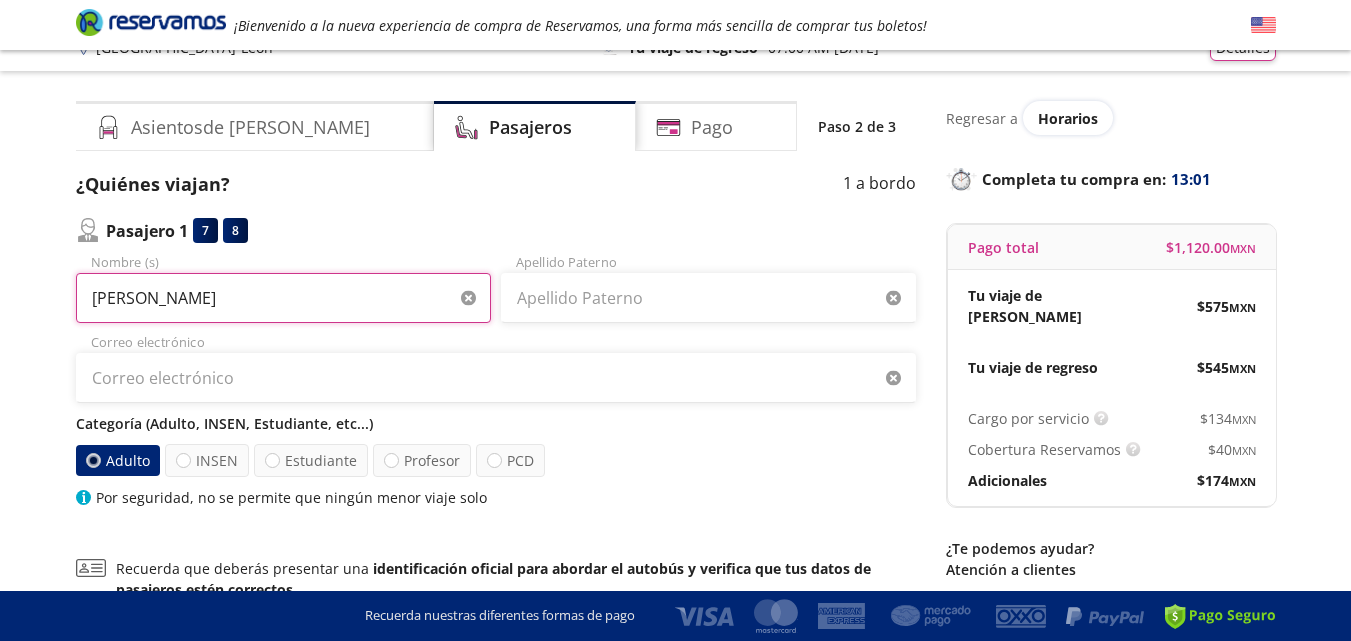 type on "[PERSON_NAME]" 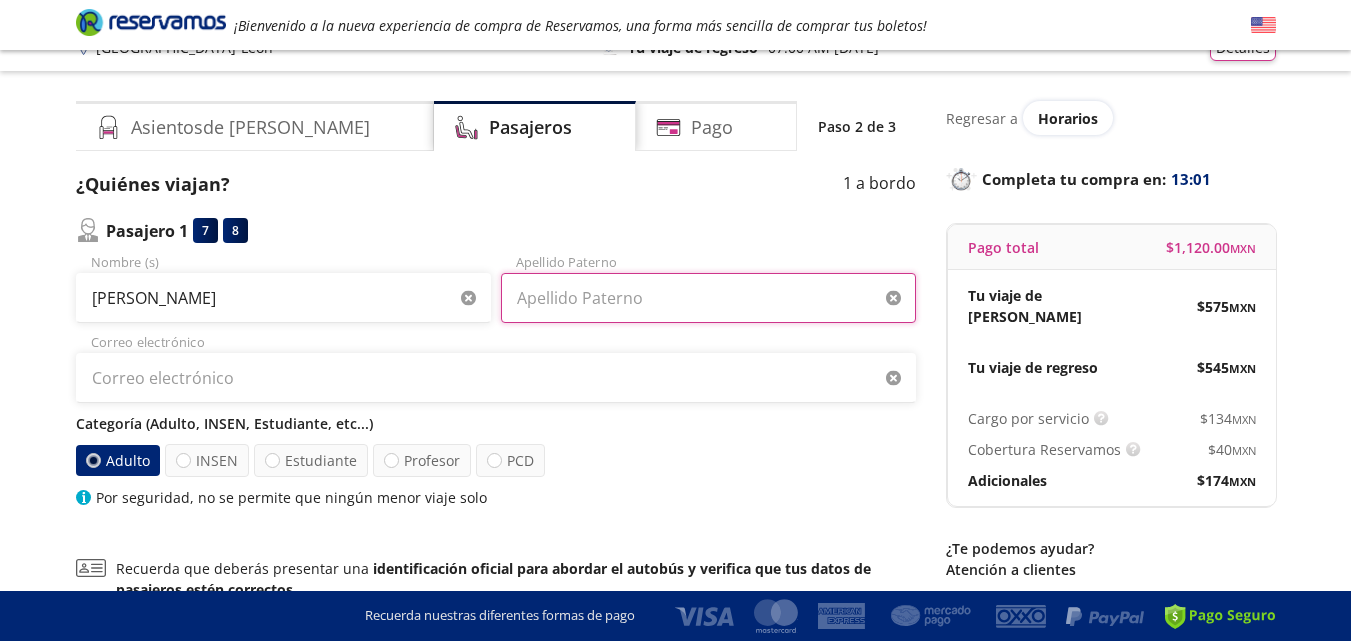 click on "Apellido Paterno" at bounding box center (708, 298) 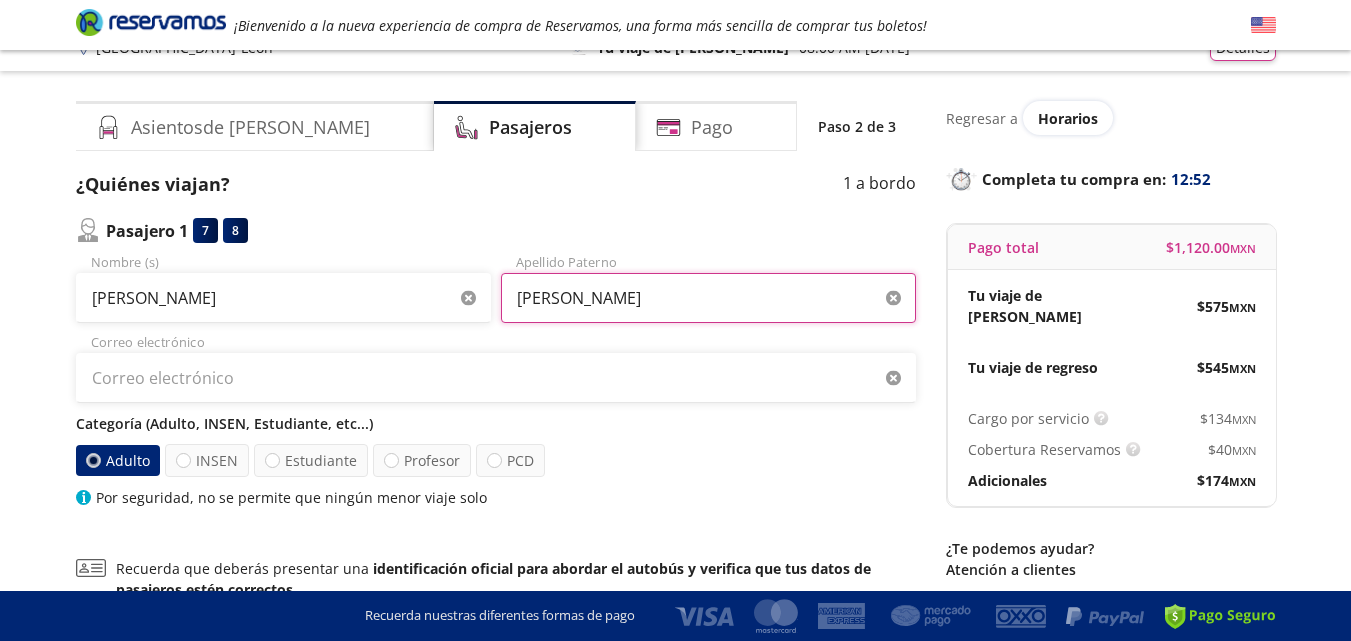 type on "[PERSON_NAME]" 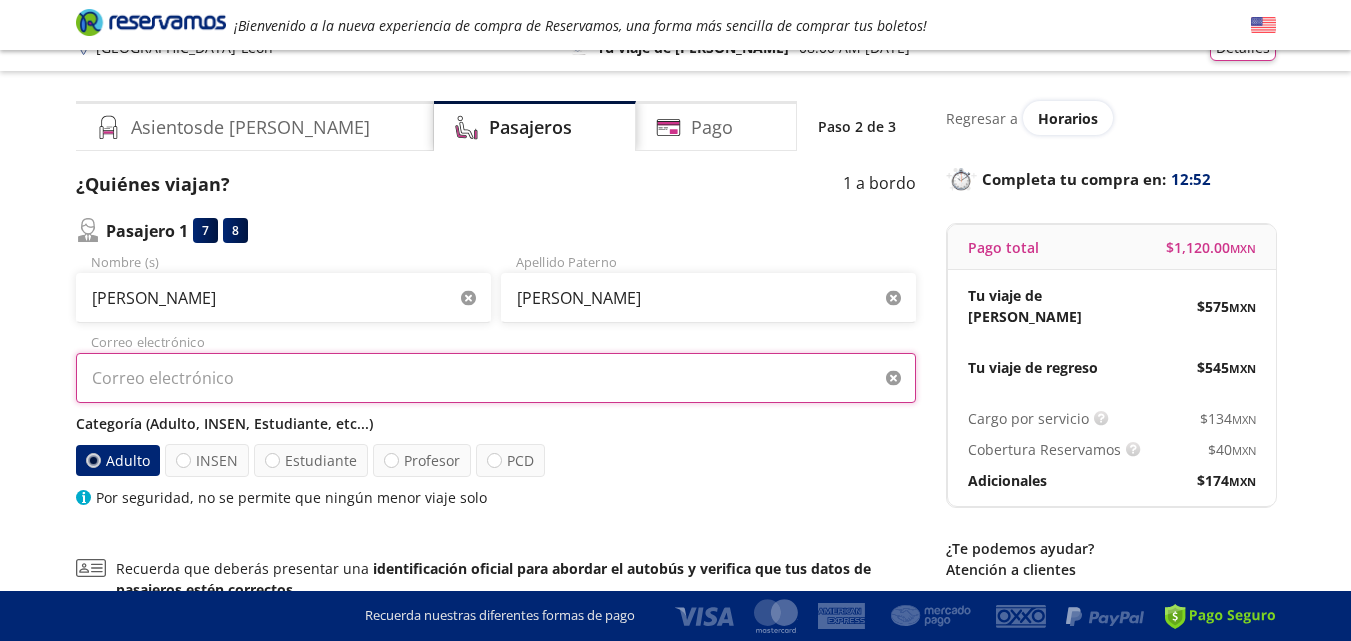 click on "Correo electrónico" at bounding box center [496, 378] 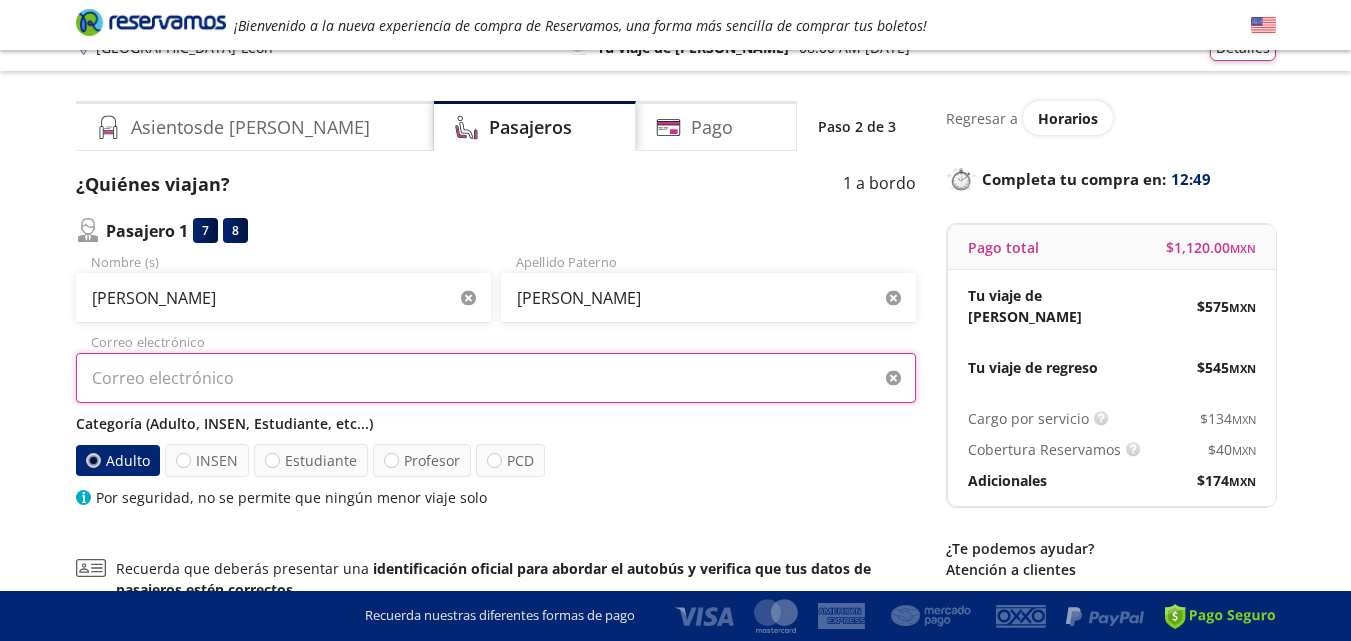 type on "[EMAIL_ADDRESS][DOMAIN_NAME]" 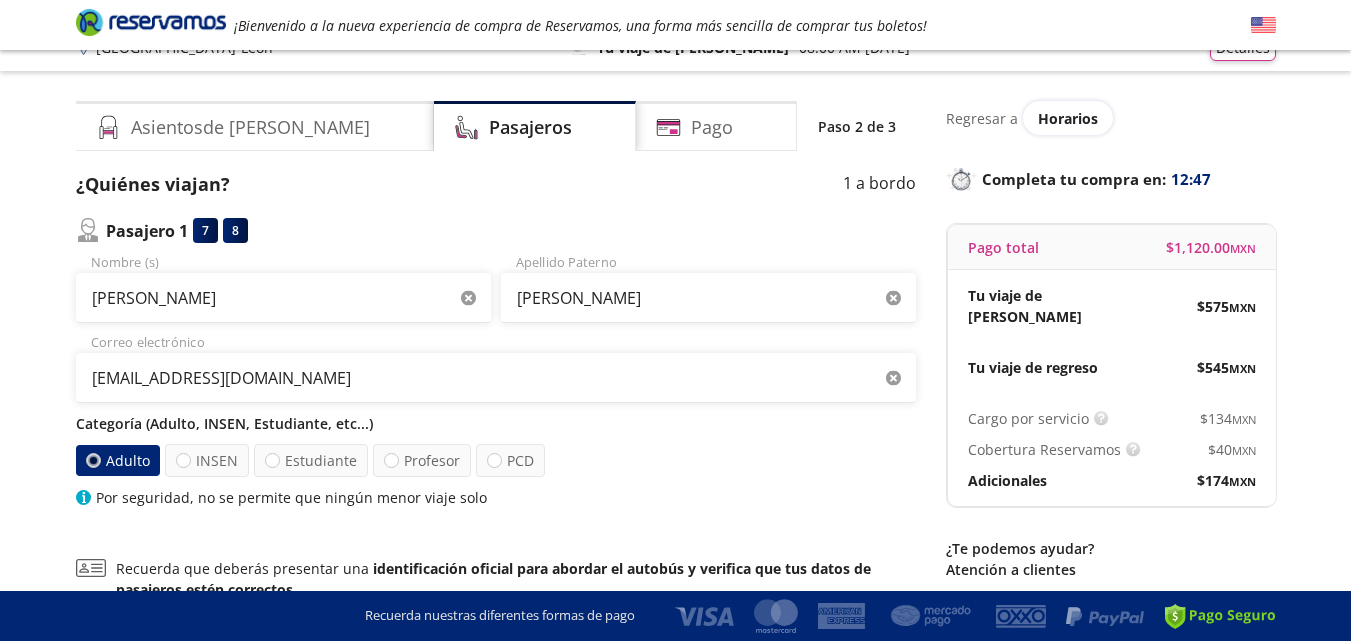 click on "Group 9 Created with Sketch. Datos para la compra Guadalajara  -  León ¡Bienvenido a la nueva experiencia de compra de Reservamos, una forma más sencilla de comprar tus boletos! Completa tu compra en : 12:47 Guadalajara  -  León 126 Tu viaje de ida 08:00 AM - 12 Jul Detalles Completa tu compra en : 12:47 Asientos  de Ida Pasajeros Pago Paso 2 de 3 ¿Quiénes viajan? 1 a bordo Pasajero 1 7 8 Josué Paúl Nombre (s) Hernández Elizalde Apellido Paterno josue_ne10@hotmail.com Correo electrónico Categoría (Adulto, INSEN, Estudiante, etc...) Adulto INSEN Estudiante Profesor PCD Por seguridad, no se permite que ningún menor viaje solo Recuerda que deberás presentar una   identificación oficial para abordar el autobús y verifica que tus datos de pasajeros estén correctos. Los pasajeros menores de edad deben viajar en compañía de 1 adulto Siguiente Regresar a Horarios Completa tu compra en : 12:47 Pago total $ 1,120.00  MXN Tu viaje de ida  $ 575  MXN Tu viaje de regreso  $ 545  MXN Cargo por servicio  $" at bounding box center (675, 427) 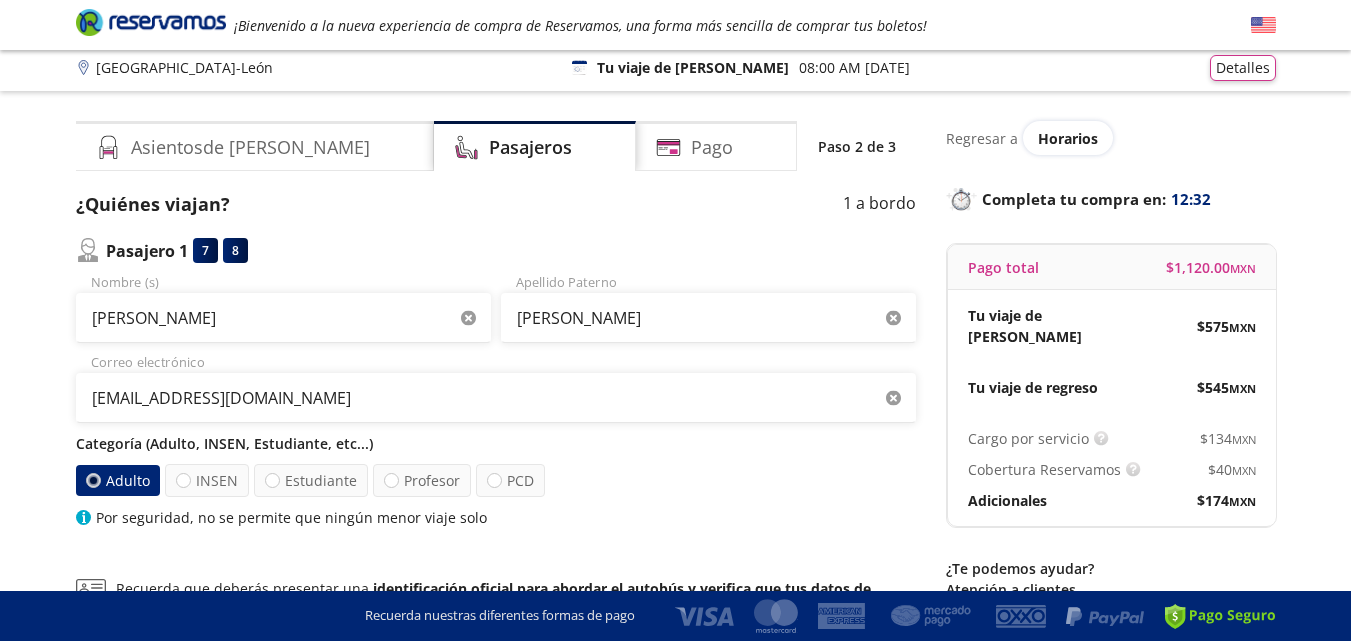 scroll, scrollTop: 14, scrollLeft: 0, axis: vertical 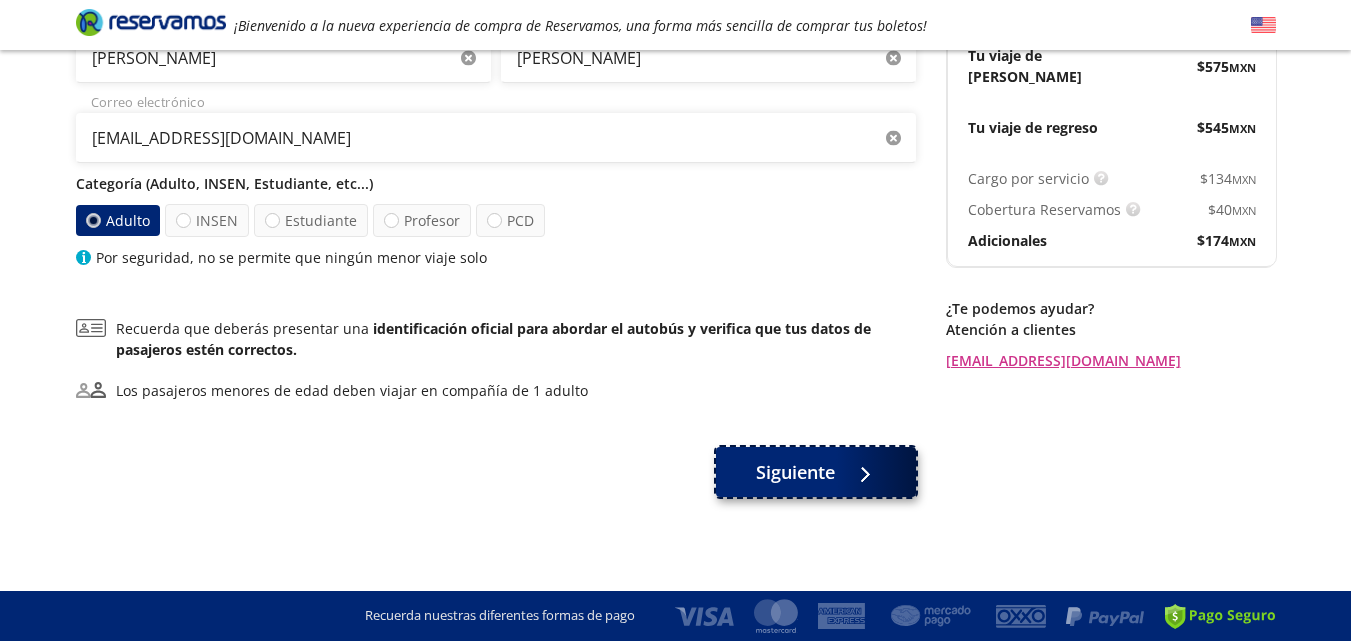 click at bounding box center [860, 472] 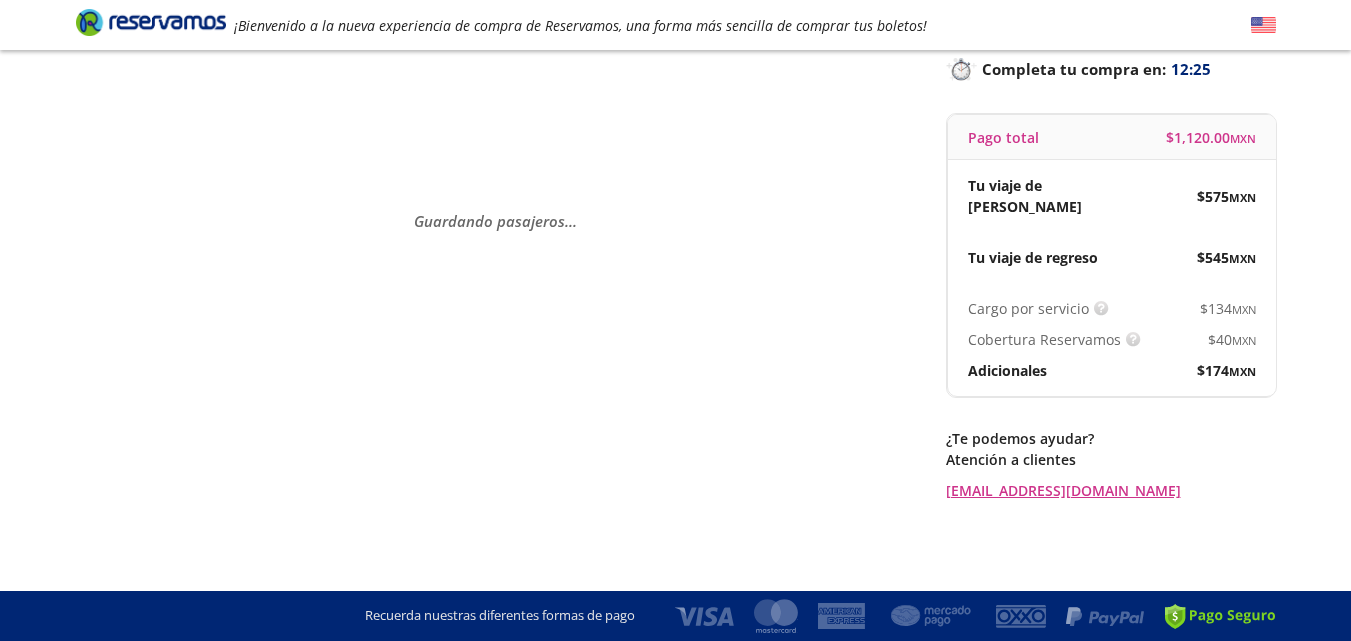 scroll, scrollTop: 0, scrollLeft: 0, axis: both 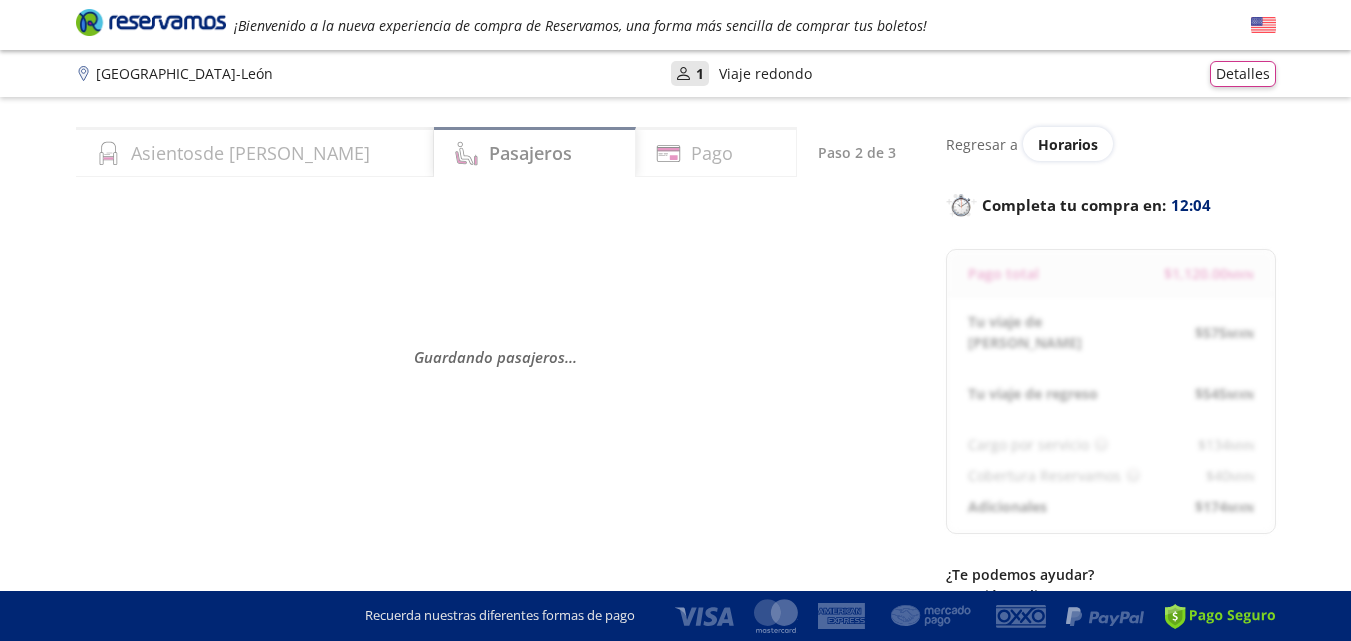 select on "MX" 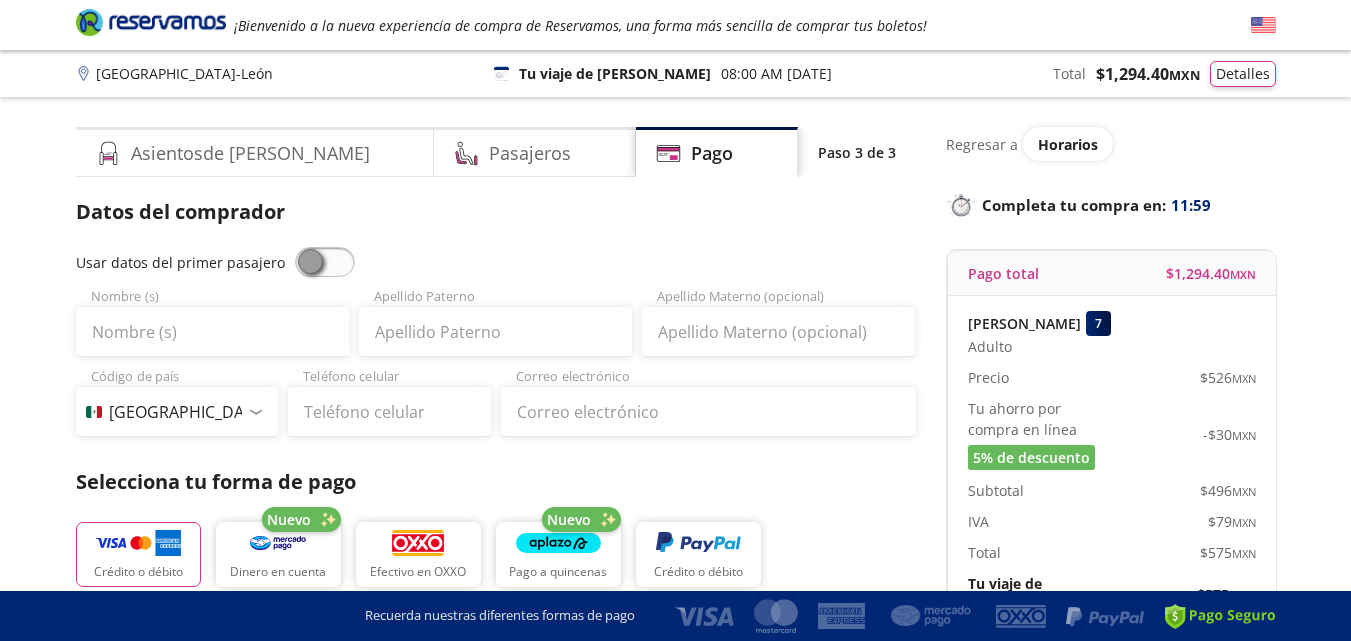 scroll, scrollTop: 3, scrollLeft: 0, axis: vertical 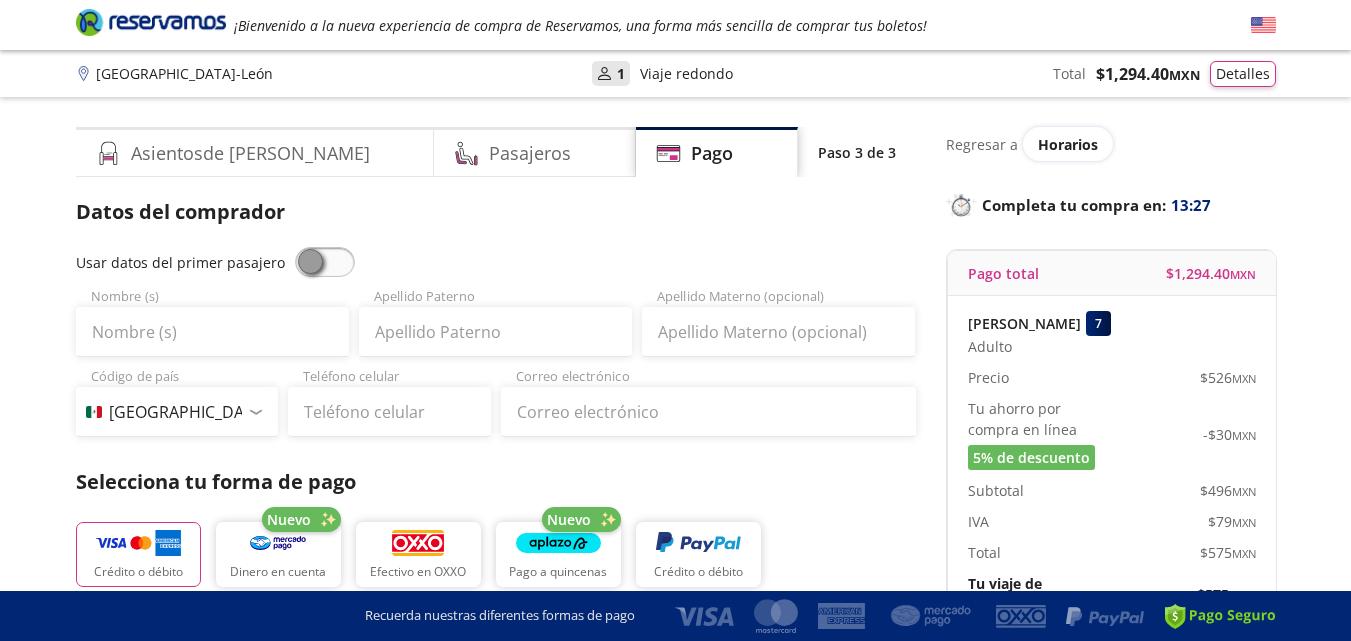 click at bounding box center (325, 262) 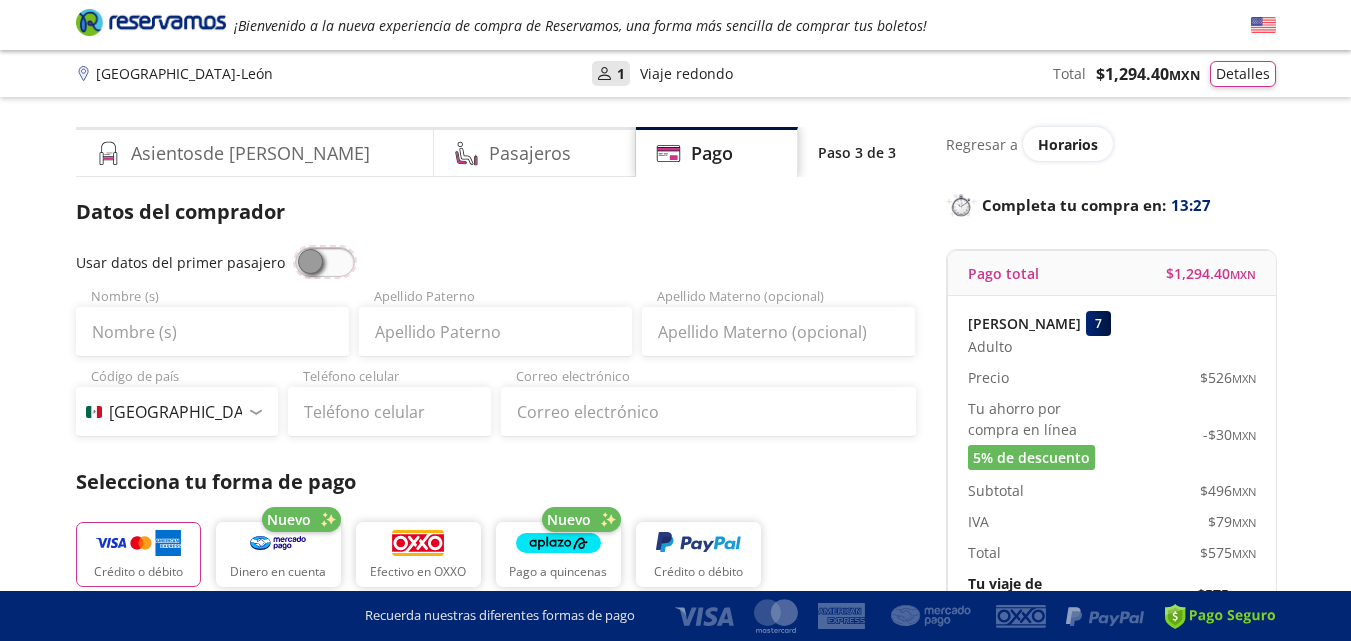 click at bounding box center (295, 247) 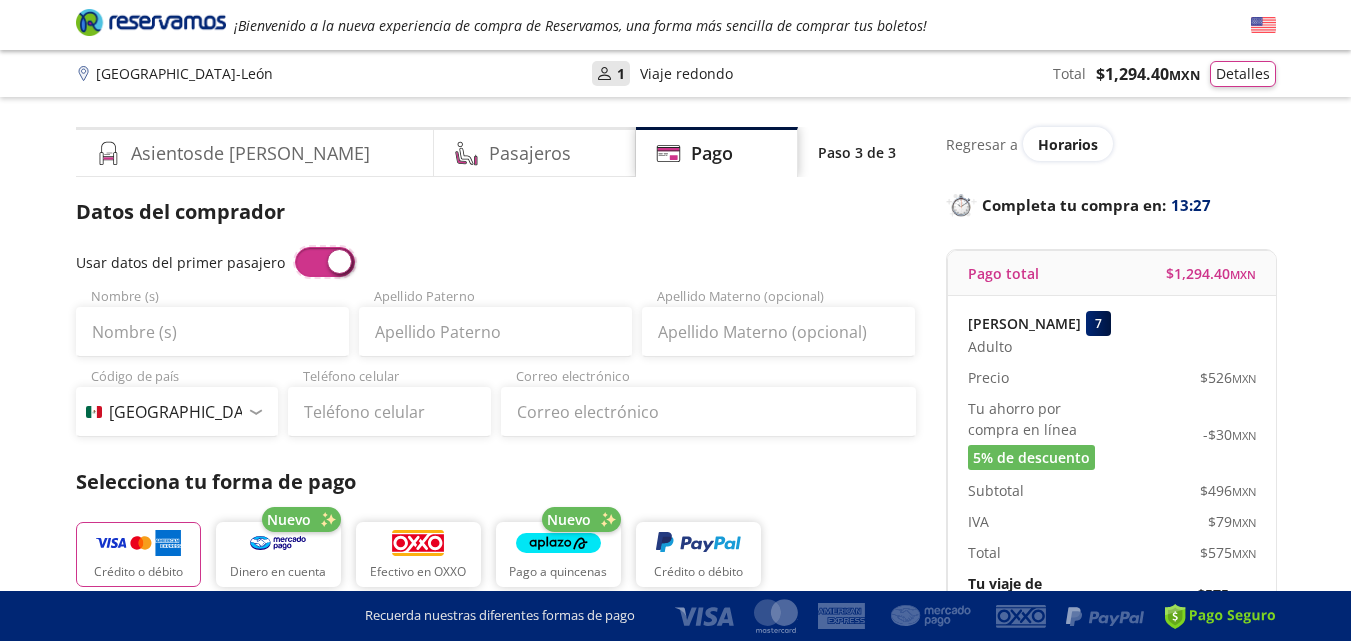 type on "[PERSON_NAME]" 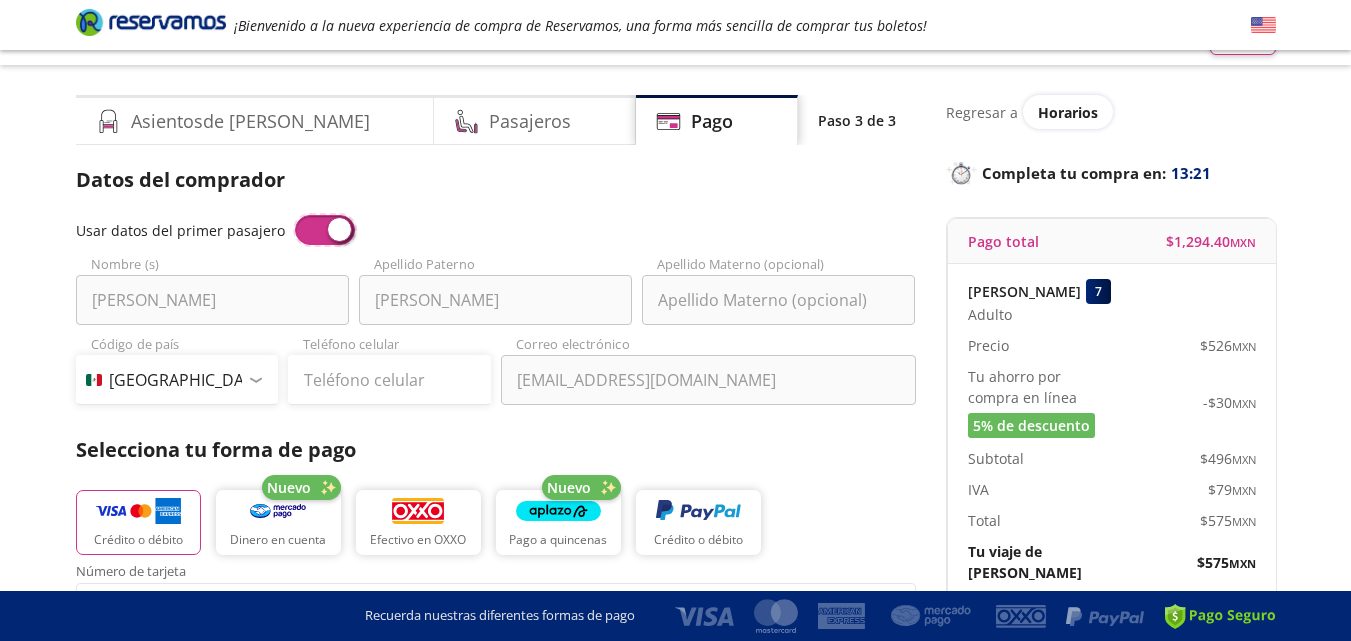 scroll, scrollTop: 34, scrollLeft: 0, axis: vertical 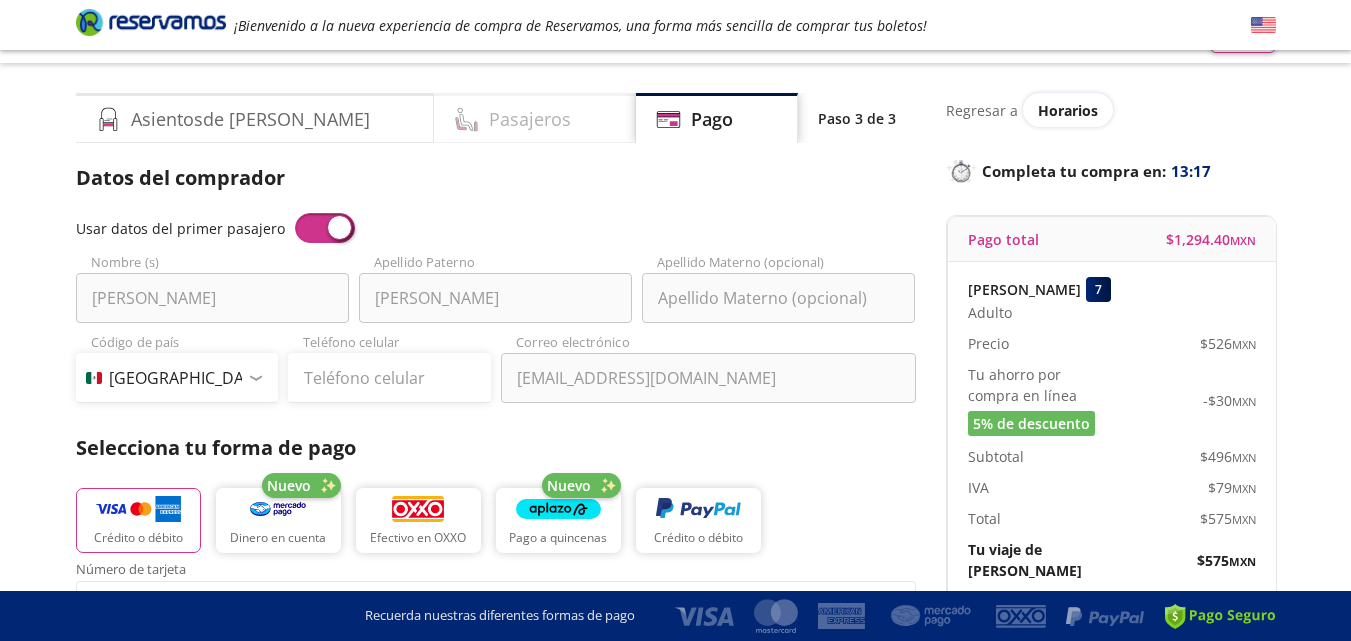 click on "Pasajeros" at bounding box center (530, 119) 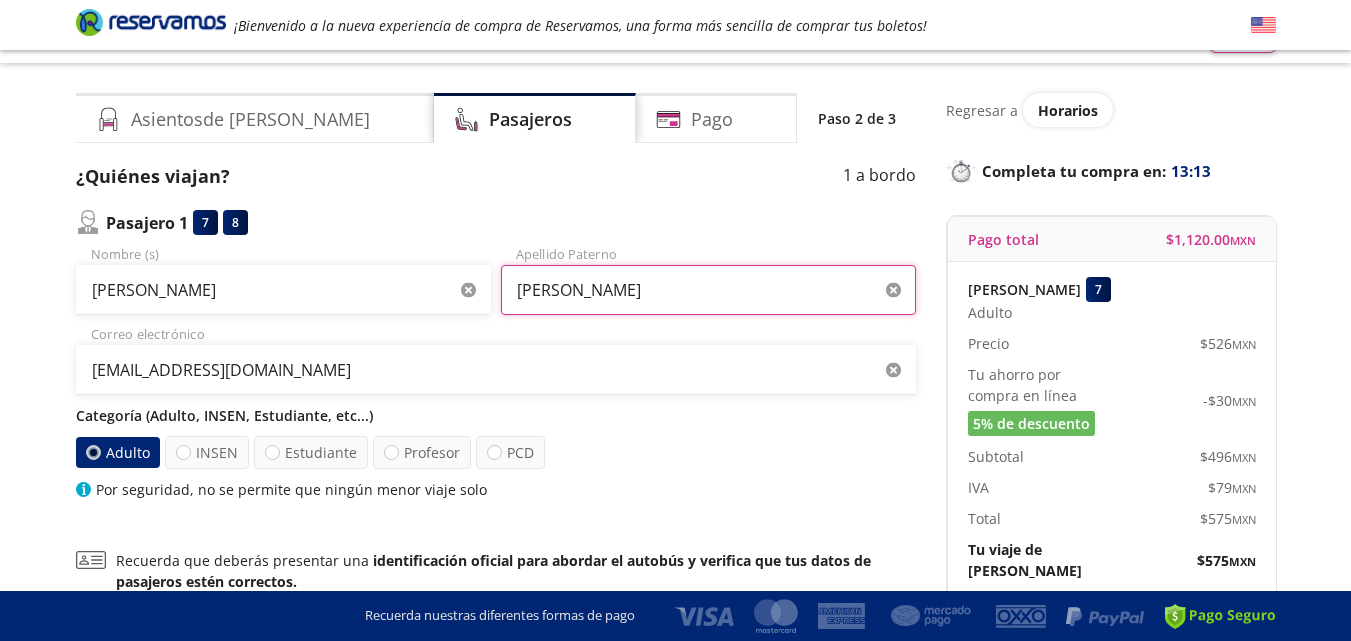 click on "[PERSON_NAME]" at bounding box center [708, 290] 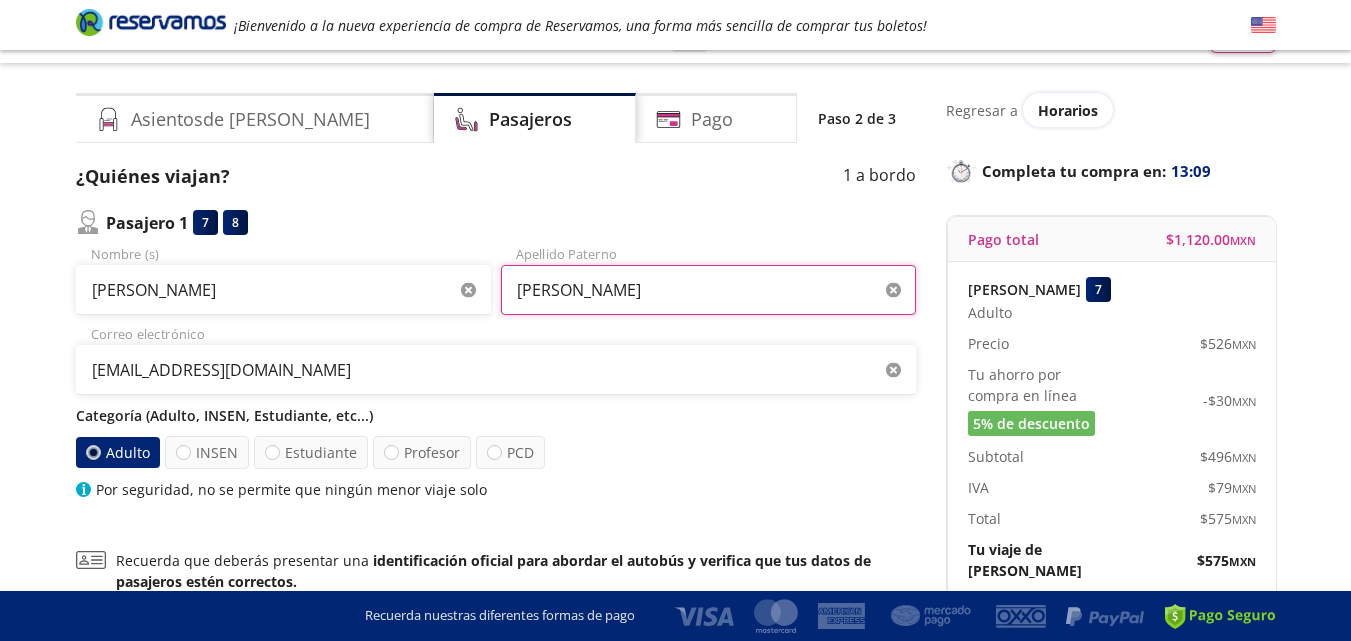 type on "[PERSON_NAME]" 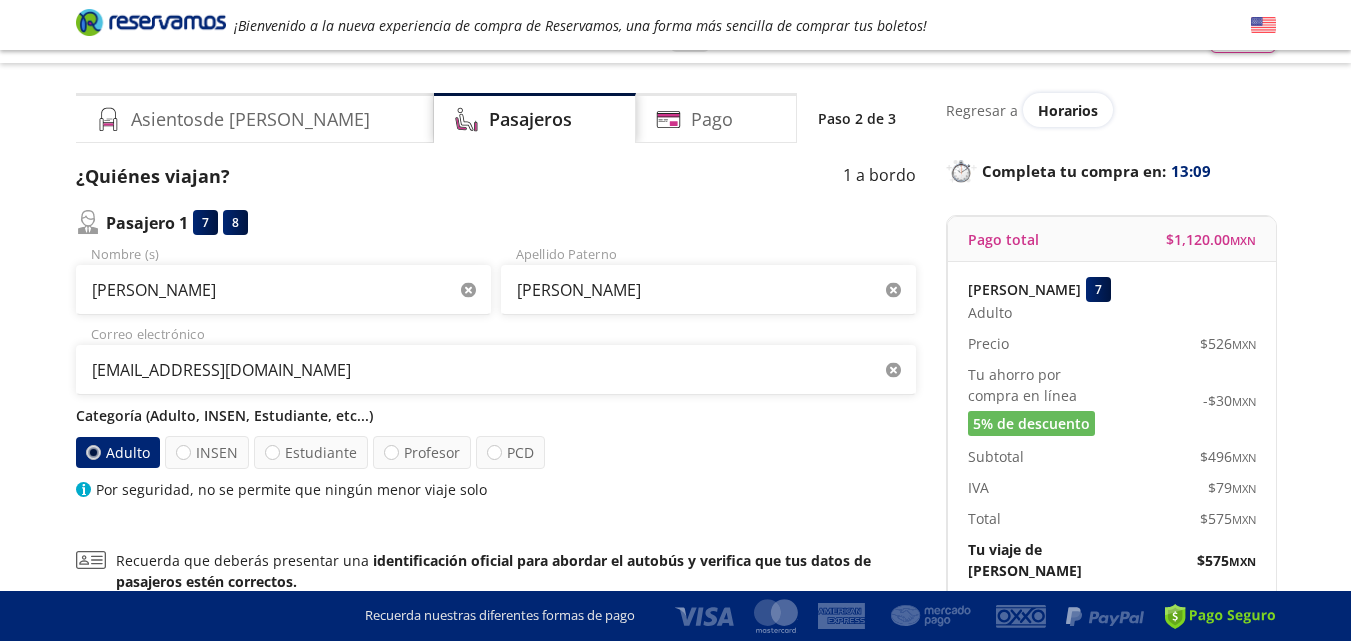 click on "josue_ne10@hotmail.com Correo electrónico" at bounding box center (496, 360) 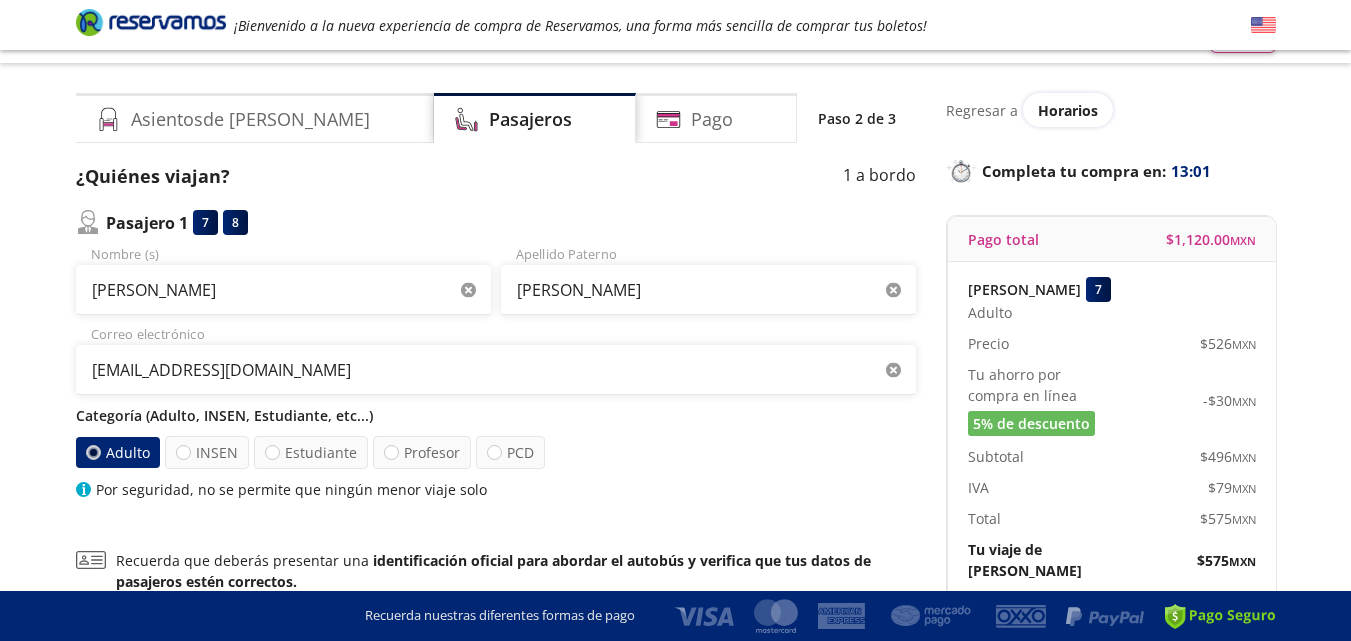 select on "MX" 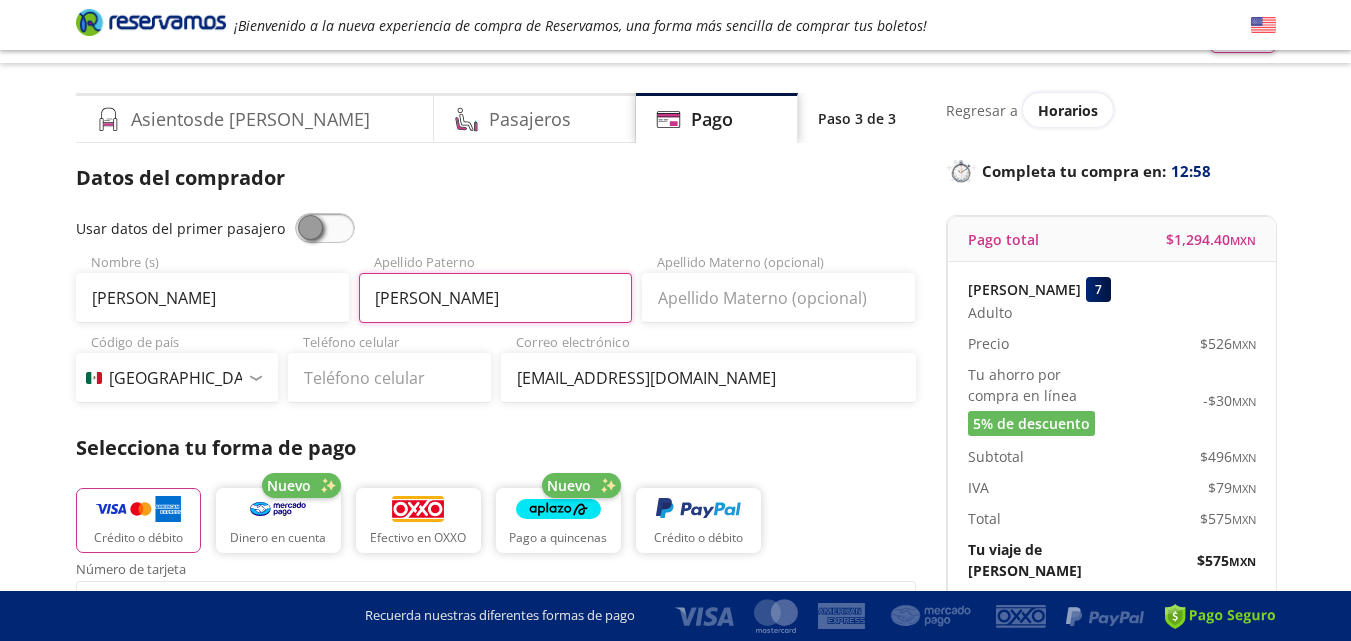 click on "[PERSON_NAME]" at bounding box center (495, 298) 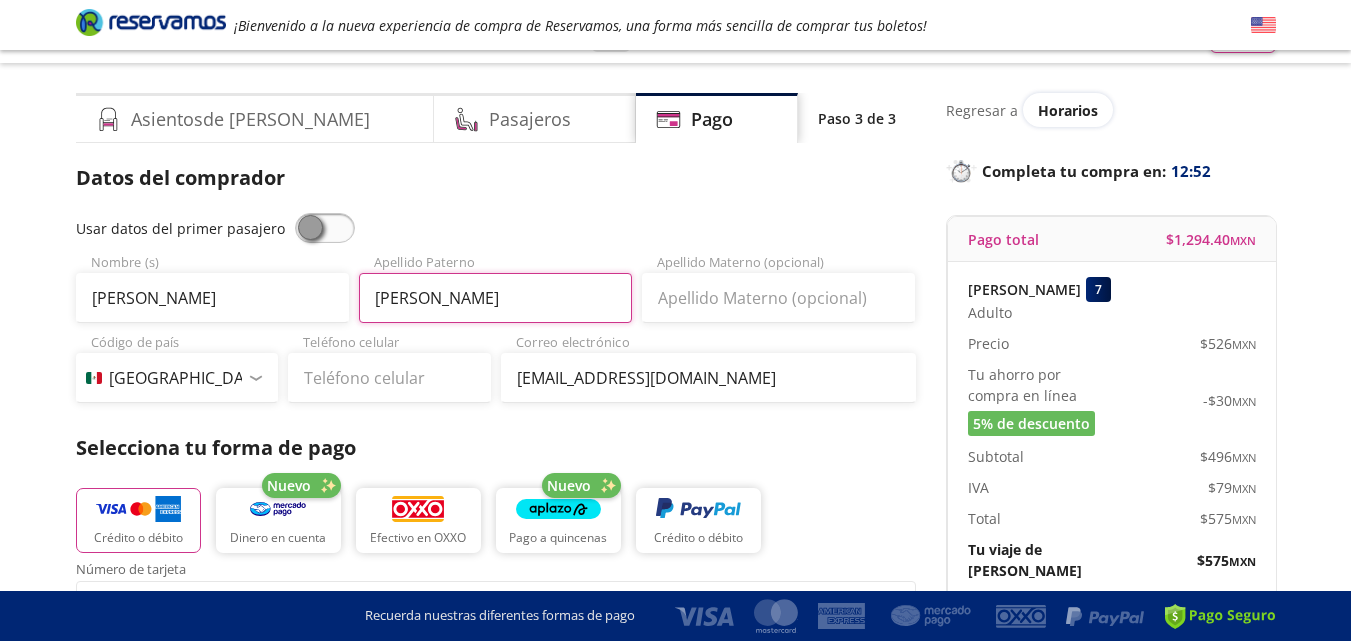 type on "[PERSON_NAME]" 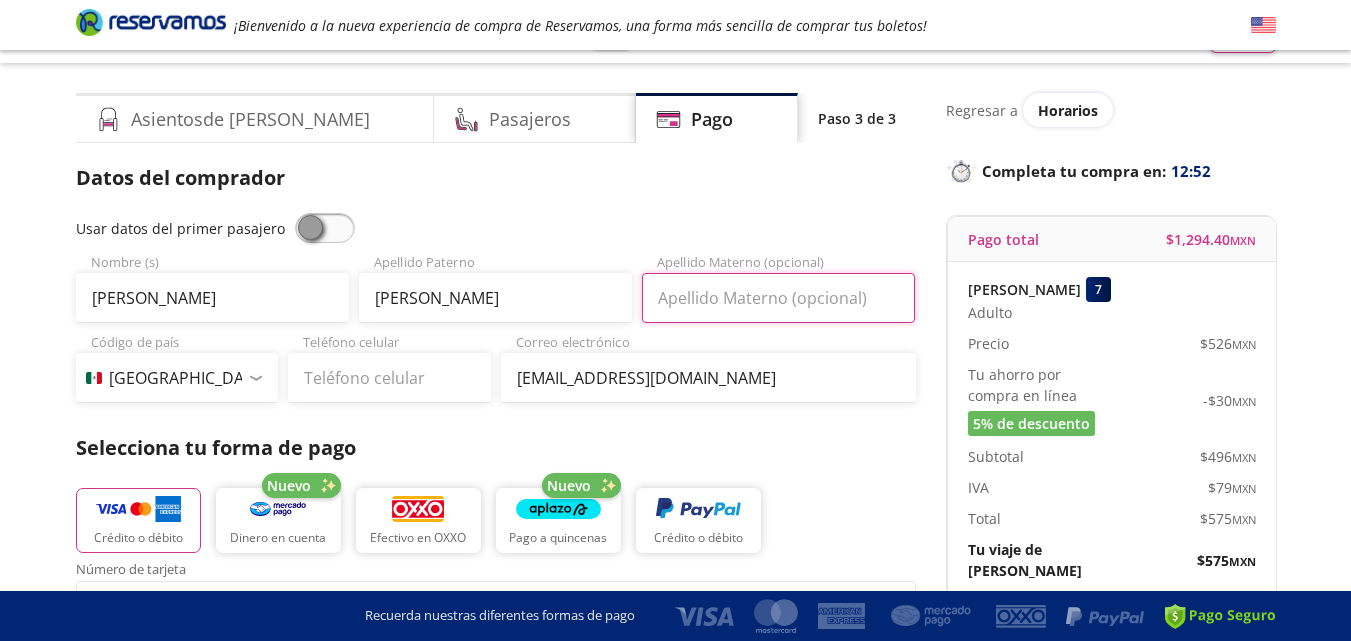 click on "Apellido Materno (opcional)" at bounding box center [778, 298] 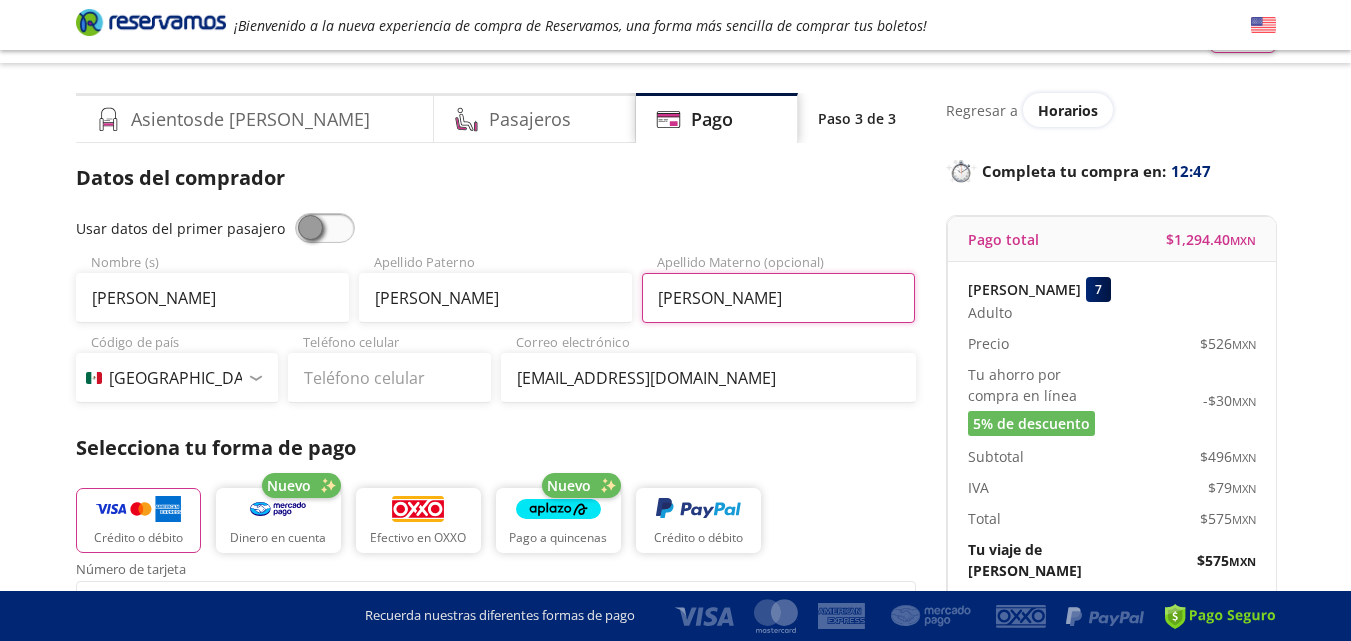 type on "Elizalde" 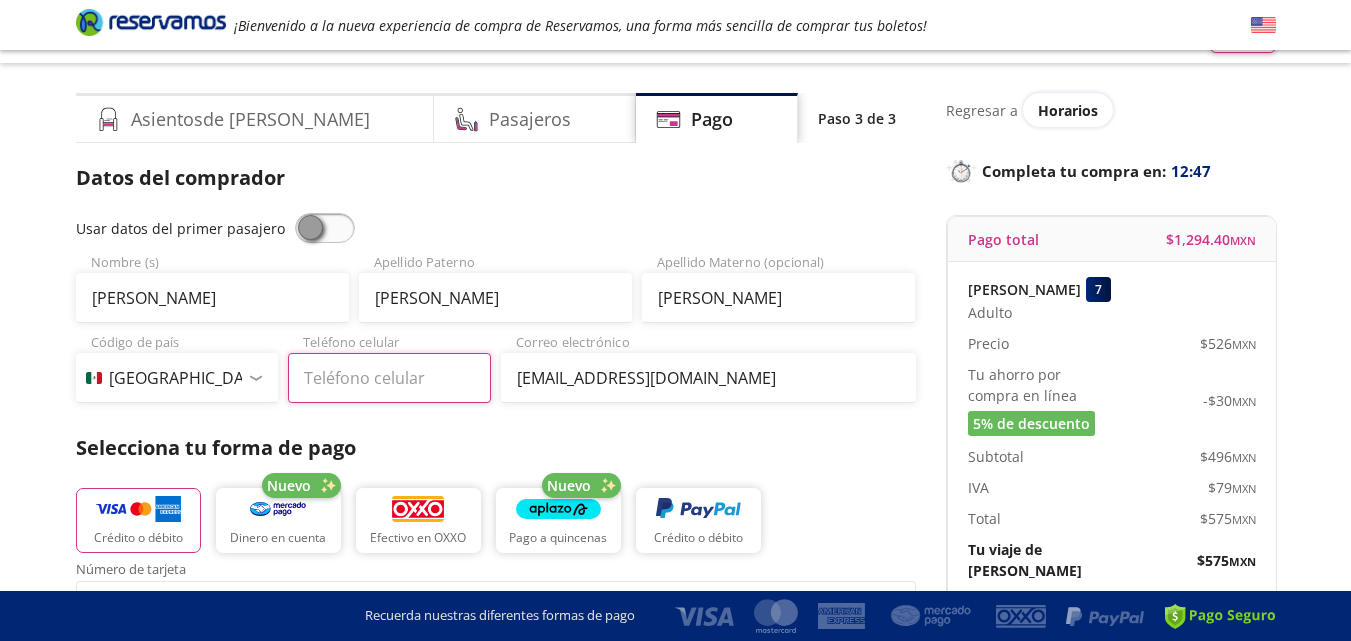 click on "Teléfono celular" at bounding box center (389, 378) 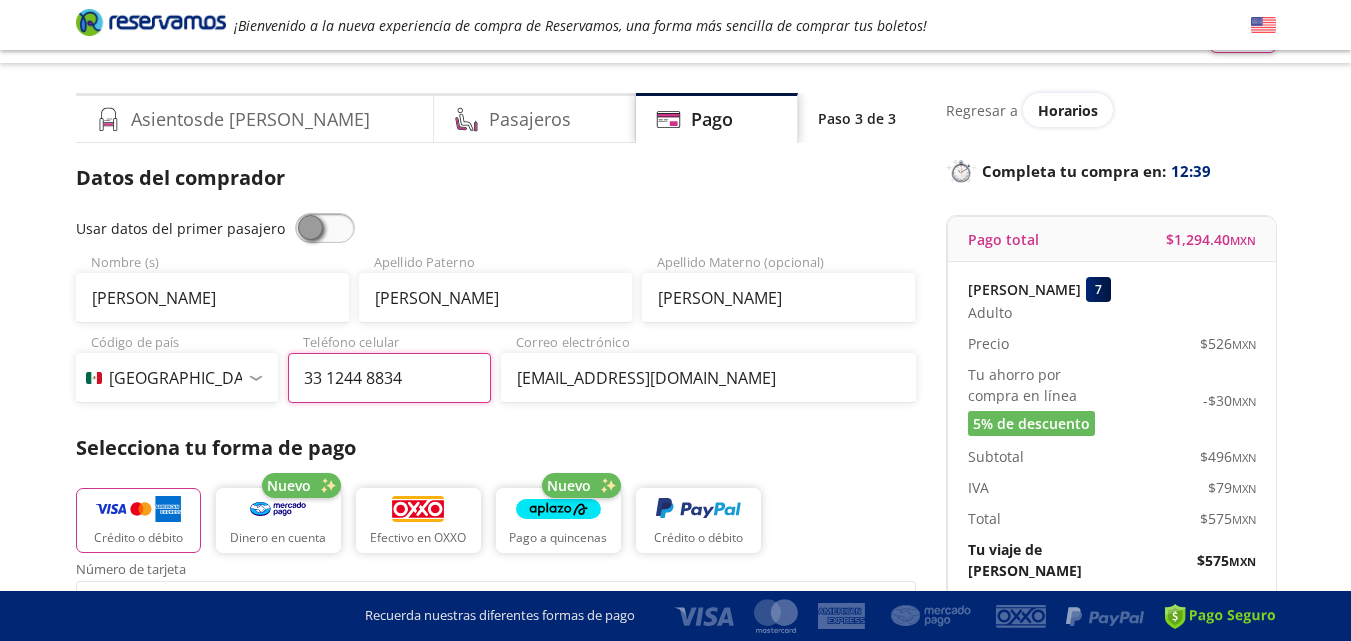 type on "33 1244 8834" 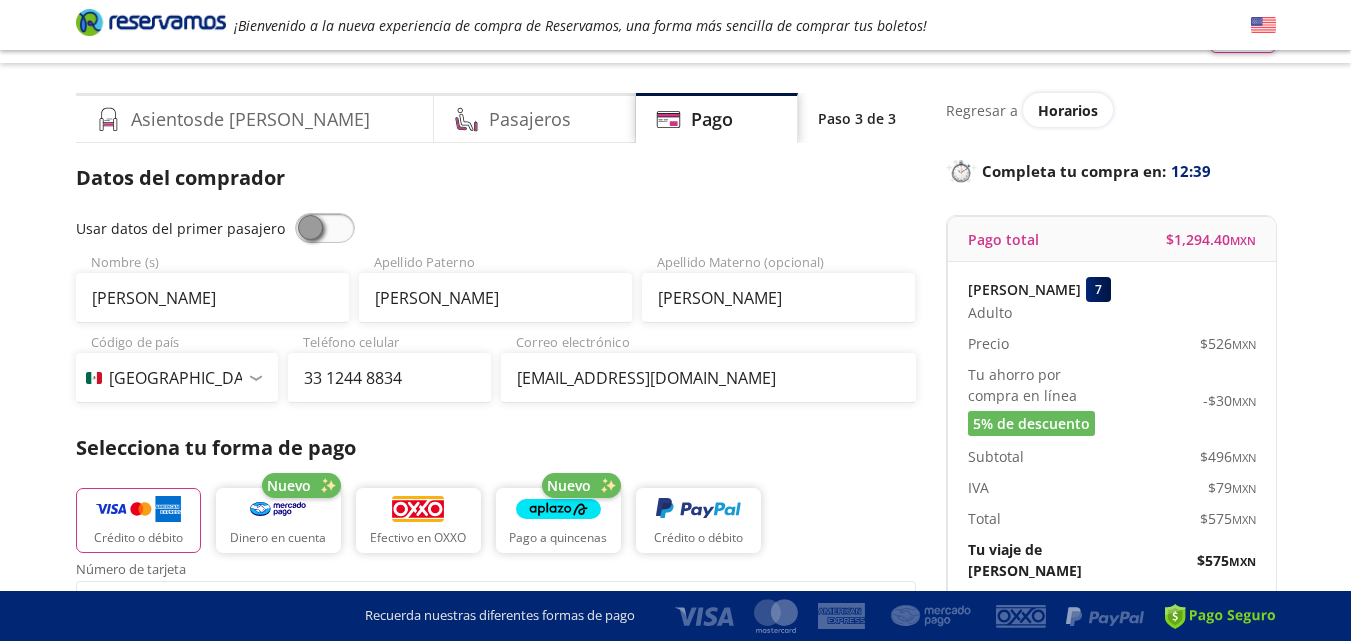 click on "Selecciona tu forma de pago" at bounding box center [496, 448] 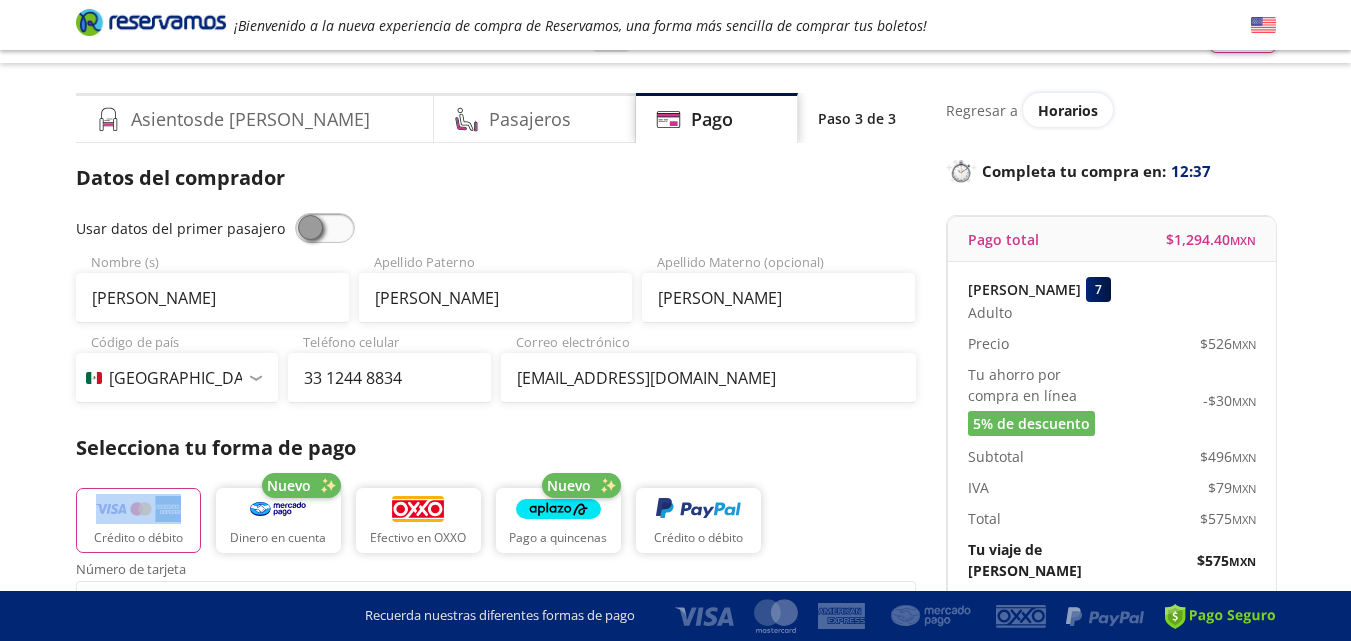click at bounding box center (325, 228) 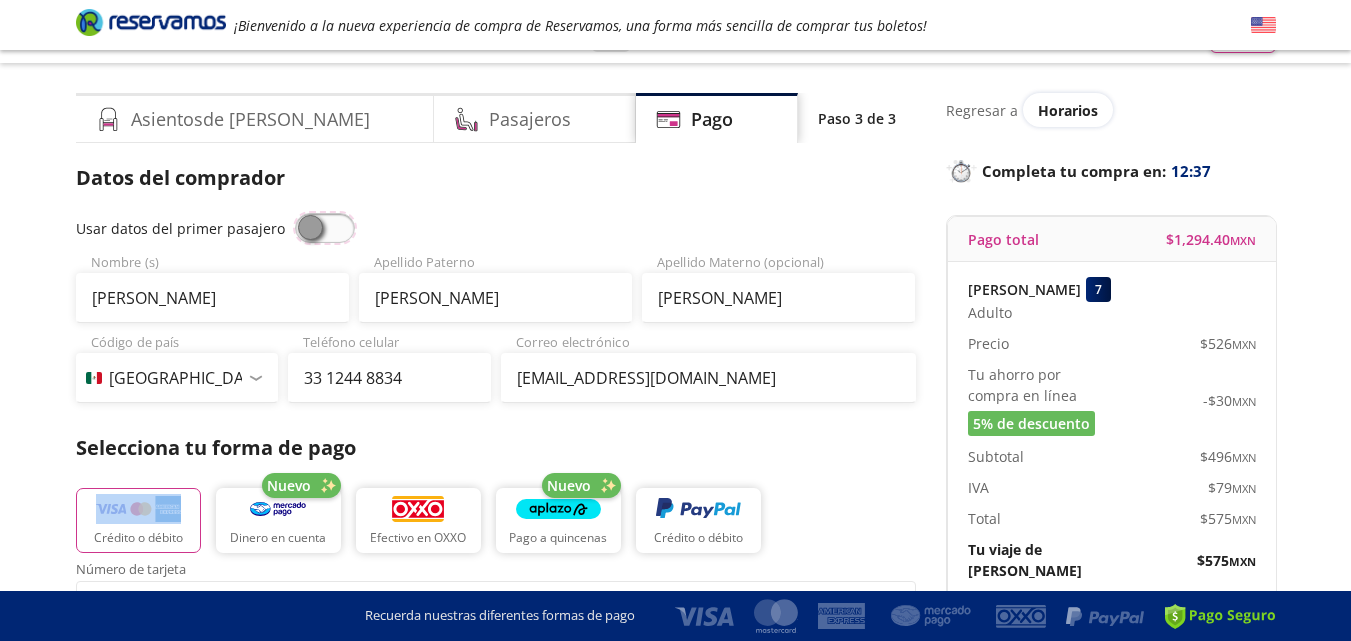 click at bounding box center [295, 213] 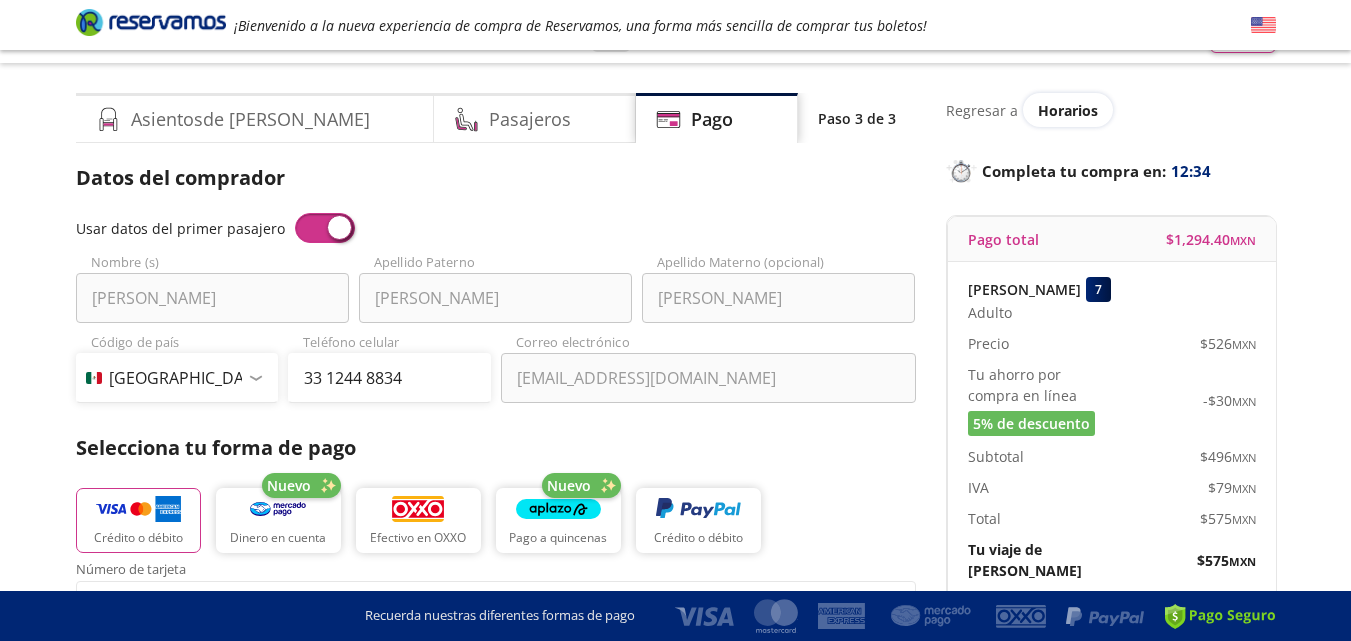 click at bounding box center [325, 228] 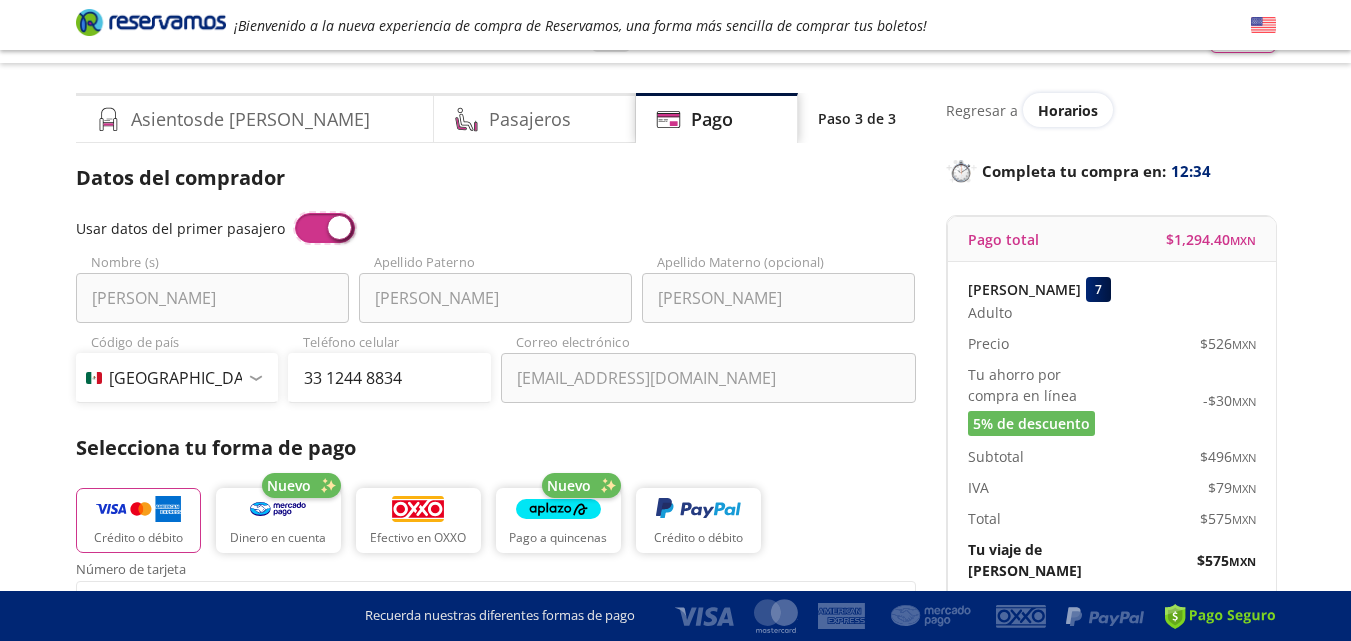 click at bounding box center (295, 213) 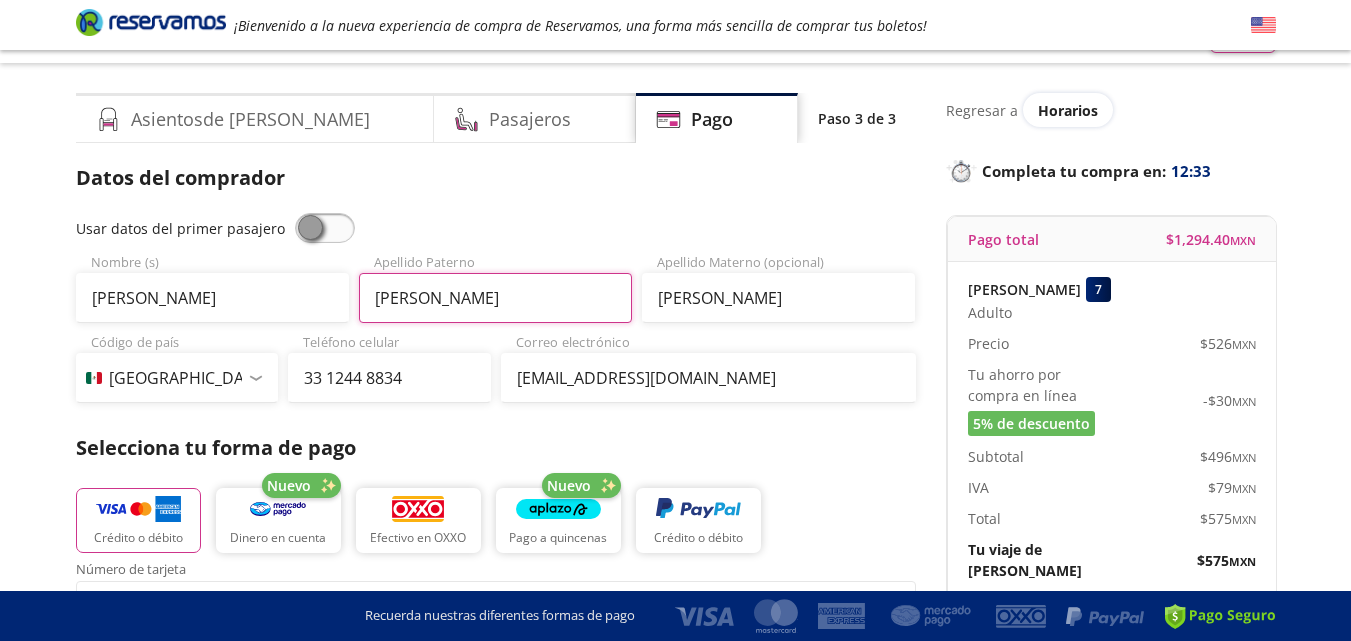 click on "[PERSON_NAME]" at bounding box center (495, 298) 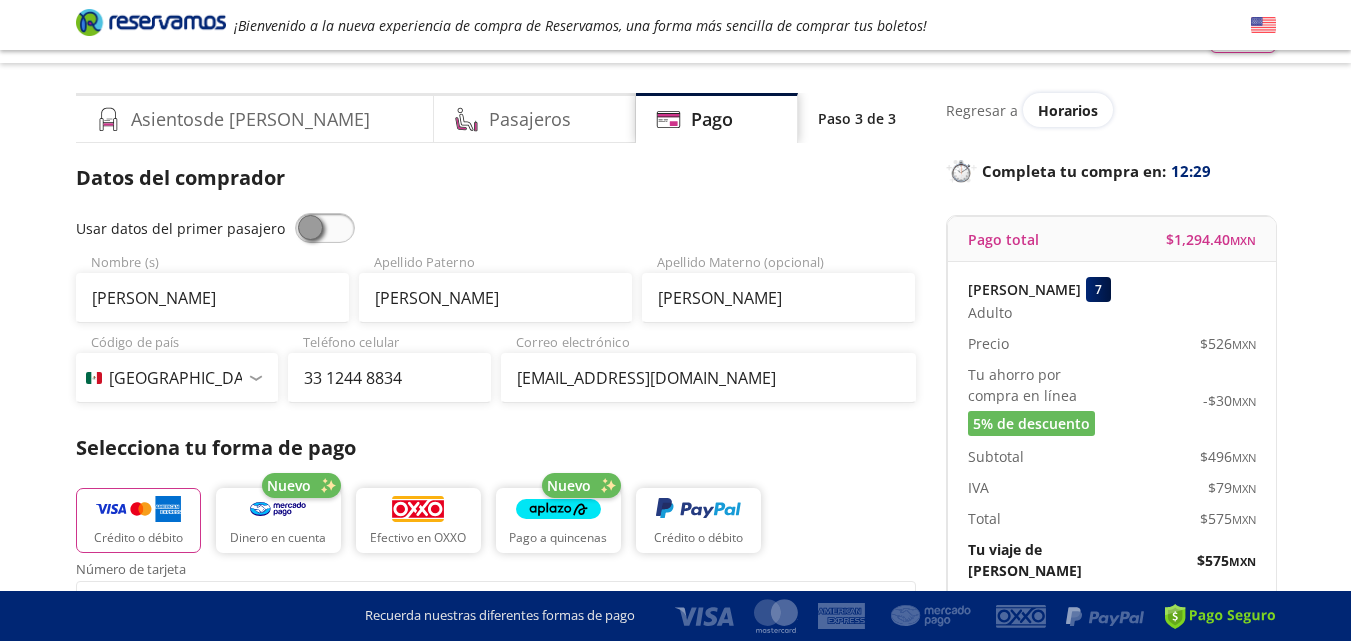 click on "Código de país Estados Unidos +1 México +52 Colombia +57 Brasil +55 Afganistán +93 Albania +355 Alemania +49 Andorra +376 Angola +244 Anguila +1 Antigua y Barbuda +1 Arabia Saudita +966 Argelia +213 Argentina +54 Armenia +374 Aruba +297 Australia +61 Austria +43 Azerbaiyán +994 Bahamas +1 Bangladés +880 Barbados +1 Baréin +973 Bélgica +32 Belice +501 Benín +229 Bermudas +1 Bielorrusia +375 Birmania +95 Bolivia +591 Bosnia y Herzegovina +387 Botsuana +267 Brunéi +673 Bulgaria +359 Burkina Faso +226 Burundi +257 Bután +975 Cabo Verde +238 Camboya +855 Camerún +237 Canadá +1 Caribe Neerlandés +599 Chad +235 Chile +56 China +86 Chipre +357 Comoras +269 Congo +243 Congo +242 Corea del Norte +850 Corea del Sur +82 Costa de Marfil +225 Costa Rica +506 Croacia +385 Cuba +53 Curaçao +599 Dinamarca +45 Dominica +1 Ecuador +593 Egipto +20 El Salvador +503 Emiratos Árabes Unidos +971 Eritrea +291 Eslovaquia +421 Eslovenia +386 España +34 Estonia +372 Etiopía +251 Federación Rusa +7 Fiji +679 Ghana +233" at bounding box center (177, 368) 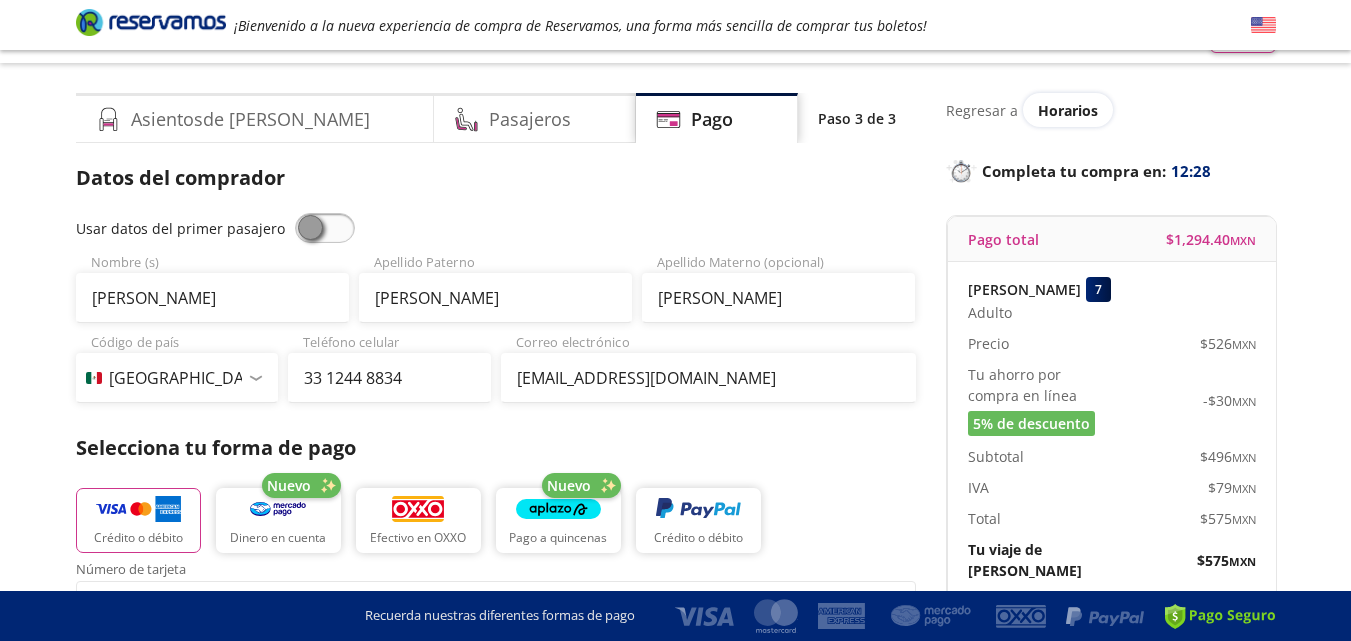 click at bounding box center [325, 228] 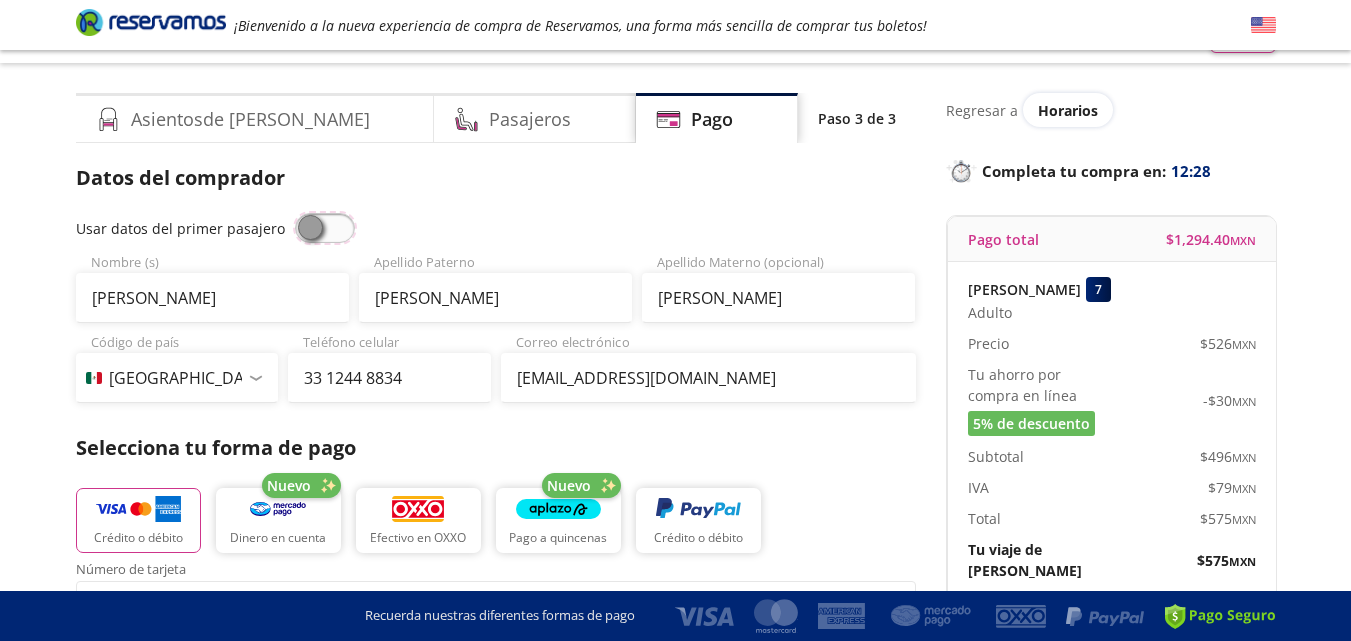 click at bounding box center (295, 213) 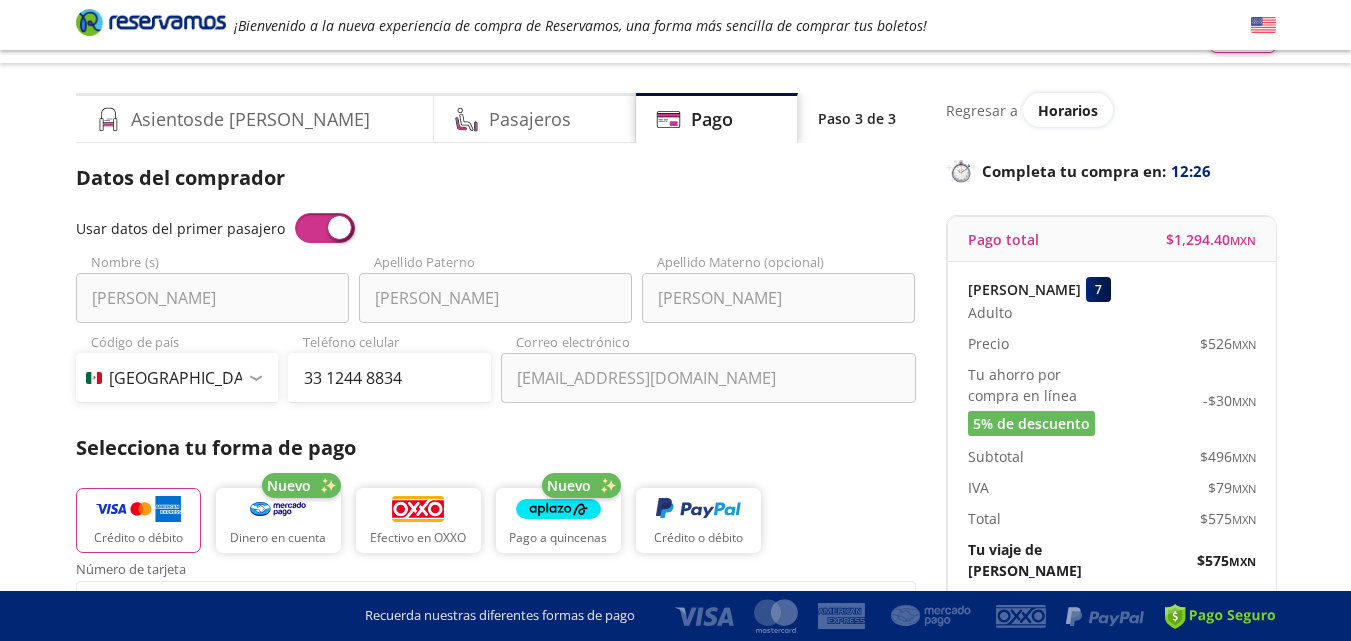 click at bounding box center [325, 228] 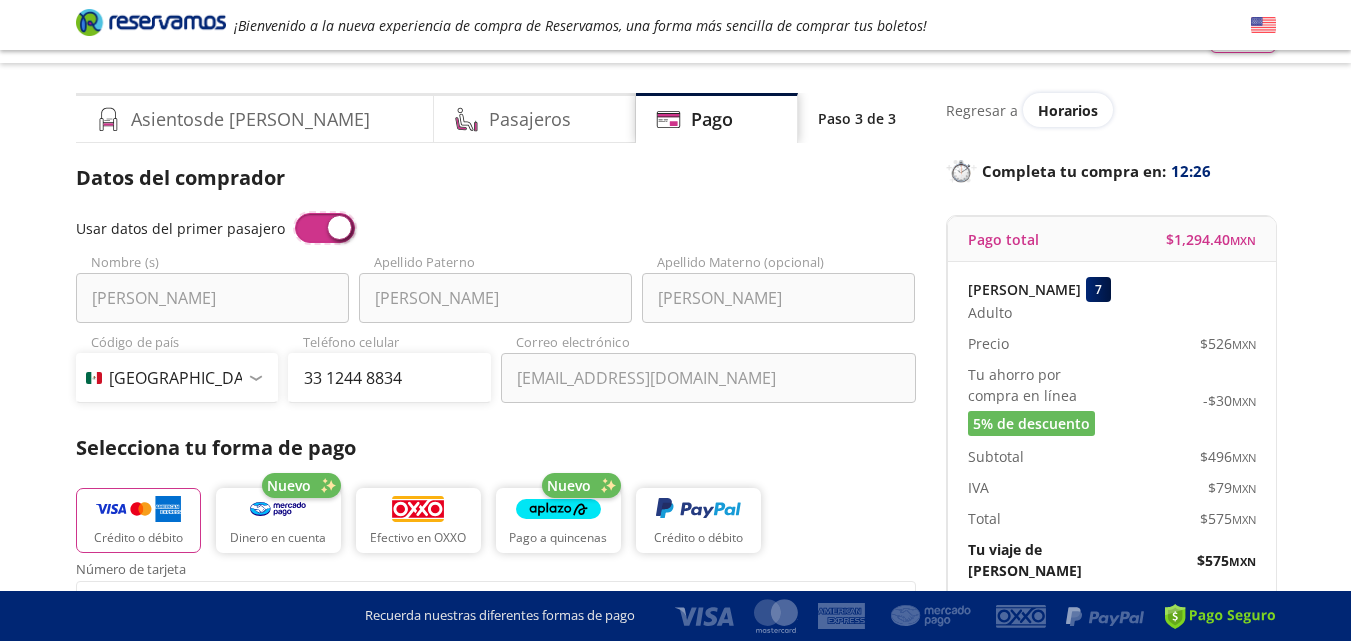 click at bounding box center (295, 213) 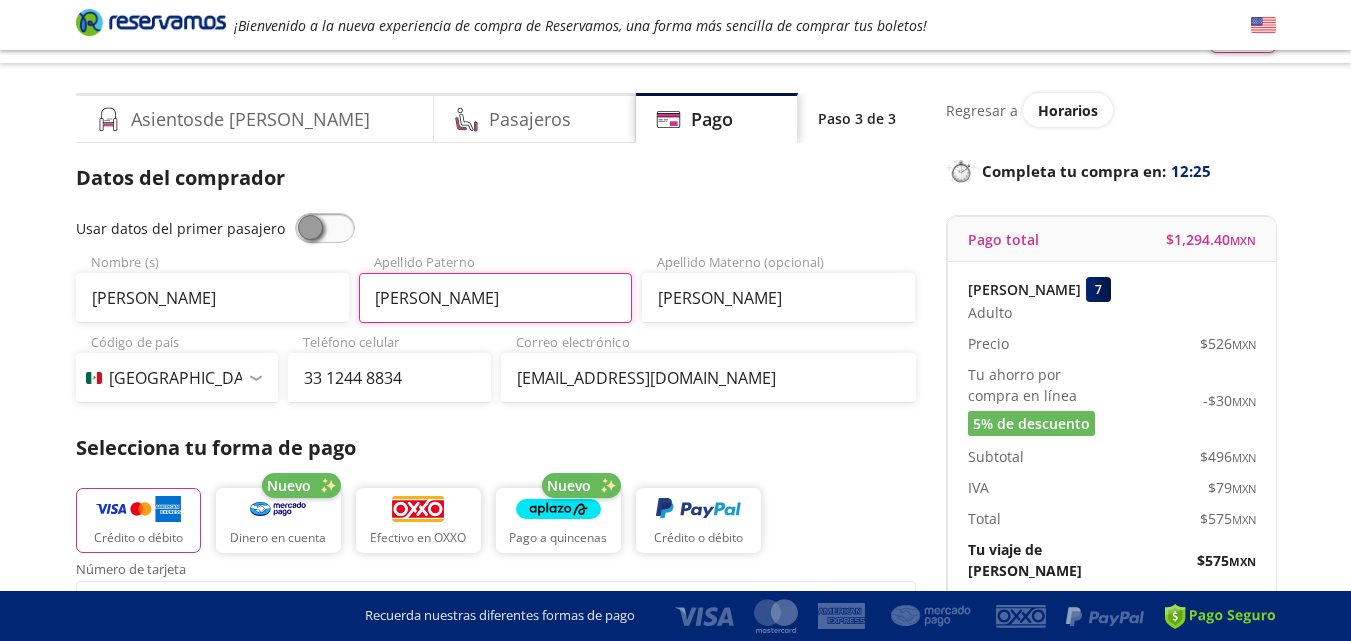 click on "[PERSON_NAME]" at bounding box center (495, 298) 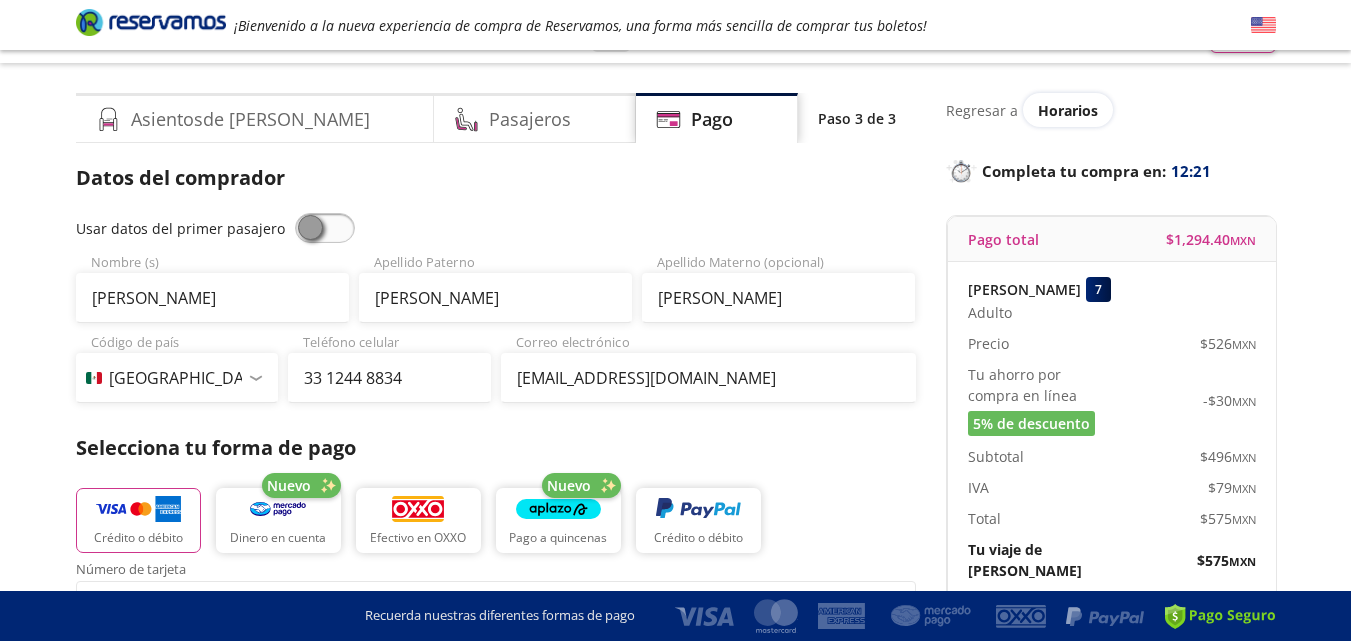 click on "33 1244 8834 Teléfono celular" at bounding box center [389, 368] 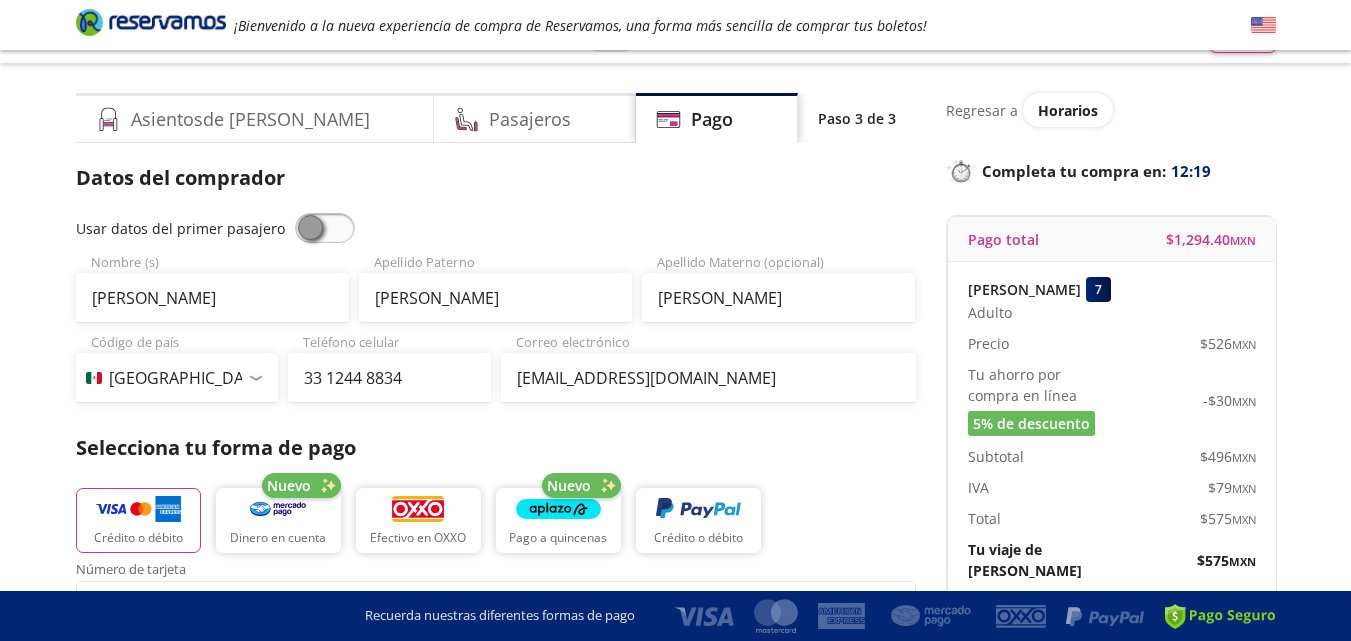 click at bounding box center [325, 228] 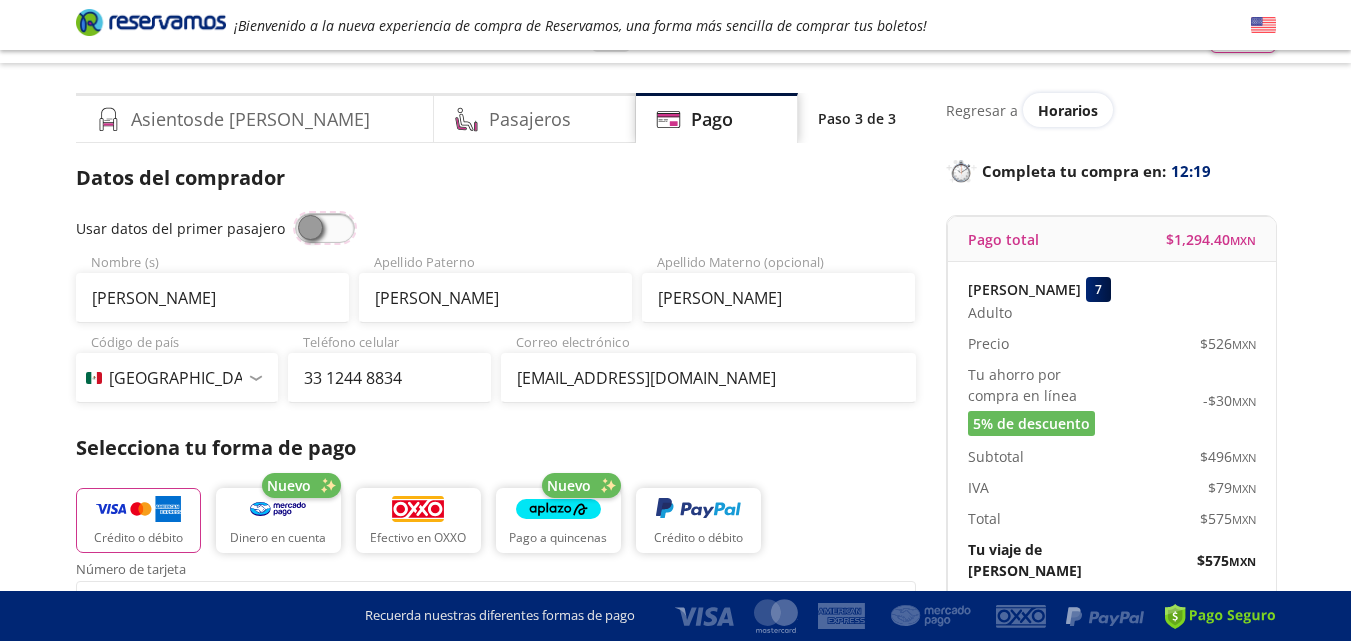 click at bounding box center [295, 213] 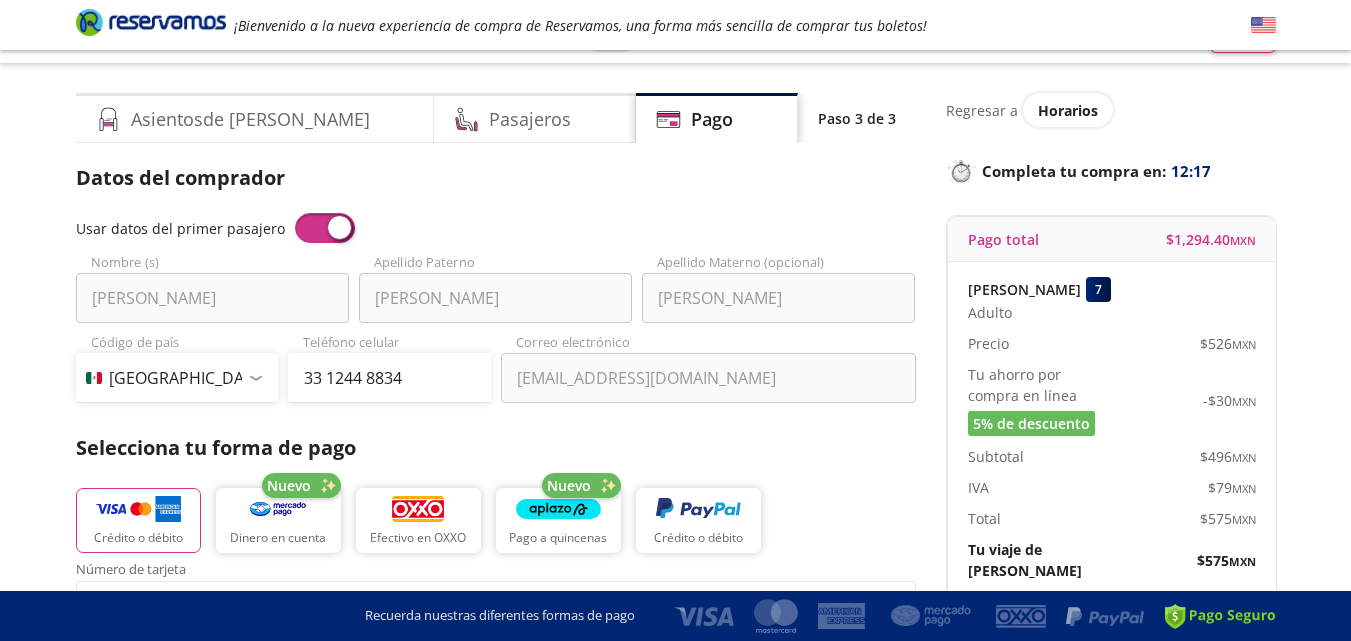 click at bounding box center [325, 228] 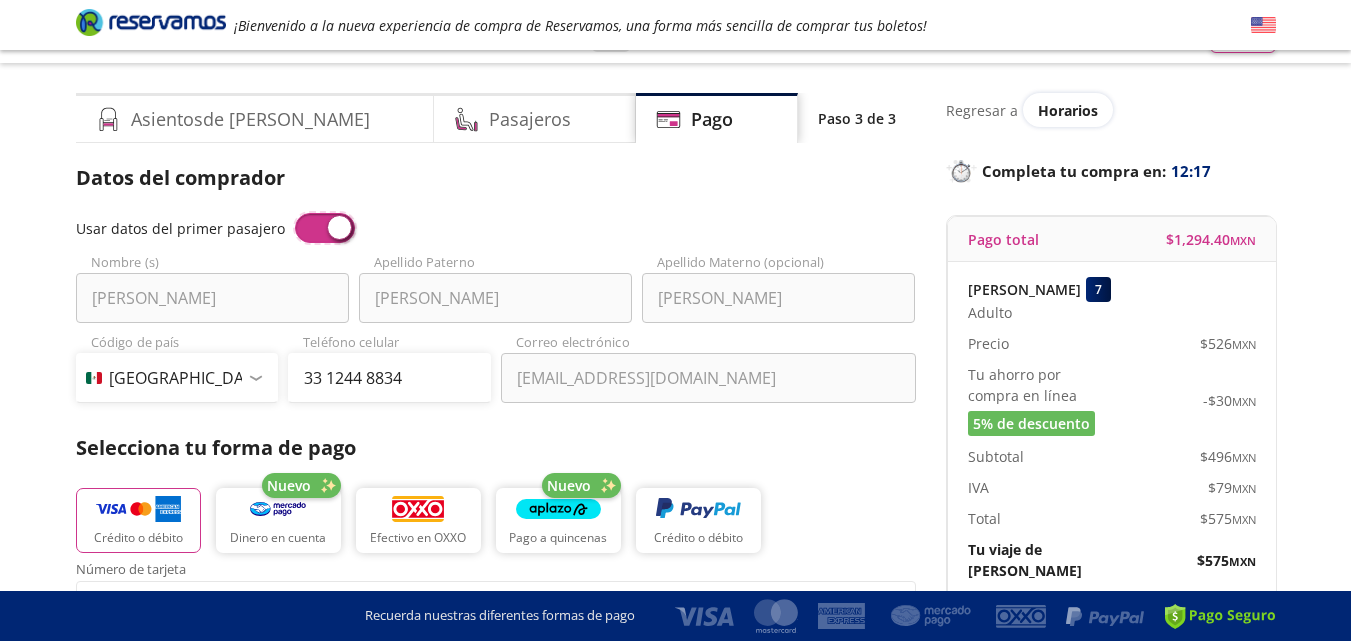 click at bounding box center (295, 213) 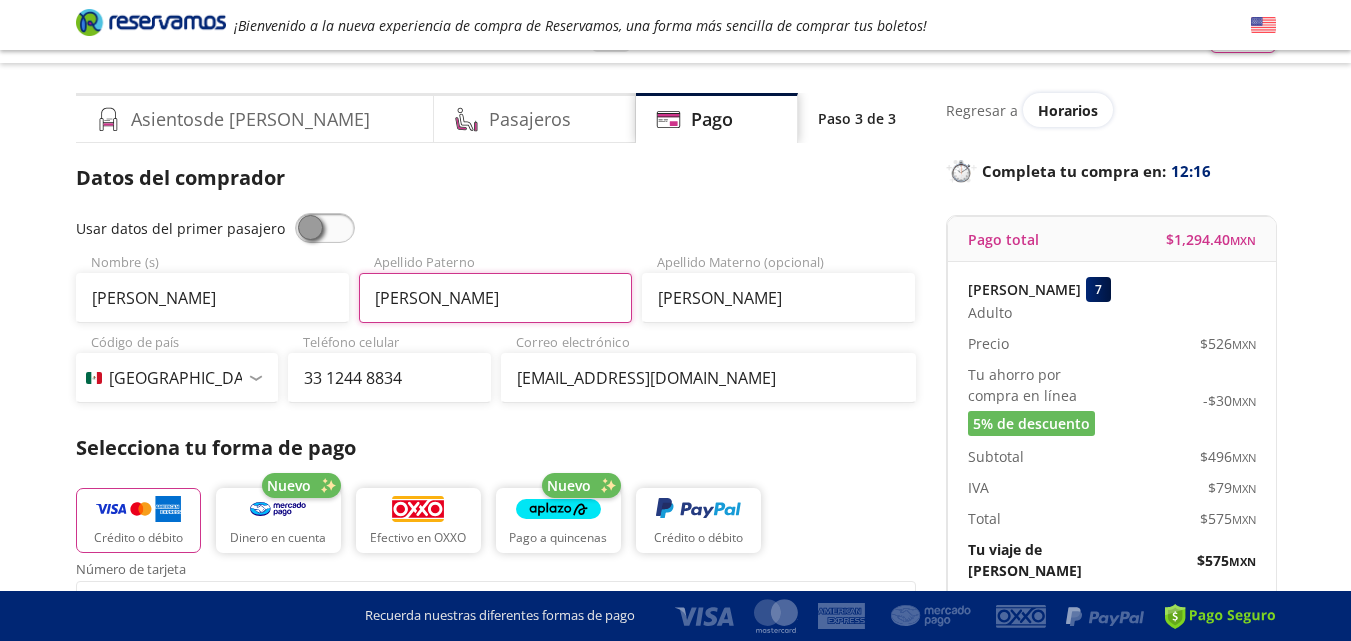 click on "[PERSON_NAME]" at bounding box center (495, 298) 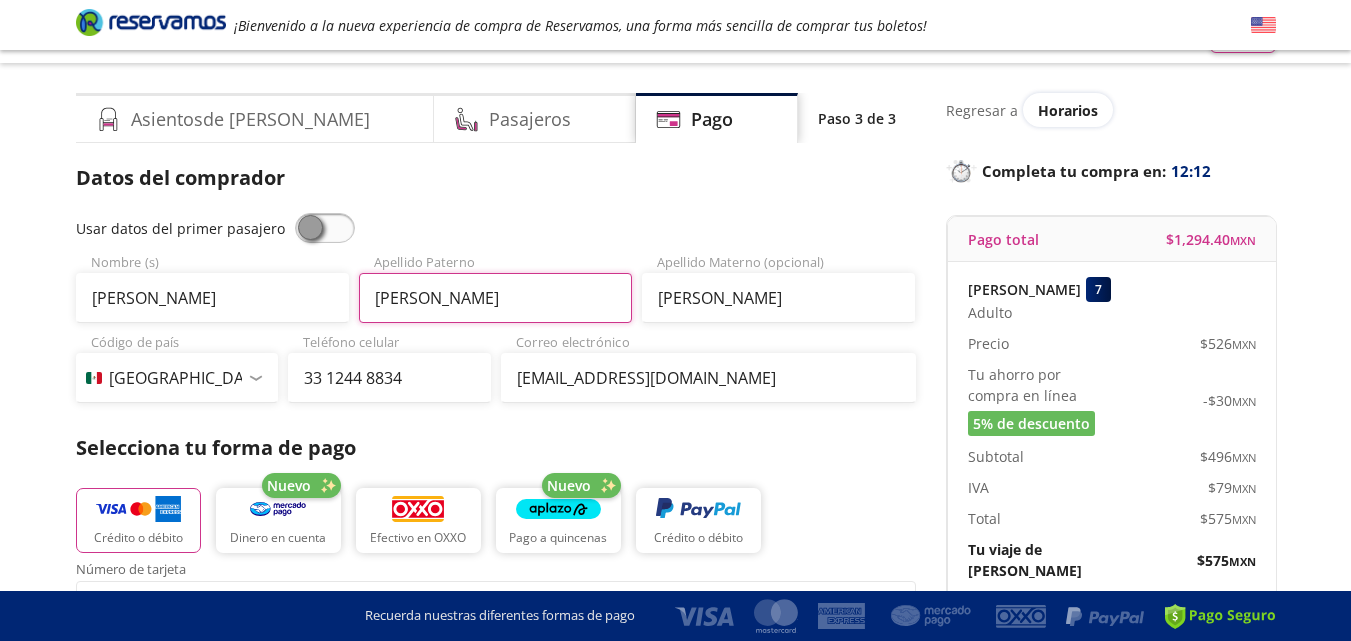 type on "[PERSON_NAME]" 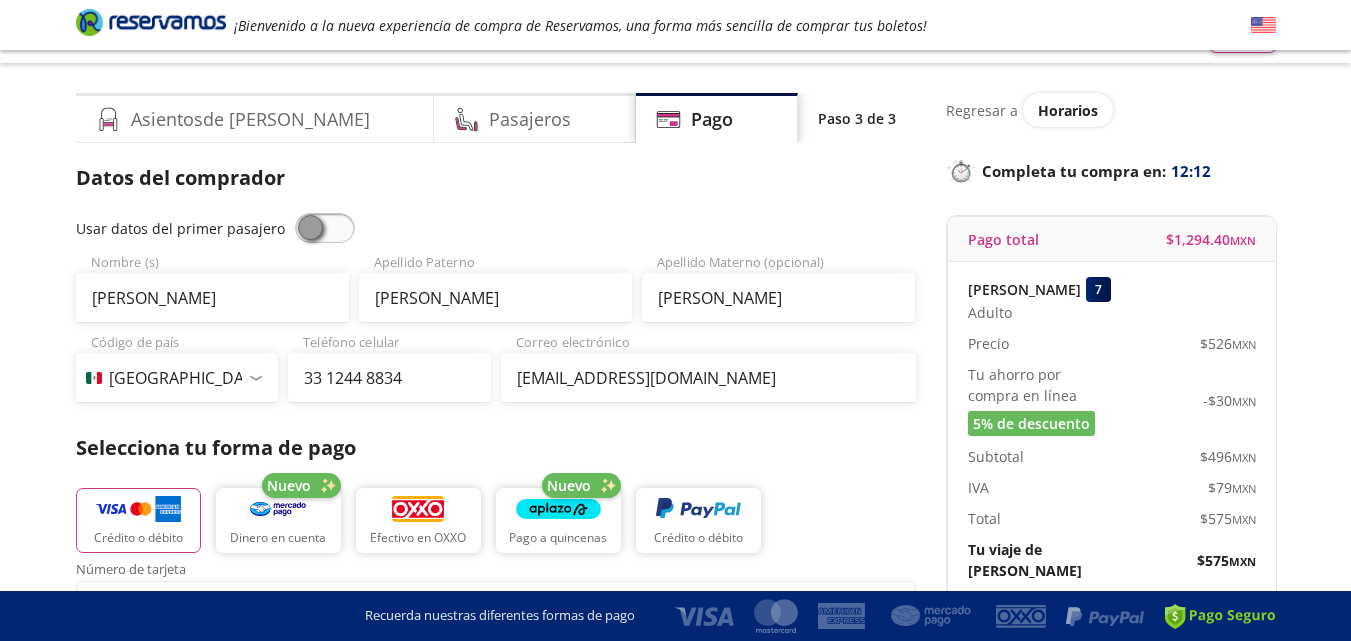 click on "Group 9 Created with Sketch. Pago Guadalajara  -  León ¡Bienvenido a la nueva experiencia de compra de Reservamos, una forma más sencilla de comprar tus boletos! Completa tu compra en : 12:12 Guadalajara  -  León 126 Tu viaje de ida 08:00 AM - 12 Jul Total $ 1,294.40  MXN Detalles Completa tu compra en : 12:12 Asientos  de Ida Pasajeros Pago Paso 3 de 3 Servicios adicionales ¿Tienes un código de descuento? Aplicar Datos del comprador Usar datos del primer pasajero Josué Paúl Nombre (s) Hernández Apellido Paterno Elizalde Apellido Materno (opcional) Código de país Estados Unidos +1 México +52 Colombia +57 Brasil +55 Afganistán +93 Albania +355 Alemania +49 Andorra +376 Angola +244 Anguila +1 Antigua y Barbuda +1 Arabia Saudita +966 Argelia +213 Argentina +54 Armenia +374 Aruba +297 Australia +61 Austria +43 Azerbaiyán +994 Bahamas +1 Bangladés +880 Barbados +1 Baréin +973 Bélgica +32 Belice +501 Benín +229 Bermudas +1 Bielorrusia +375 Birmania +95 Bolivia +591 Bosnia y Herzegovina +387 Nuevo" at bounding box center [675, 774] 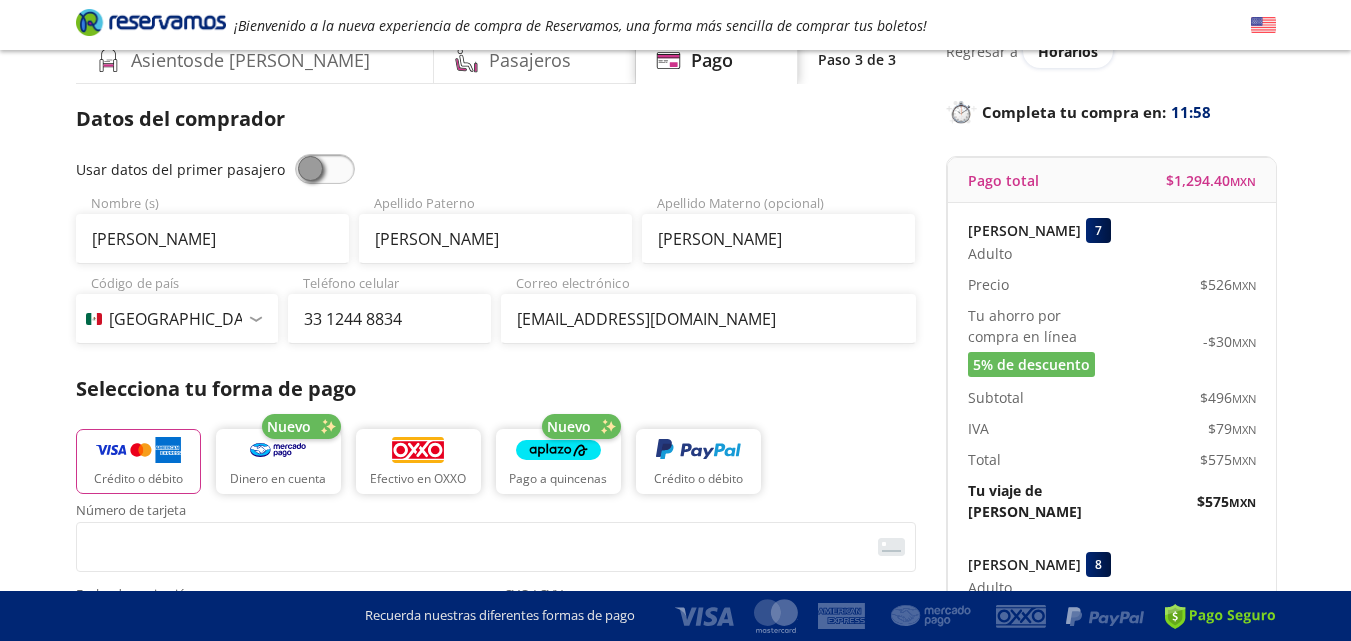 scroll, scrollTop: 0, scrollLeft: 0, axis: both 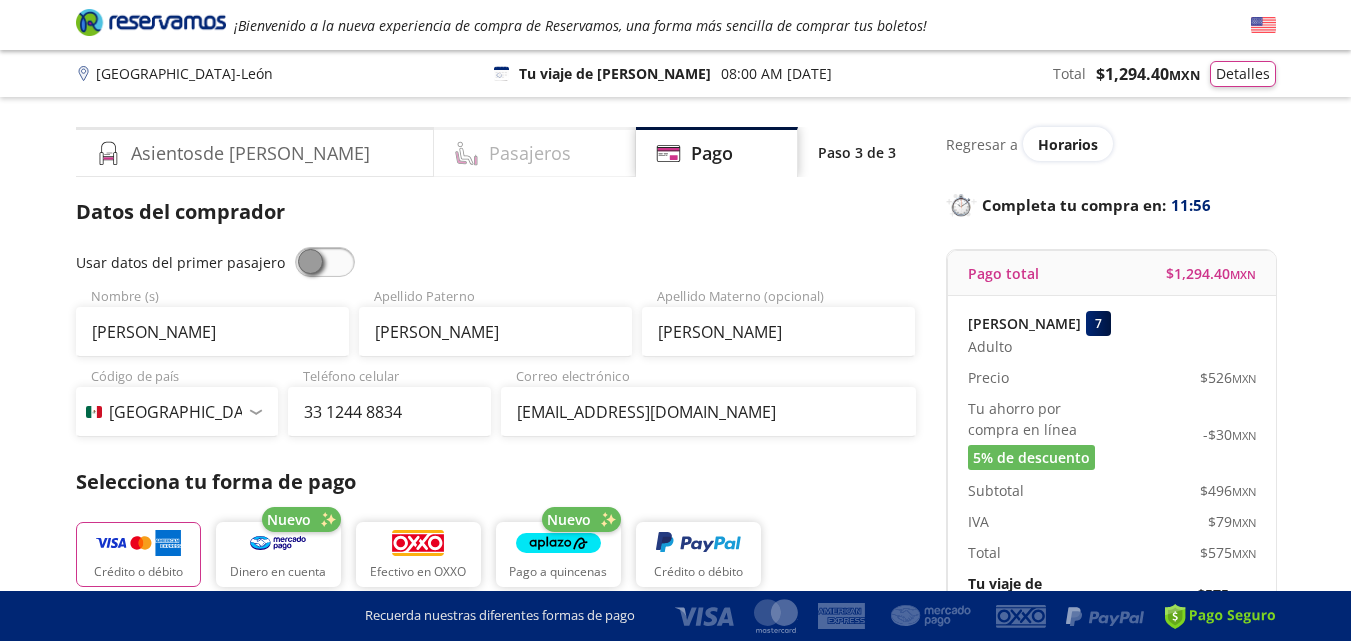 click on "Pasajeros" at bounding box center [535, 152] 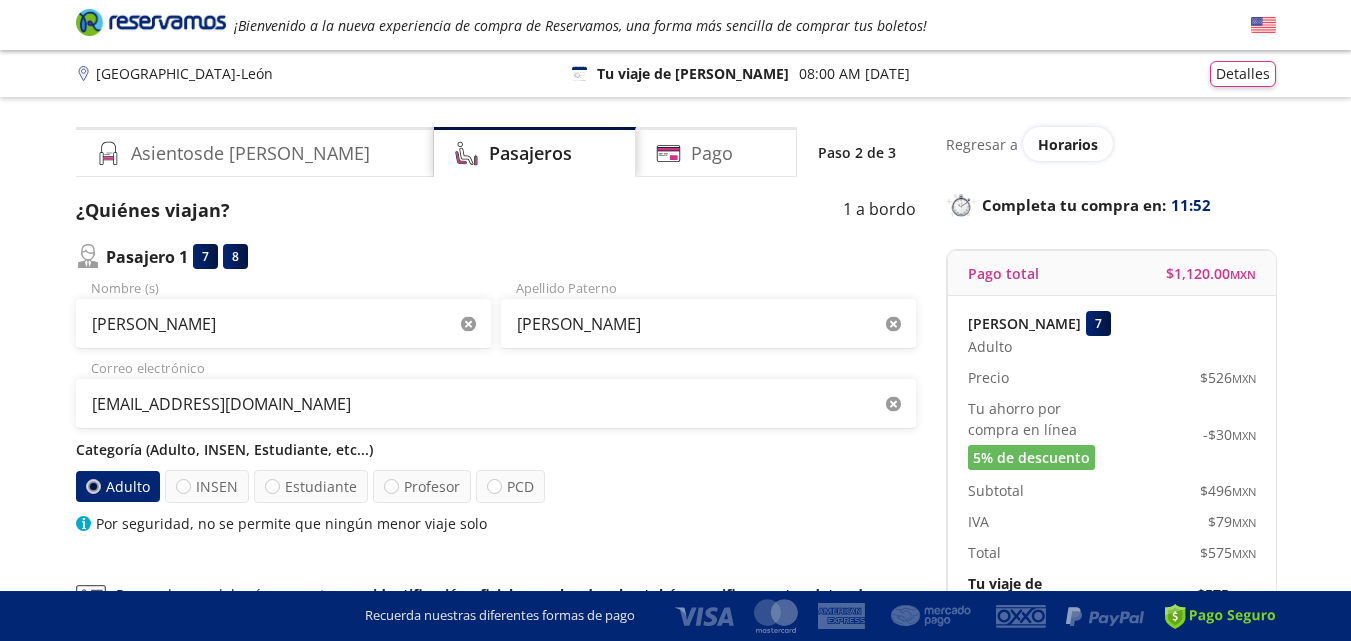 select on "MX" 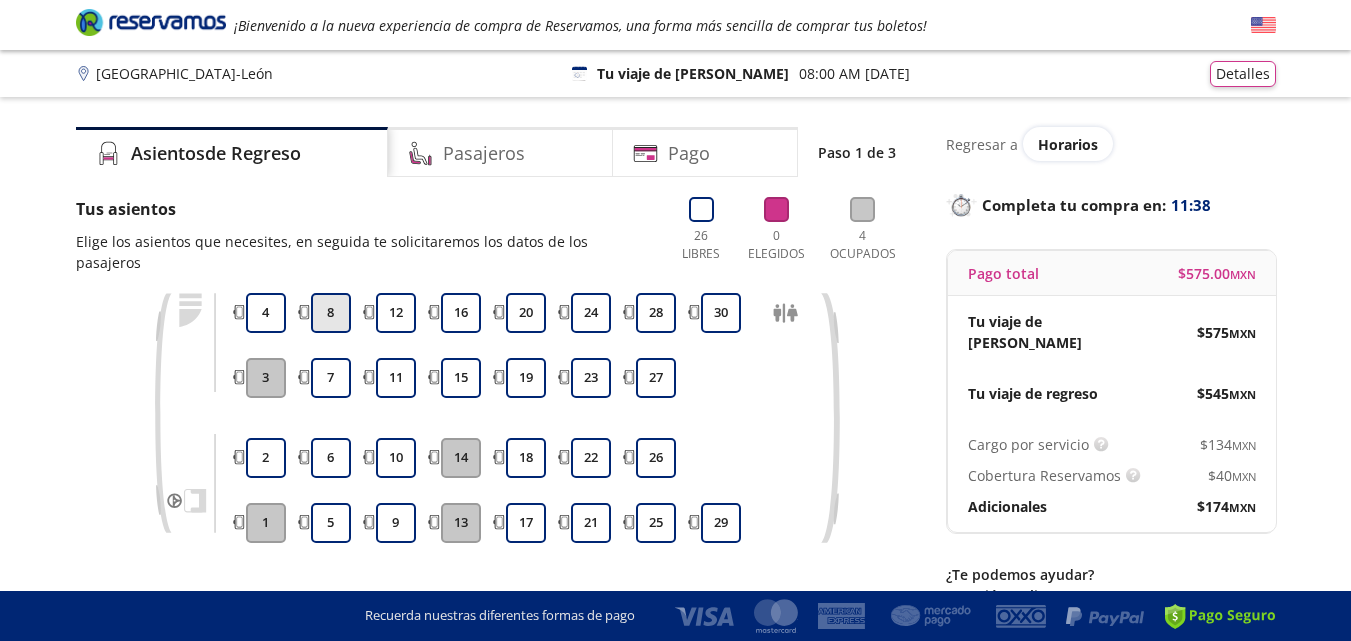 click on "8" at bounding box center (331, 313) 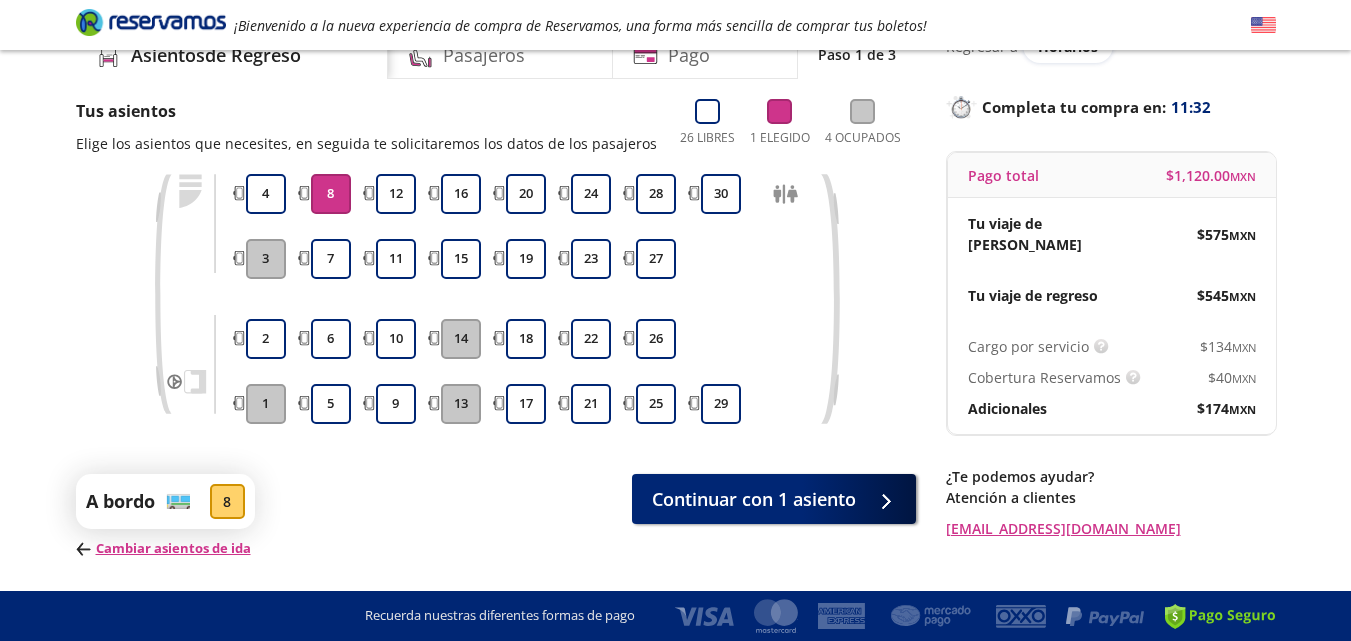 scroll, scrollTop: 114, scrollLeft: 0, axis: vertical 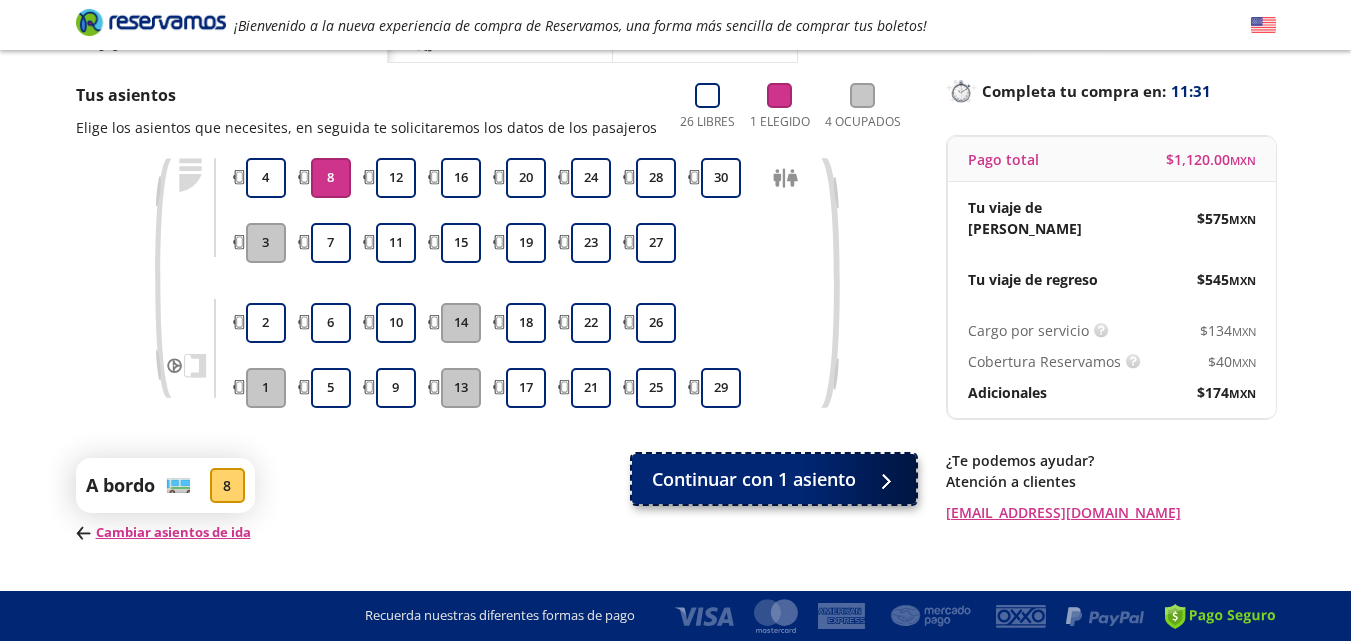 click on "Continuar con 1 asiento" at bounding box center (754, 479) 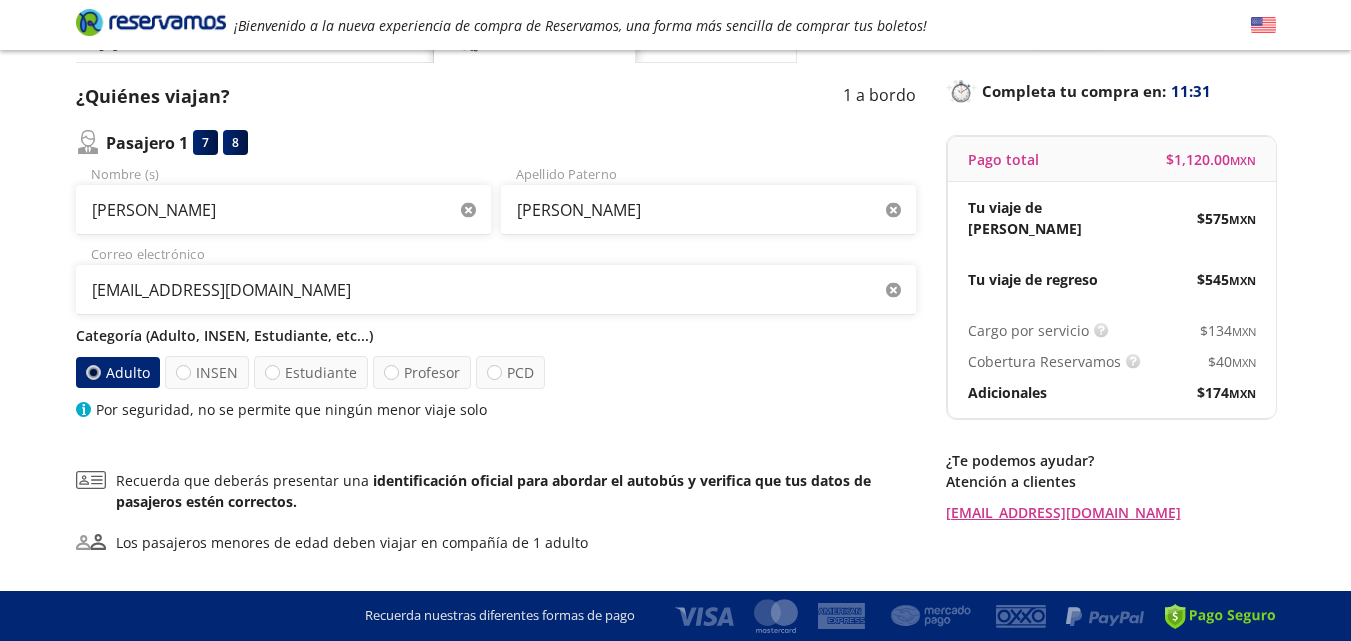 scroll, scrollTop: 0, scrollLeft: 0, axis: both 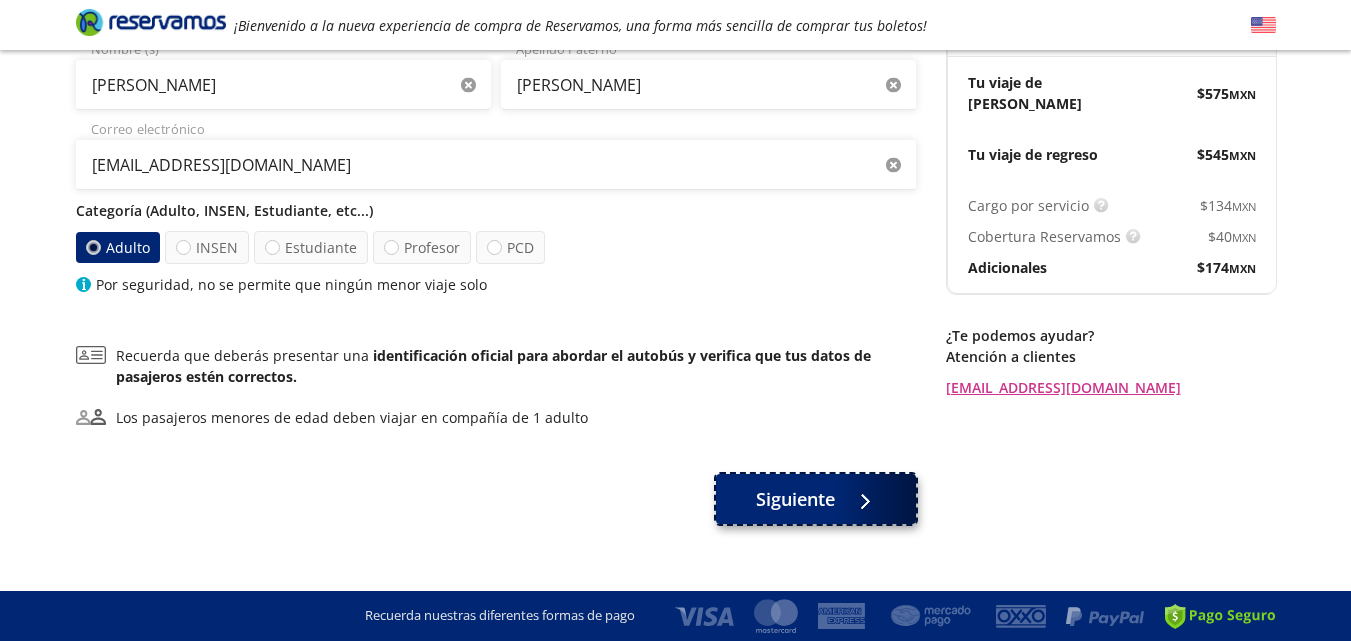 click on "Siguiente" at bounding box center [795, 499] 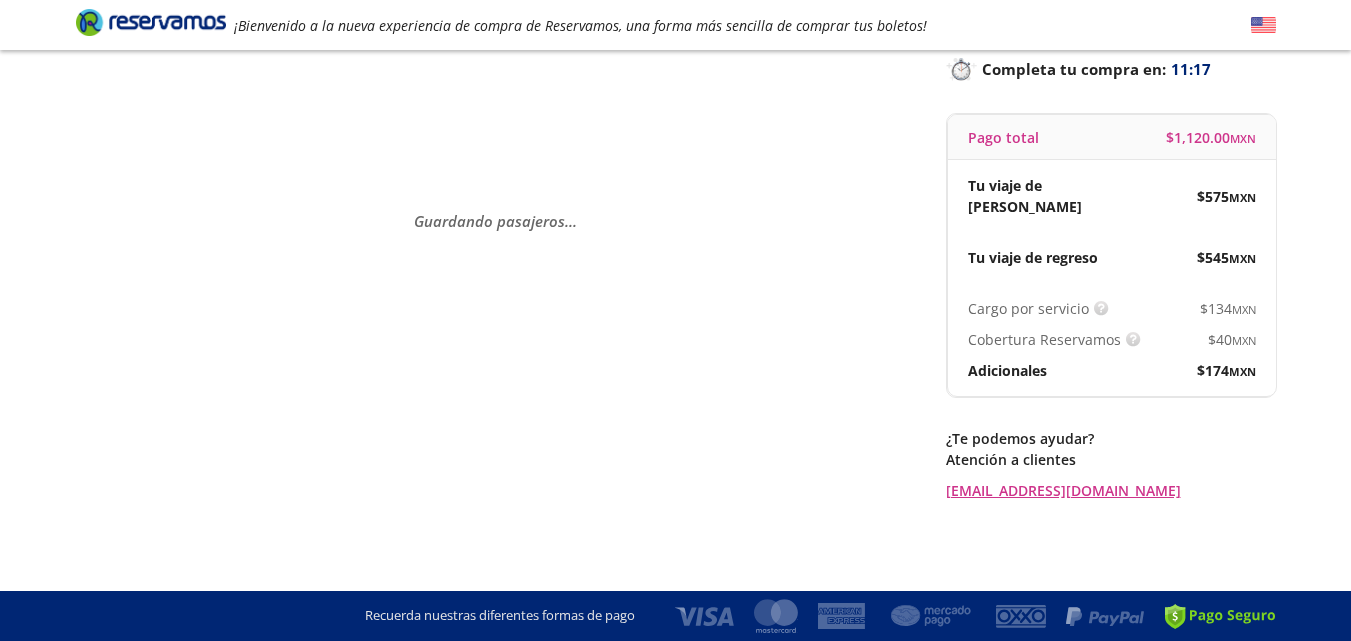 scroll, scrollTop: 0, scrollLeft: 0, axis: both 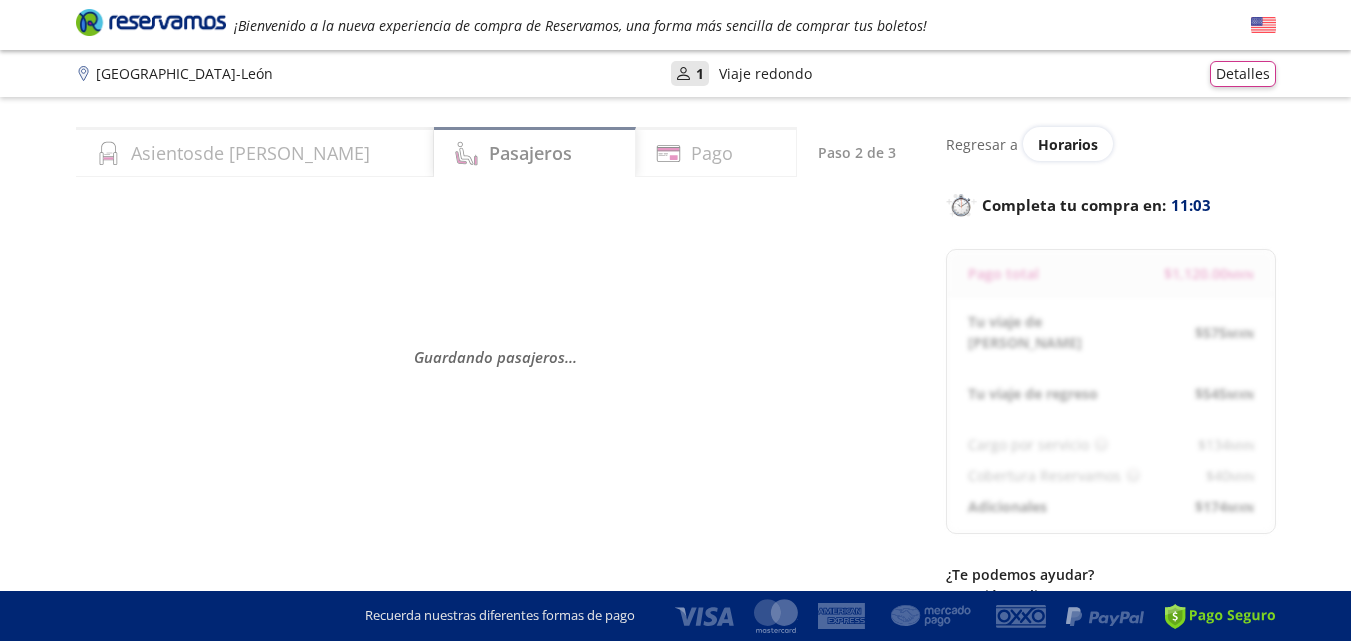 select on "MX" 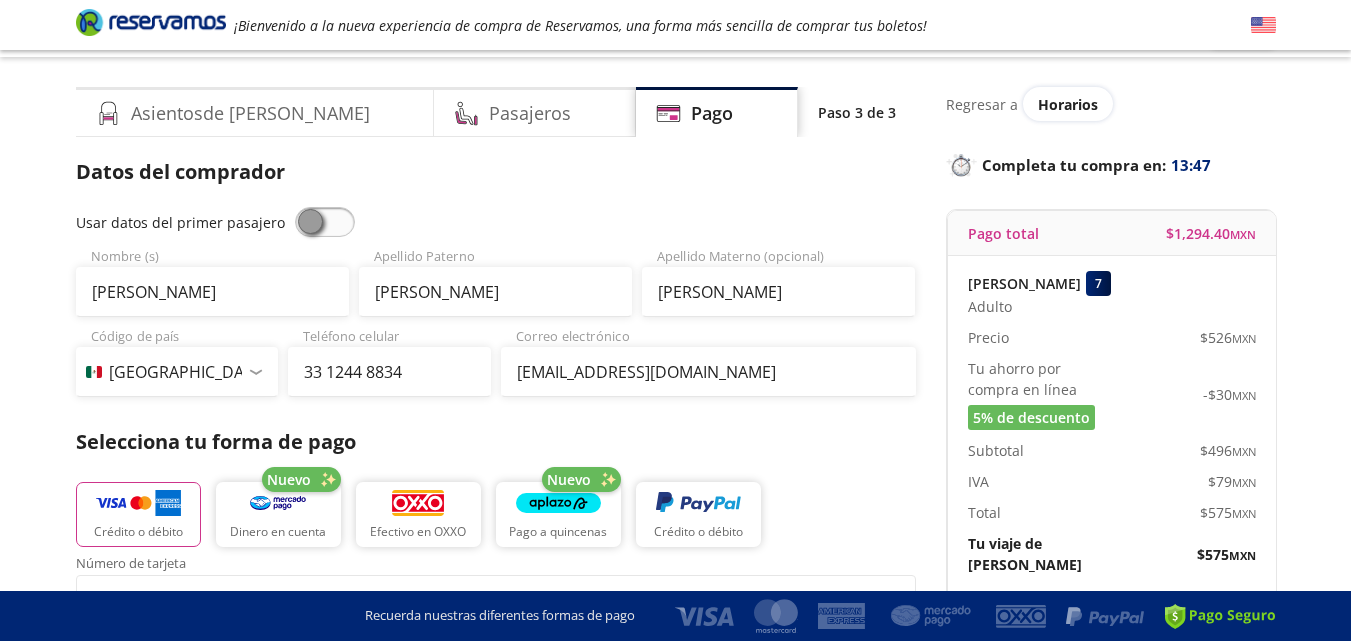 scroll, scrollTop: 42, scrollLeft: 0, axis: vertical 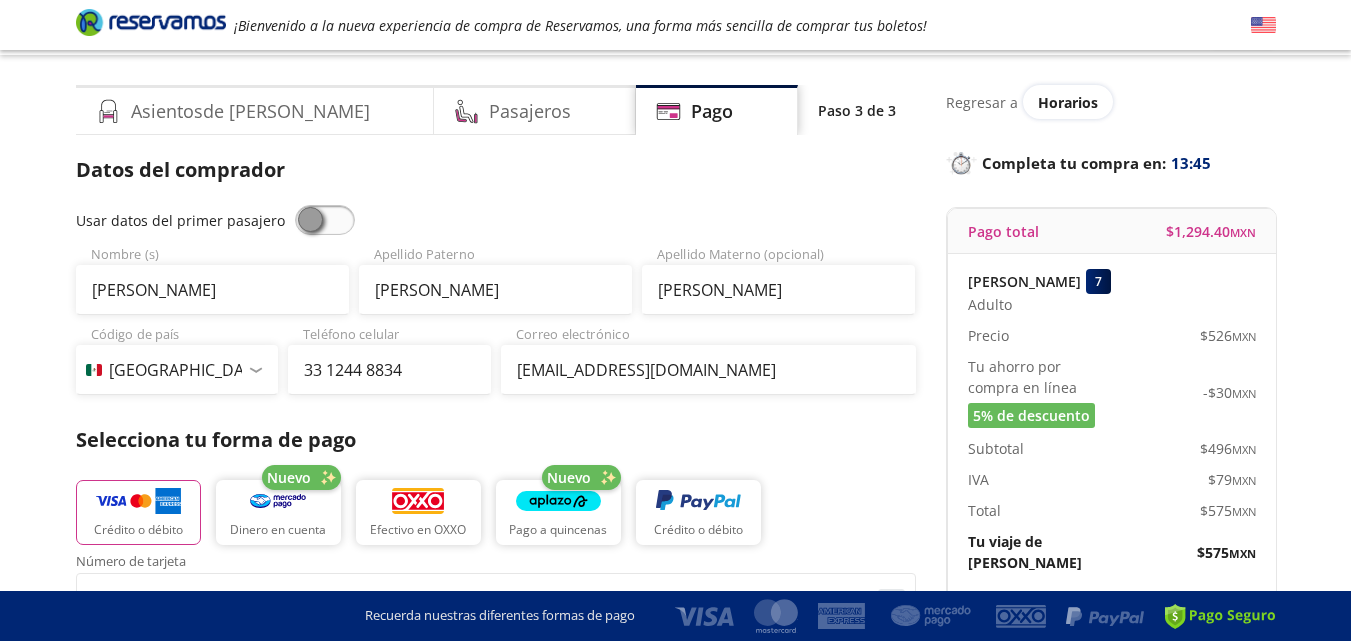 click at bounding box center [325, 220] 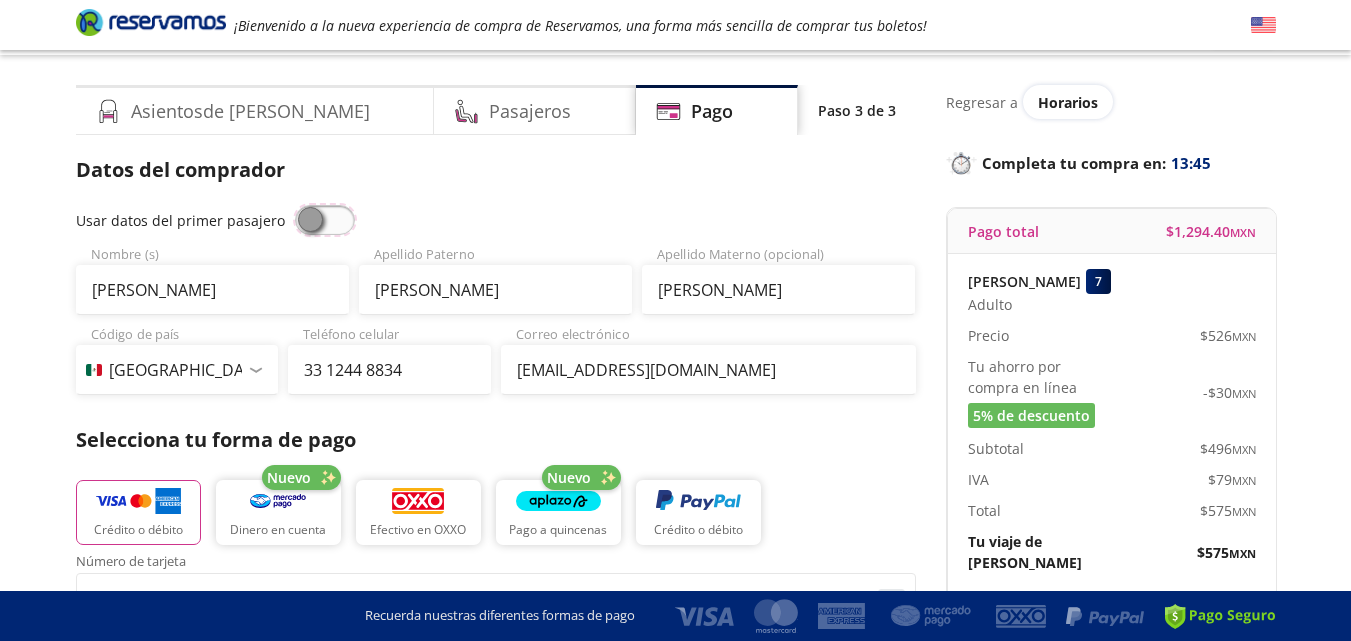 click at bounding box center (295, 205) 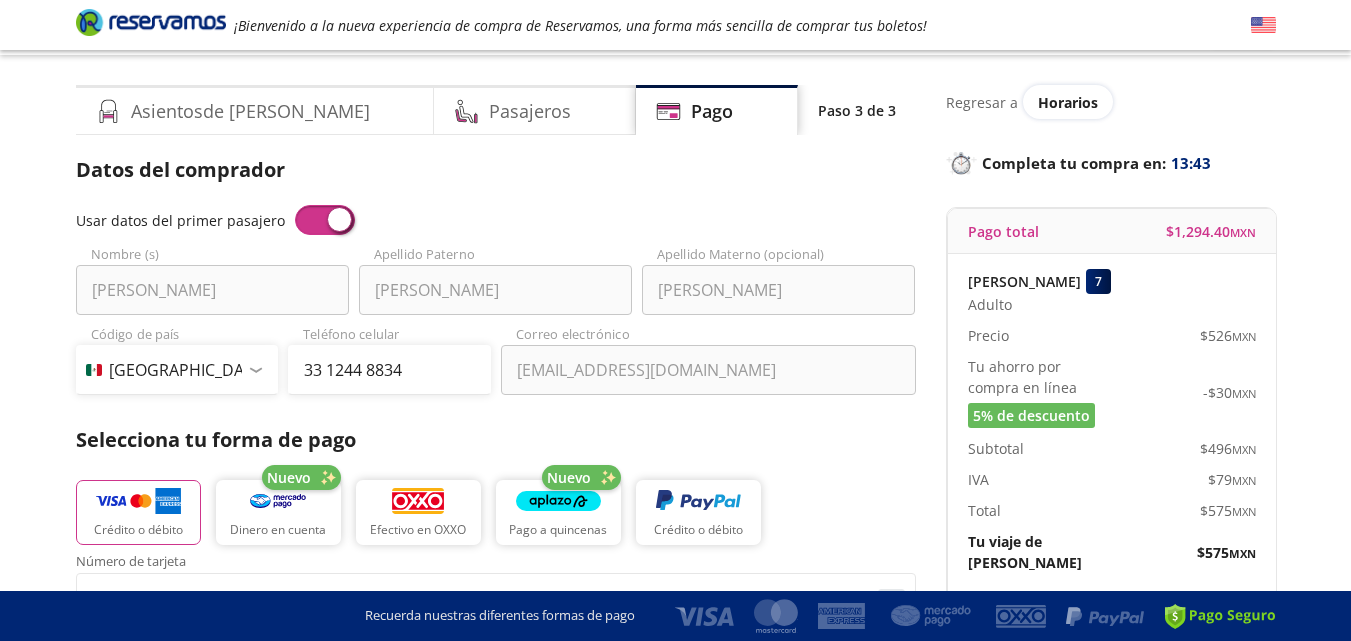 click at bounding box center [325, 220] 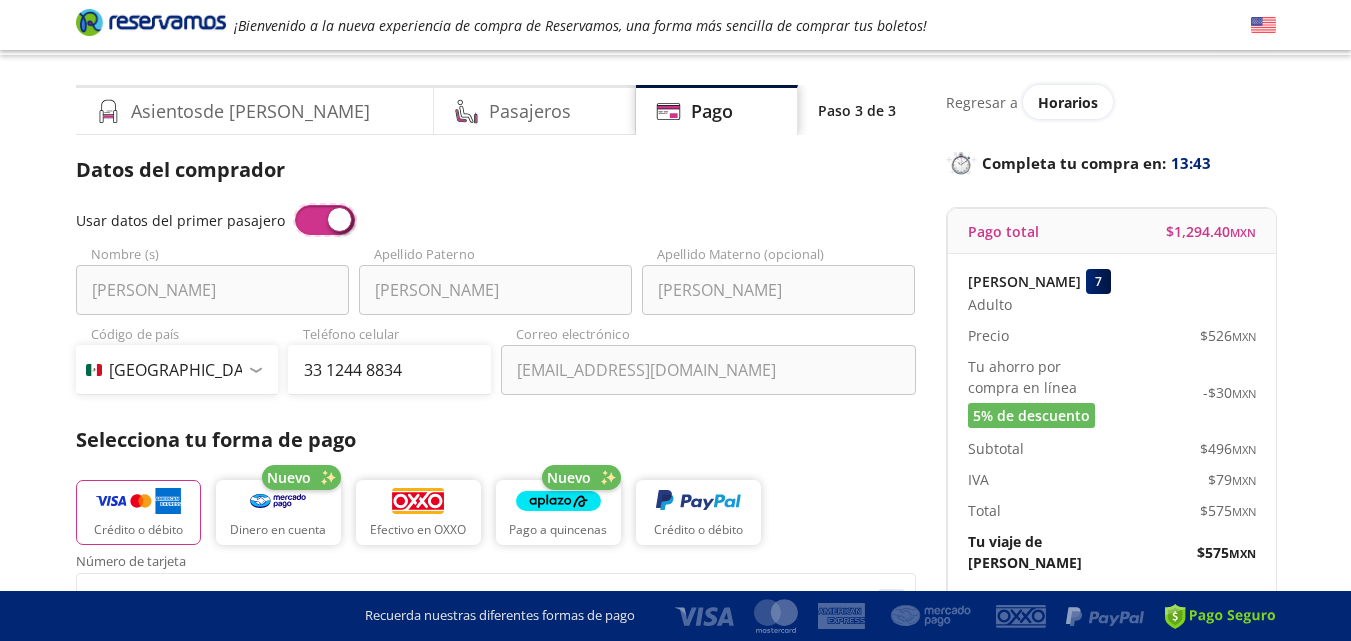 click at bounding box center [295, 205] 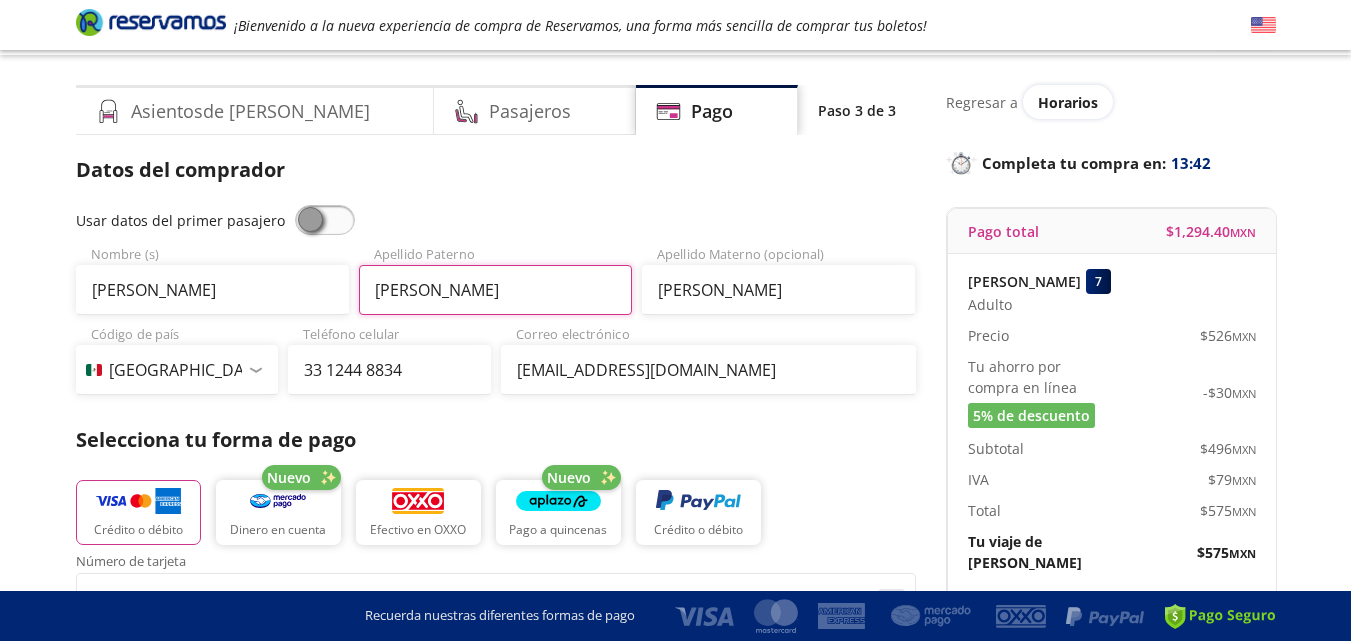 click on "[PERSON_NAME]" at bounding box center [495, 290] 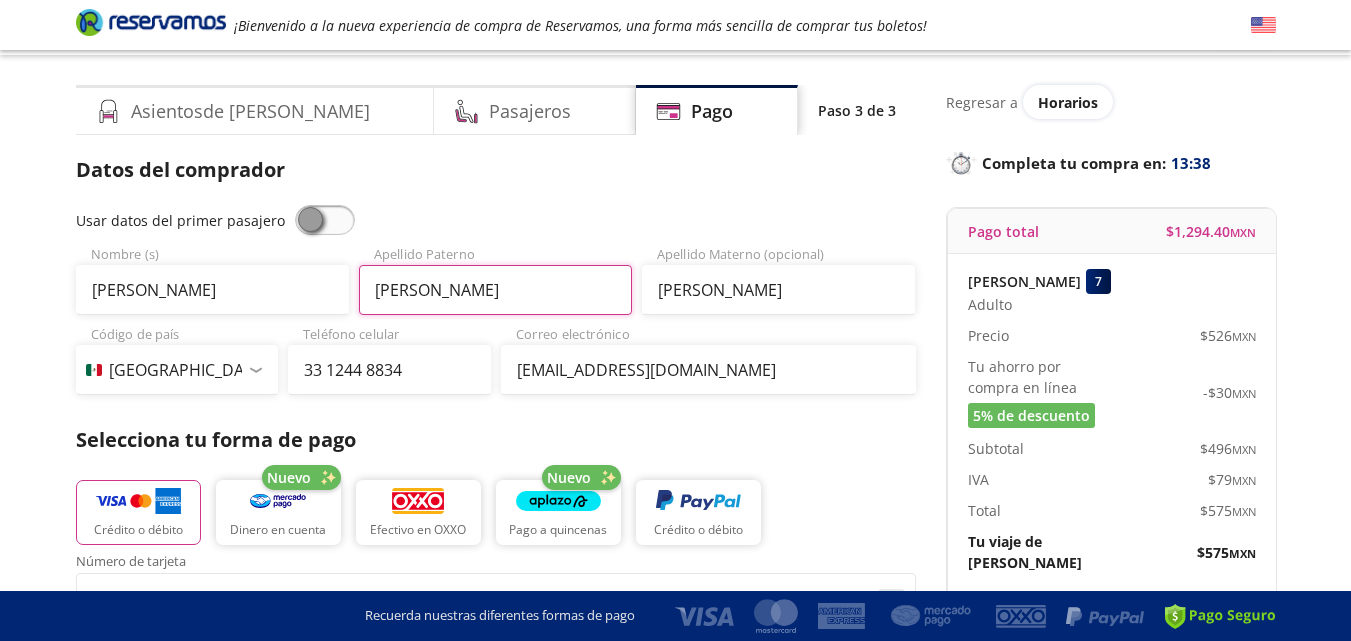 type on "[PERSON_NAME]" 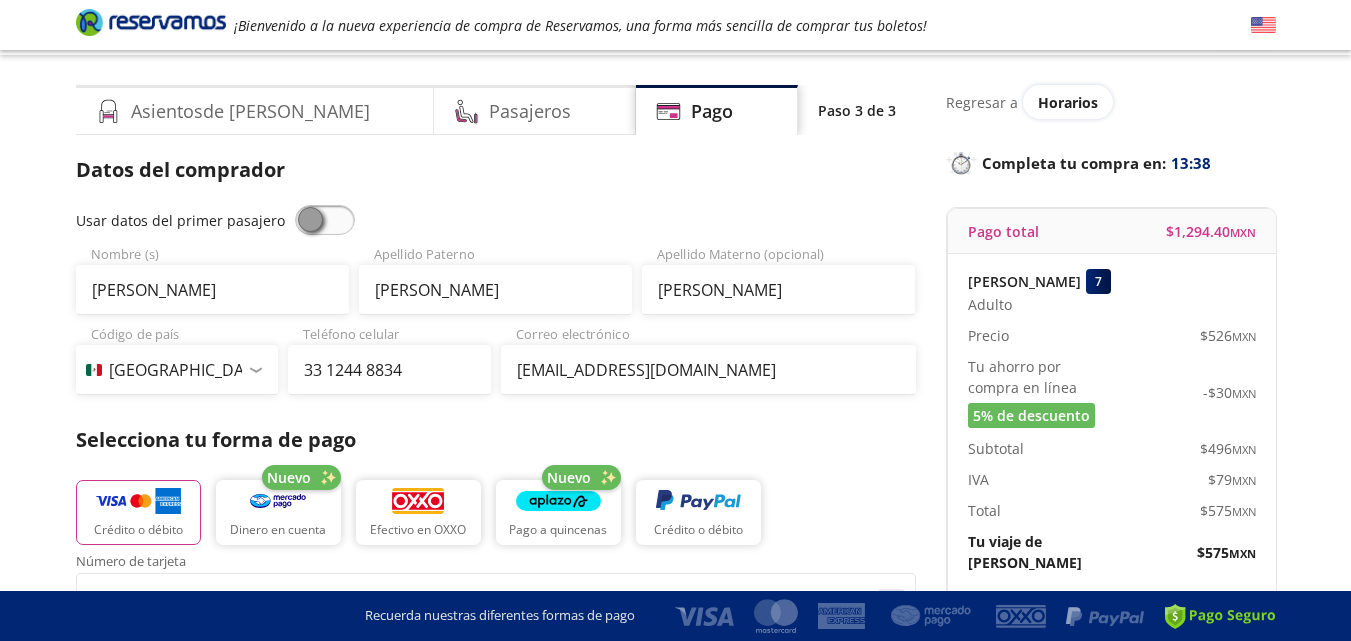 click on "Josué Paúl Nombre (s)" at bounding box center [212, 280] 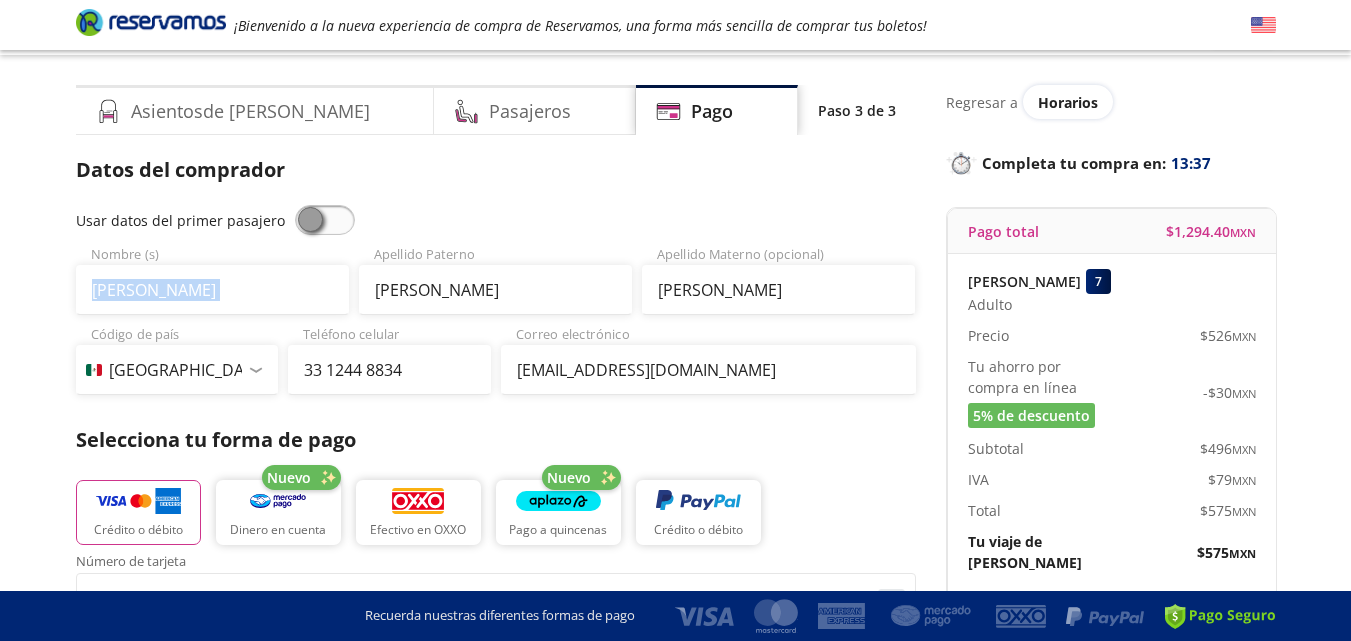 click on "Josué Paúl Nombre (s)" at bounding box center (212, 280) 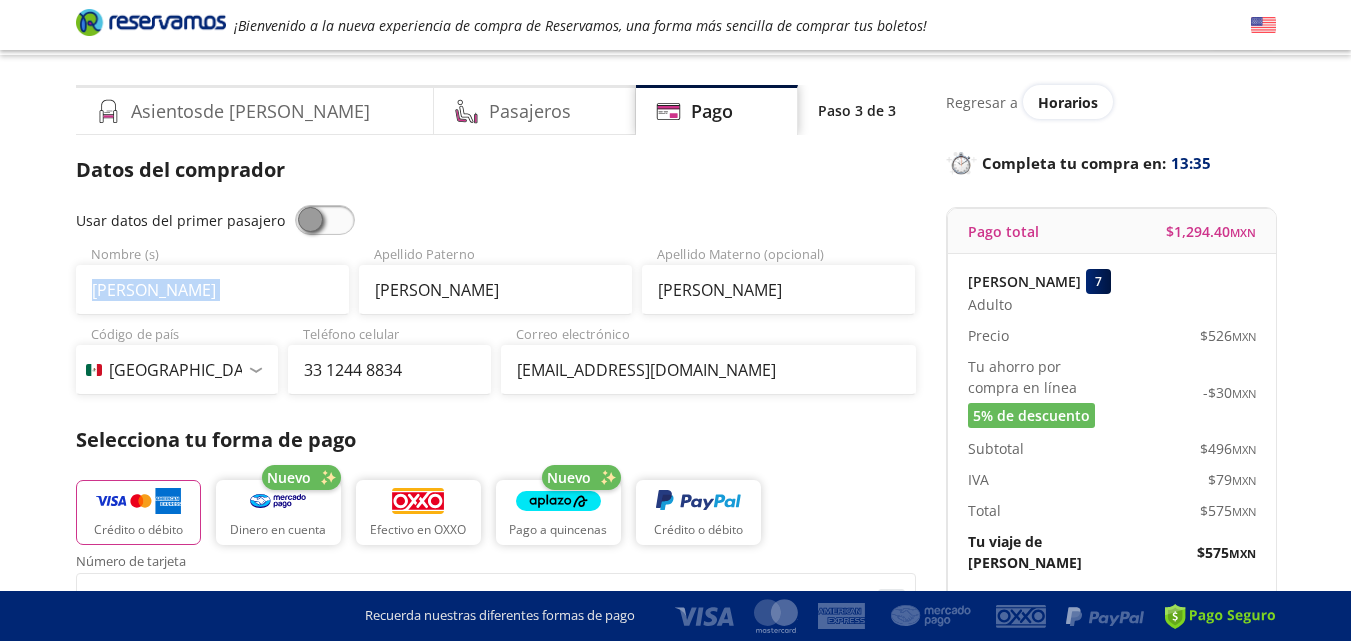 click on "Group 9 Created with Sketch. Pago Guadalajara  -  León ¡Bienvenido a la nueva experiencia de compra de Reservamos, una forma más sencilla de comprar tus boletos! Completa tu compra en : 13:35 Guadalajara  -  León User 1 Viaje redondo Total $ 1,294.40  MXN Detalles Completa tu compra en : 13:35 Asientos  de Ida Pasajeros Pago Paso 3 de 3 Servicios adicionales ¿Tienes un código de descuento? Aplicar Datos del comprador Usar datos del primer pasajero Josué Paúl Nombre (s) Hernández Apellido Paterno Elizalde Apellido Materno (opcional) Código de país Estados Unidos +1 México +52 Colombia +57 Brasil +55 Afganistán +93 Albania +355 Alemania +49 Andorra +376 Angola +244 Anguila +1 Antigua y Barbuda +1 Arabia Saudita +966 Argelia +213 Argentina +54 Armenia +374 Aruba +297 Australia +61 Austria +43 Azerbaiyán +994 Bahamas +1 Bangladés +880 Barbados +1 Baréin +973 Bélgica +32 Belice +501 Benín +229 Bermudas +1 Bielorrusia +375 Birmania +95 Bolivia +591 Bosnia y Herzegovina +387 Botsuana +267 Chad +235" at bounding box center [675, 766] 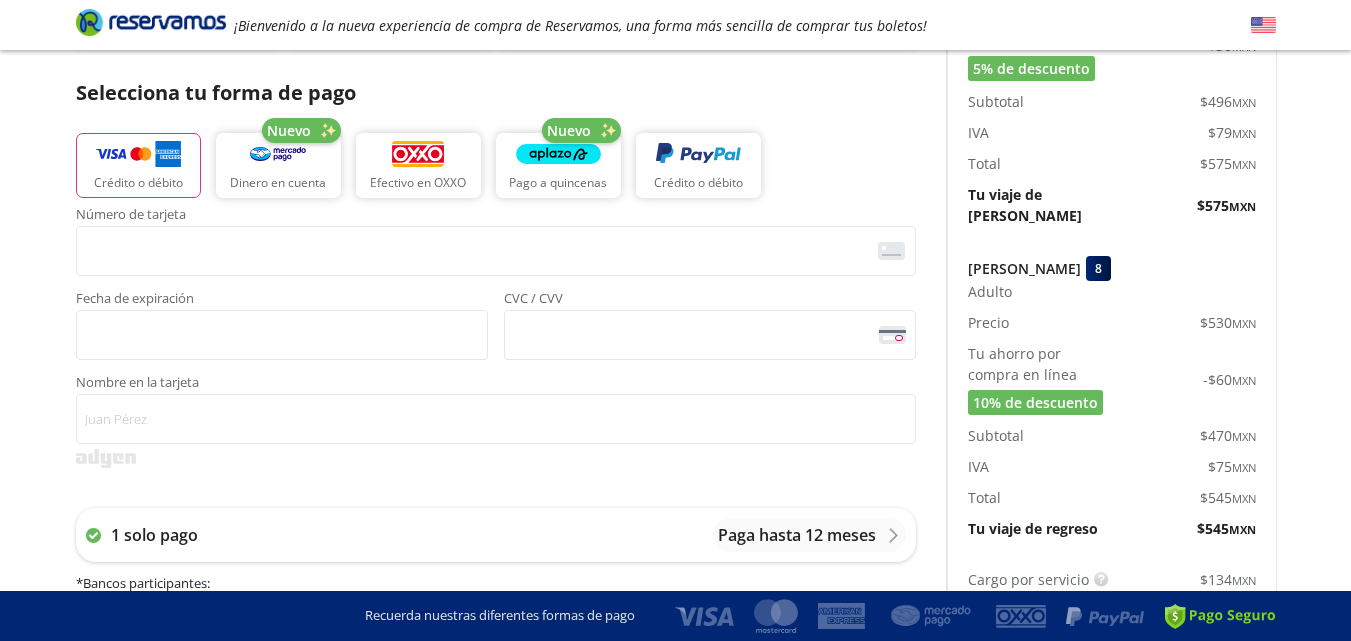 scroll, scrollTop: 383, scrollLeft: 0, axis: vertical 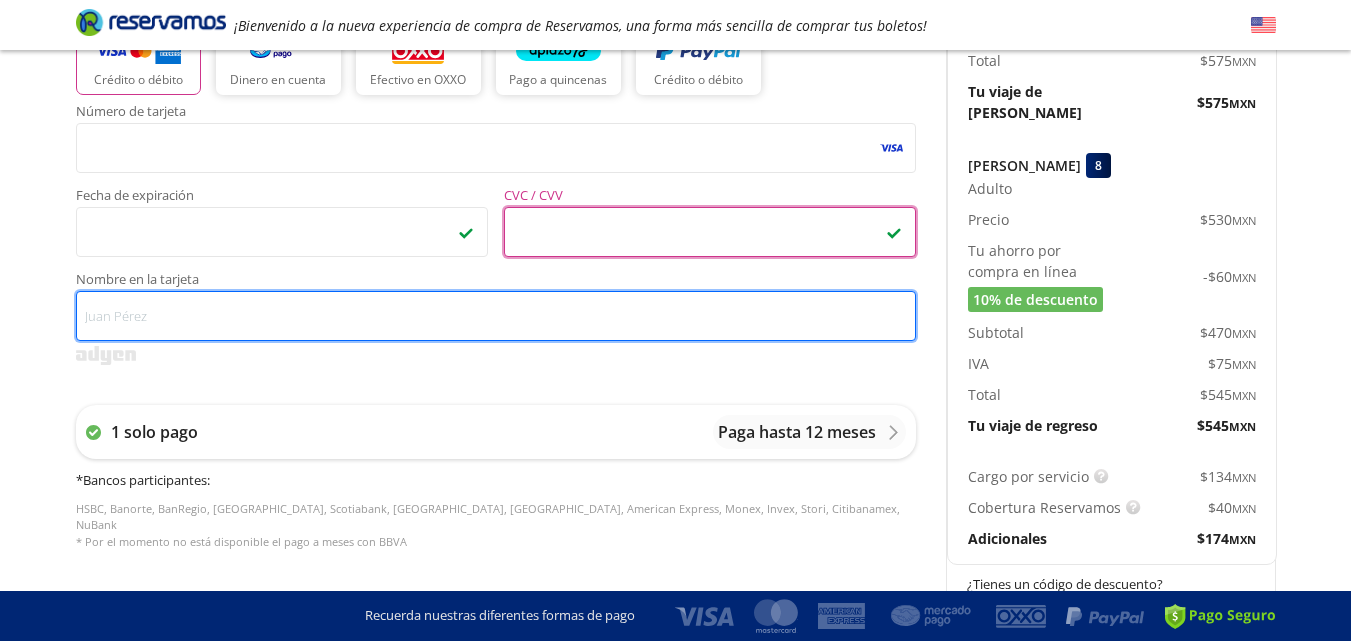 click on "Nombre en la tarjeta" at bounding box center (496, 316) 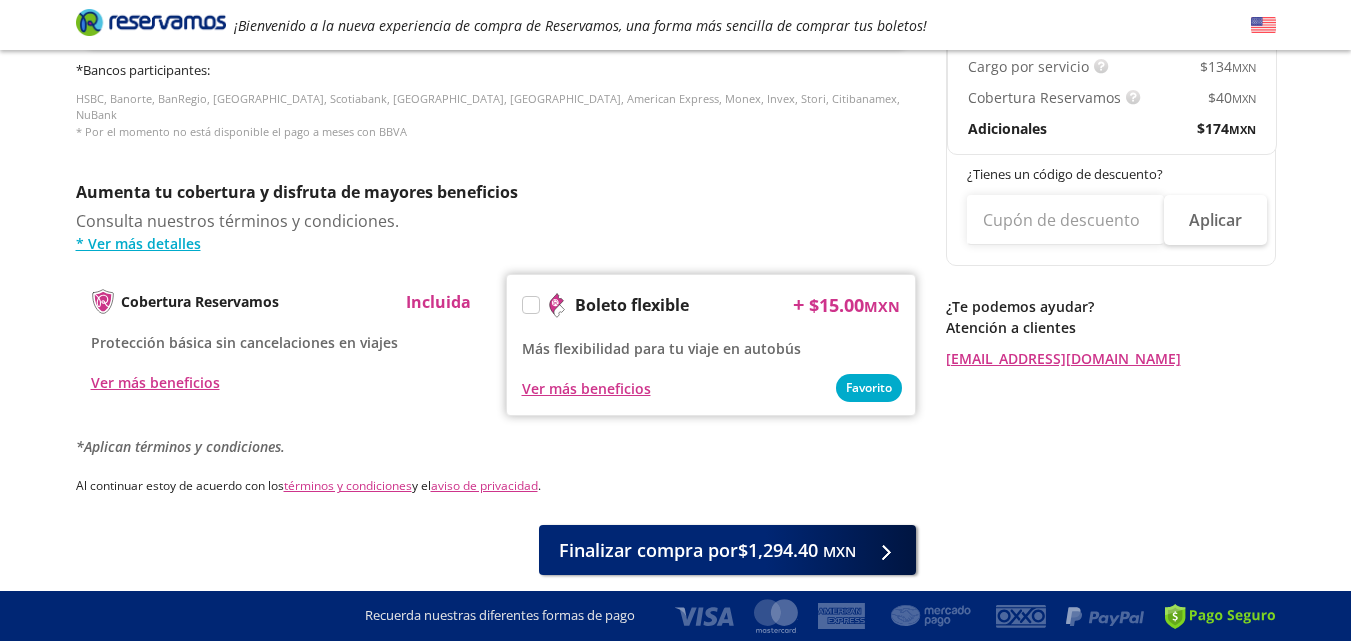 scroll, scrollTop: 928, scrollLeft: 0, axis: vertical 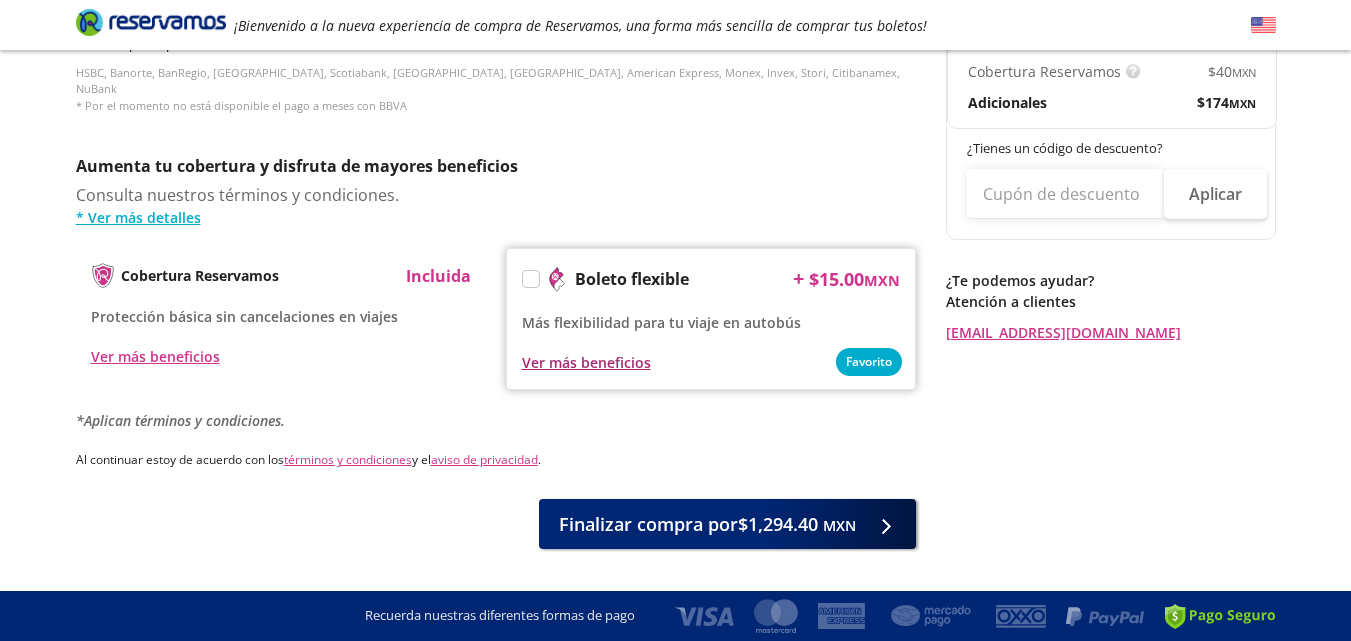 type on "JOSUE HERNANDEZ" 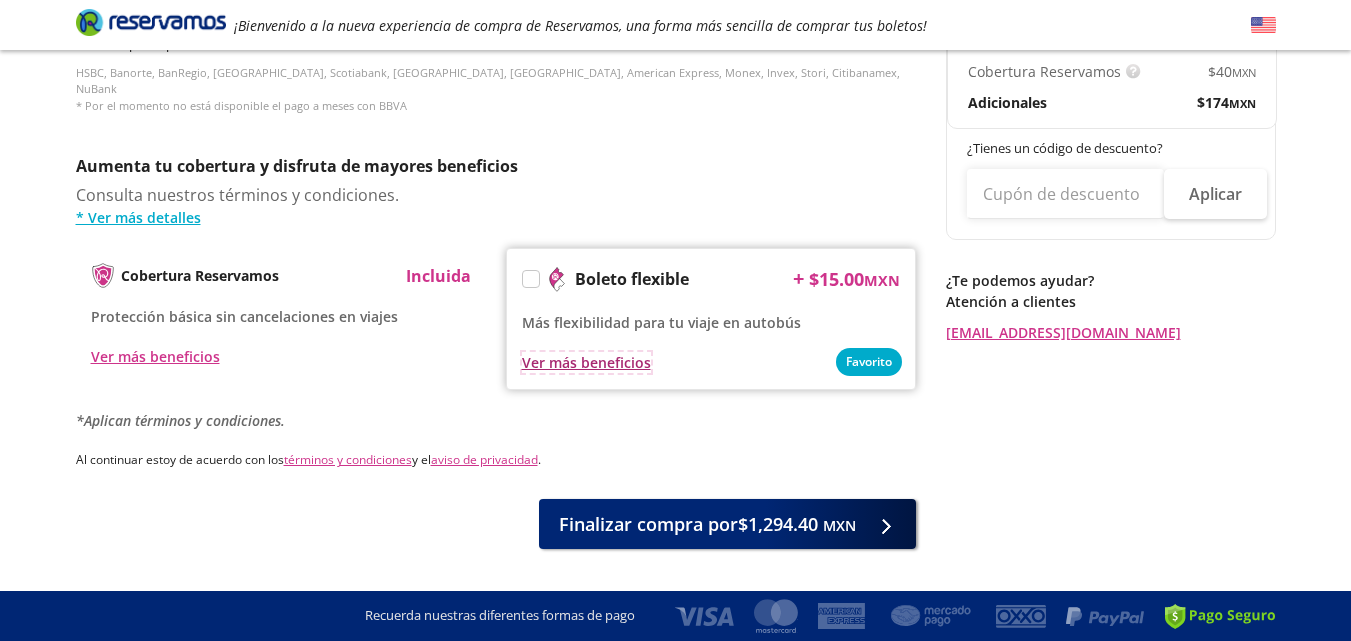 click on "Ver más beneficios" at bounding box center (586, 362) 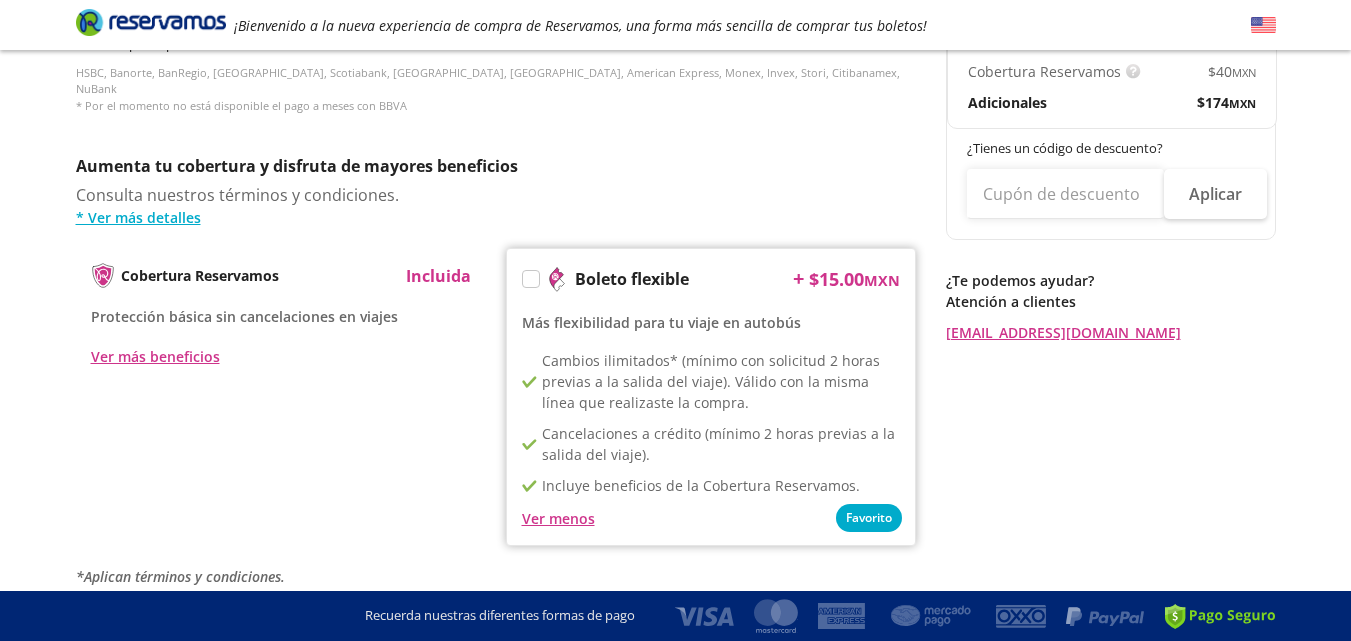 click at bounding box center [531, 279] 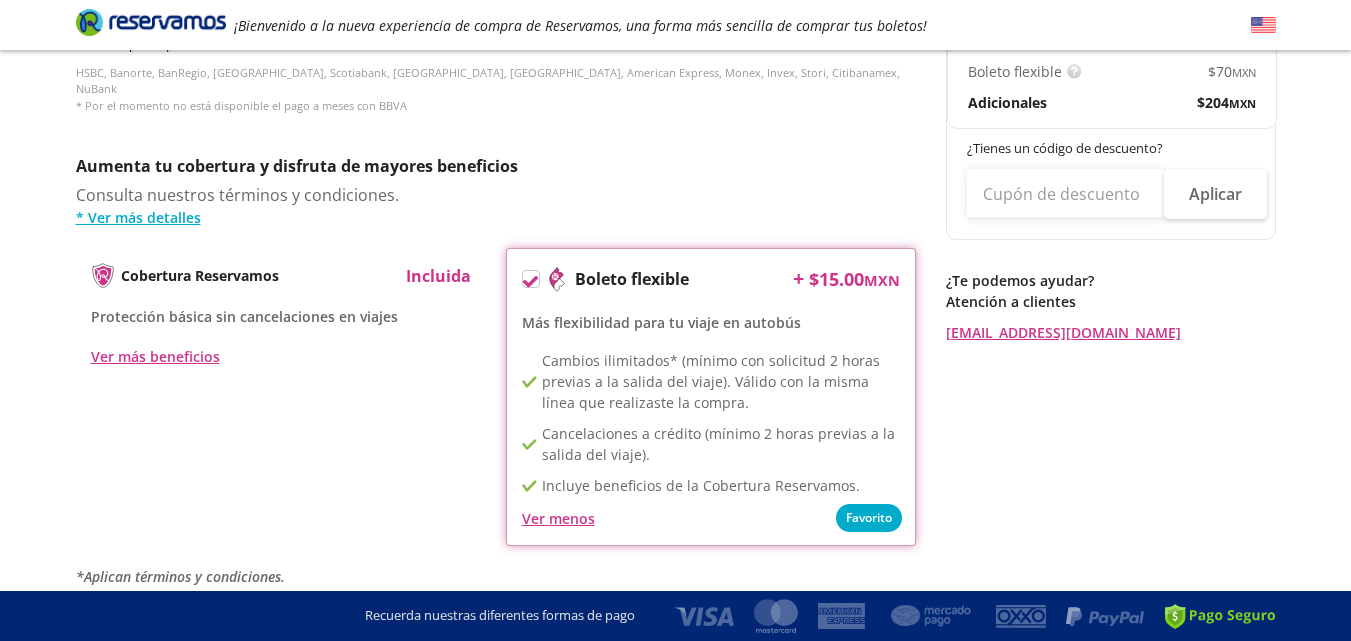 click on "Regresar a Horarios Completa tu compra en : 08:06 Pago total $ 1,324.40  MXN Josué Paúl Hernández Elizalde 7 Adulto Precio  $ 526  MXN Tu ahorro por compra en línea  5% de descuento -$ 30  MXN Subtotal  $ 496  MXN IVA  $ 79  MXN Total  $ 575  MXN Tu viaje de ida  $ 575  MXN Josué Paúl Hernández Elizalde 8 Adulto Precio  $ 530  MXN Tu ahorro por compra en línea  10% de descuento -$ 60  MXN Subtotal  $ 470  MXN IVA  $ 75  MXN Total  $ 545  MXN Tu viaje de regreso  $ 545  MXN Cargo por servicio  Esto nos permite seguir trabajando para ofrecerte la mayor cobertura de rutas y brindarte una experiencia de compra segura y garantizada. $ 134  MXN Boleto flexible  Cambios ilimitados* (mínimo con solicitud 2 horas previas a la salida del viaje). Válido con la misma línea que realizaste la compra. $ 70  MXN Adicionales  $ 204  MXN ¿Tienes un código de descuento? Aplicar ¿Te podemos ayudar? Atención a clientes contacto@reservamos.mx" at bounding box center [1111, -48] 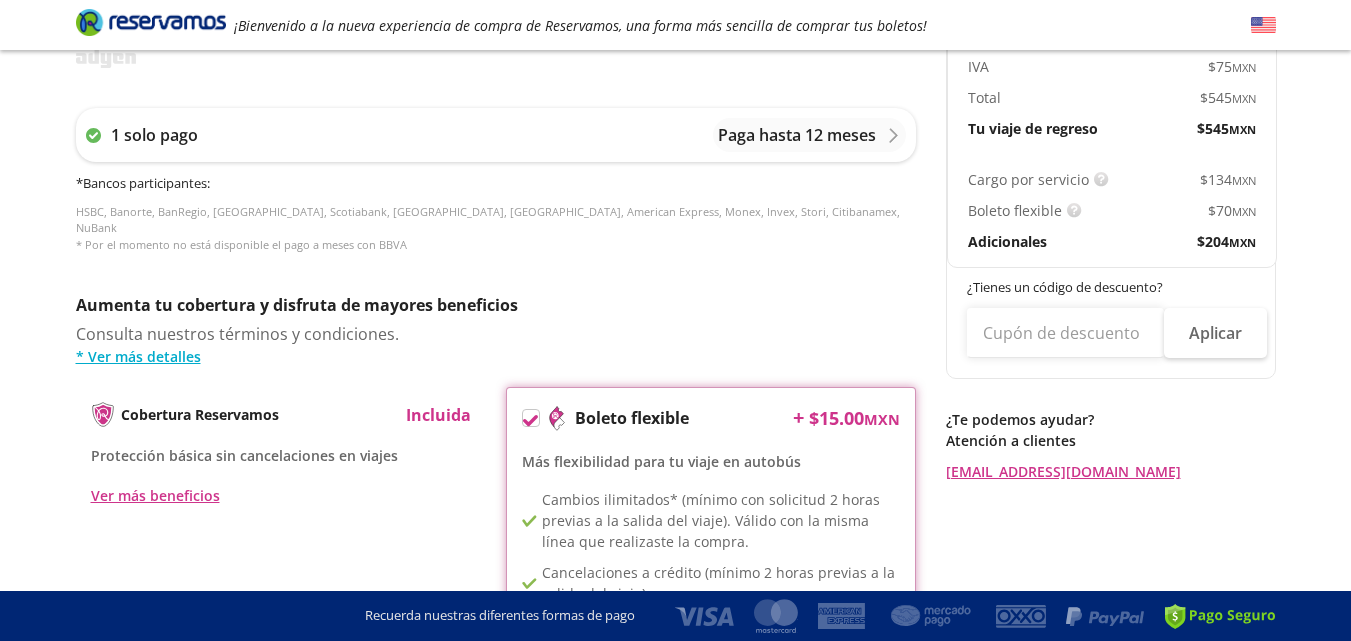 scroll, scrollTop: 792, scrollLeft: 0, axis: vertical 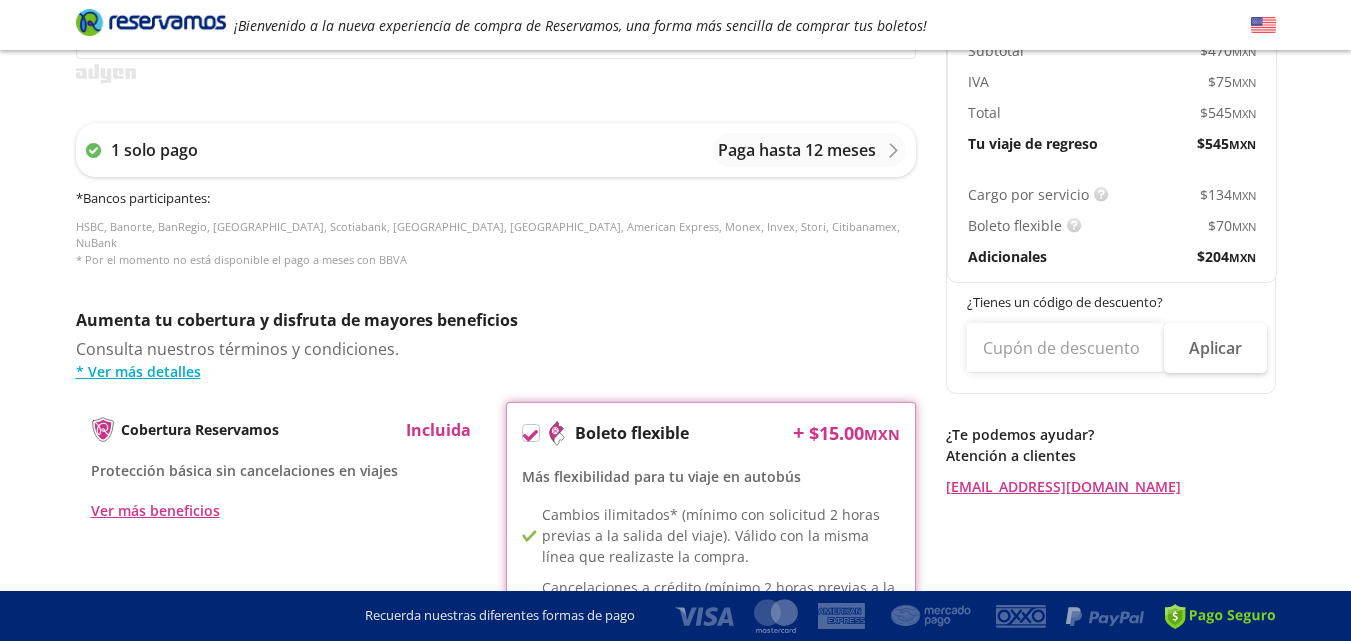 click 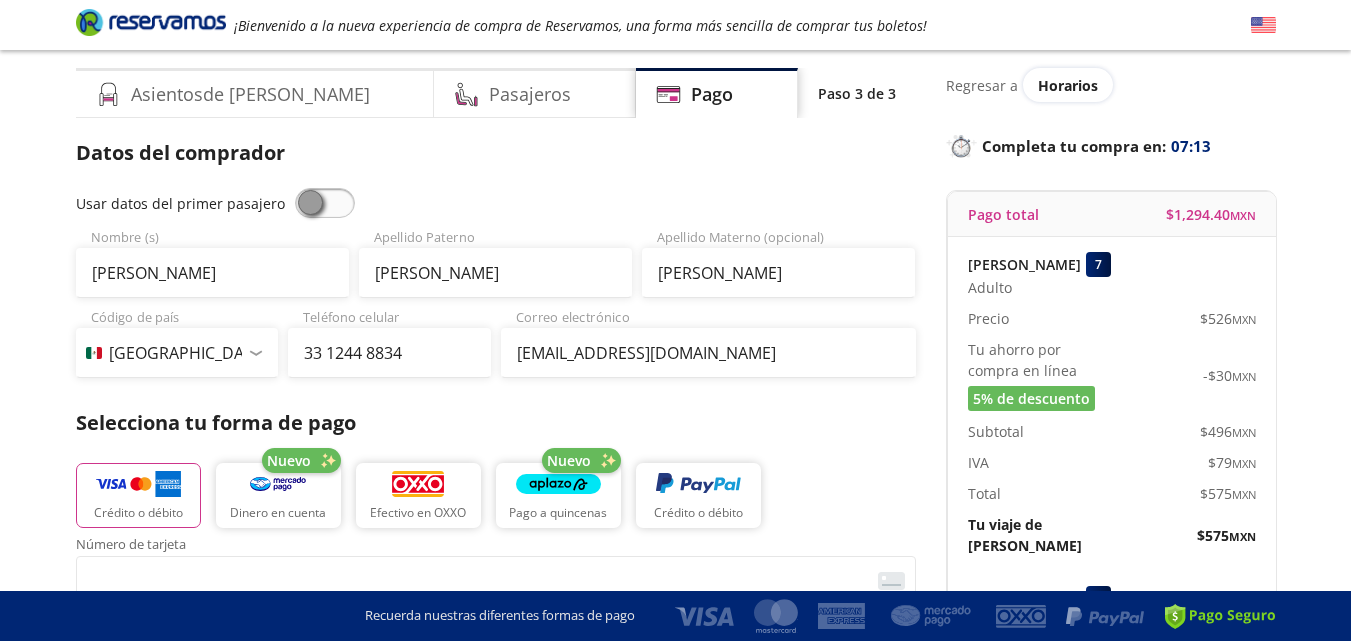 scroll, scrollTop: 71, scrollLeft: 0, axis: vertical 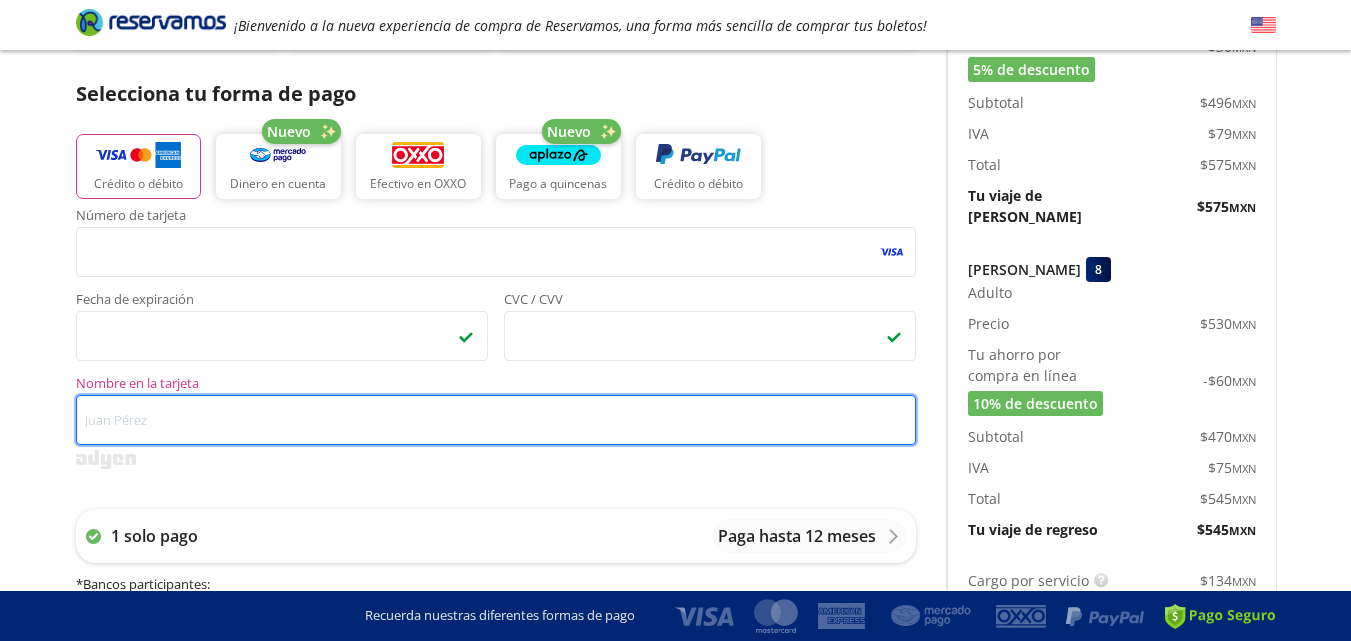 click on "Nombre en la tarjeta" at bounding box center (496, 420) 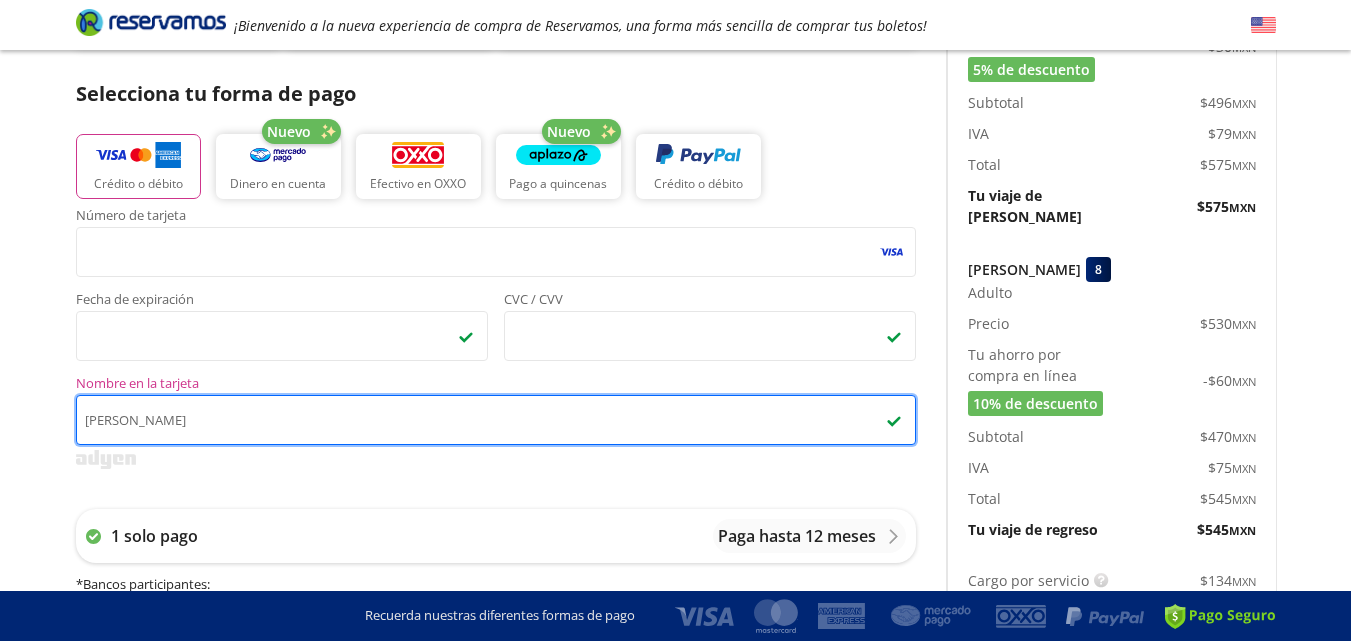 type on "JOSUE HERNANDEZ" 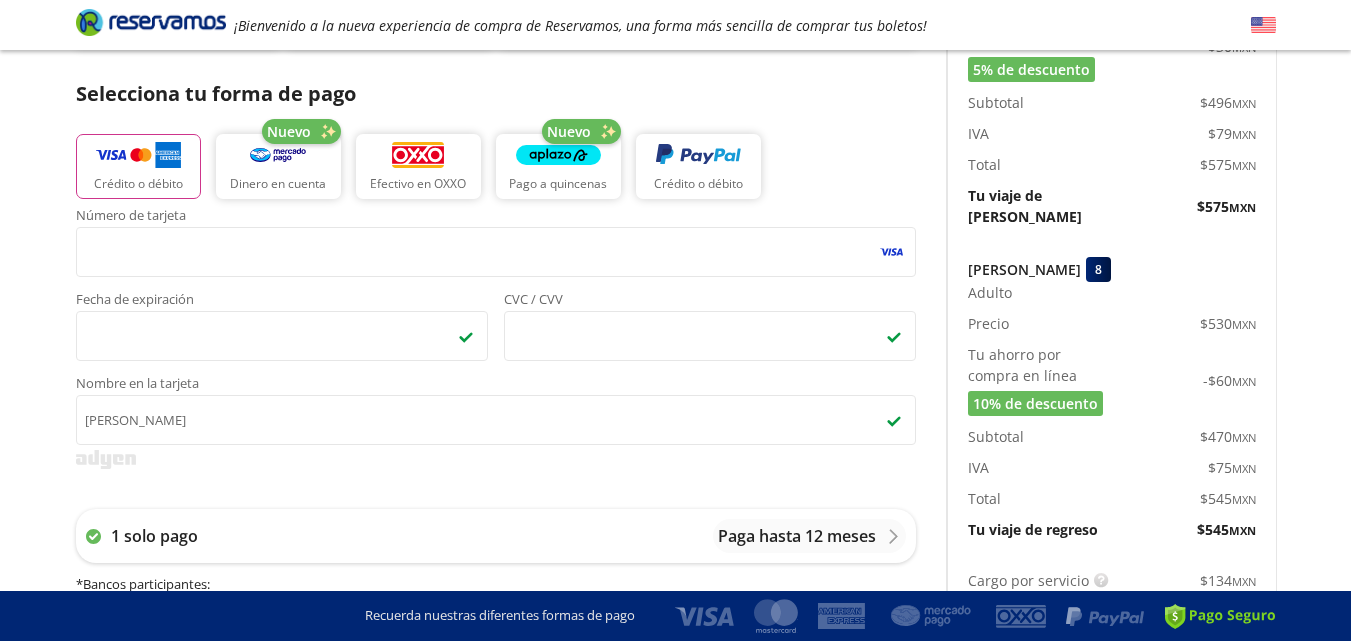 click on "Número de tarjeta <p>Your browser does not support iframes.</p> Fecha de expiración <p>Your browser does not support iframes.</p> CVC / CVV <p>Your browser does not support iframes.</p> Nombre en la tarjeta JOSUE HERNANDEZ 1 solo pago Paga hasta 12 meses *  Bancos participantes : HSBC, Banorte, BanRegio, Inbursa, Scotiabank, Afirme, Santander, American Express, Monex, Invex, Stori, Citibanamex, NuBank * Por el momento no está disponible el pago a meses con BBVA" at bounding box center [496, 441] 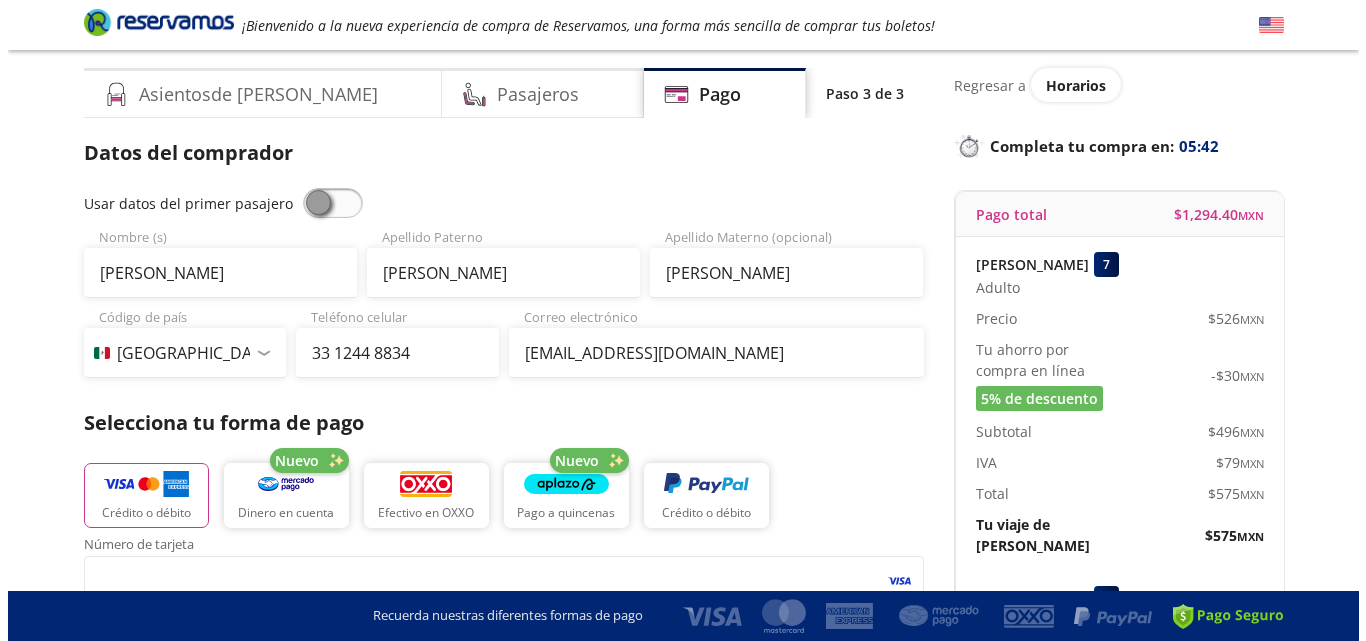 scroll, scrollTop: 0, scrollLeft: 0, axis: both 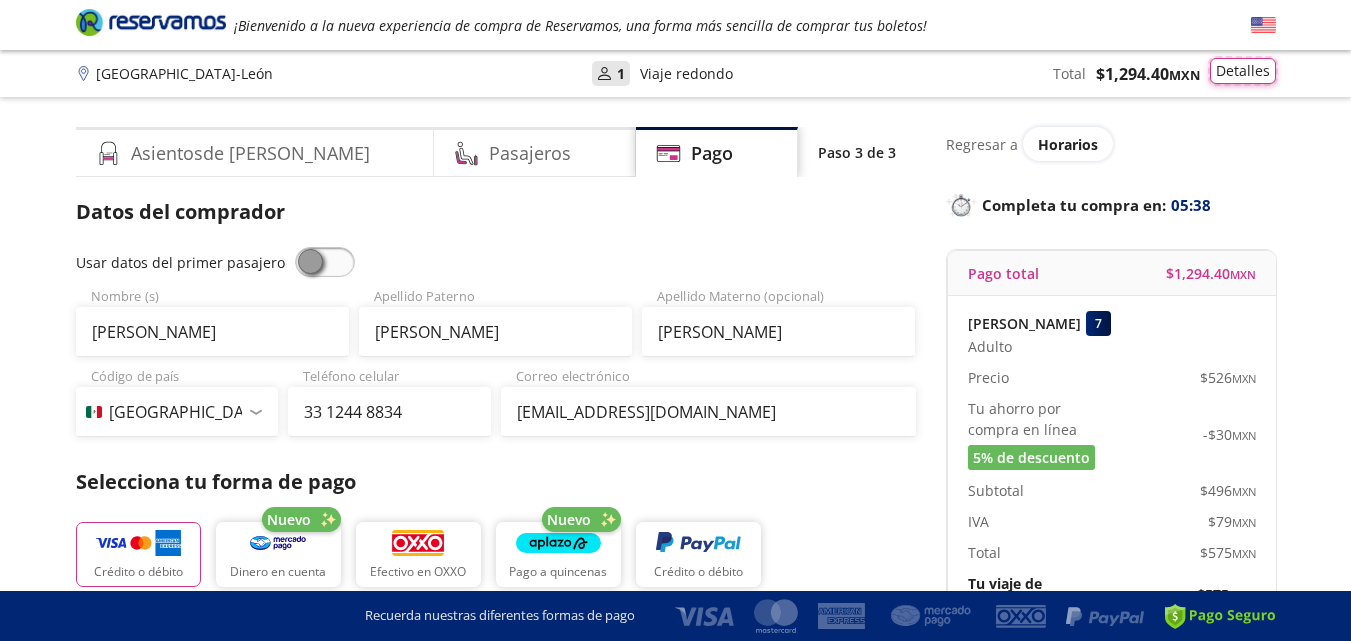 click on "Detalles" at bounding box center [1243, 71] 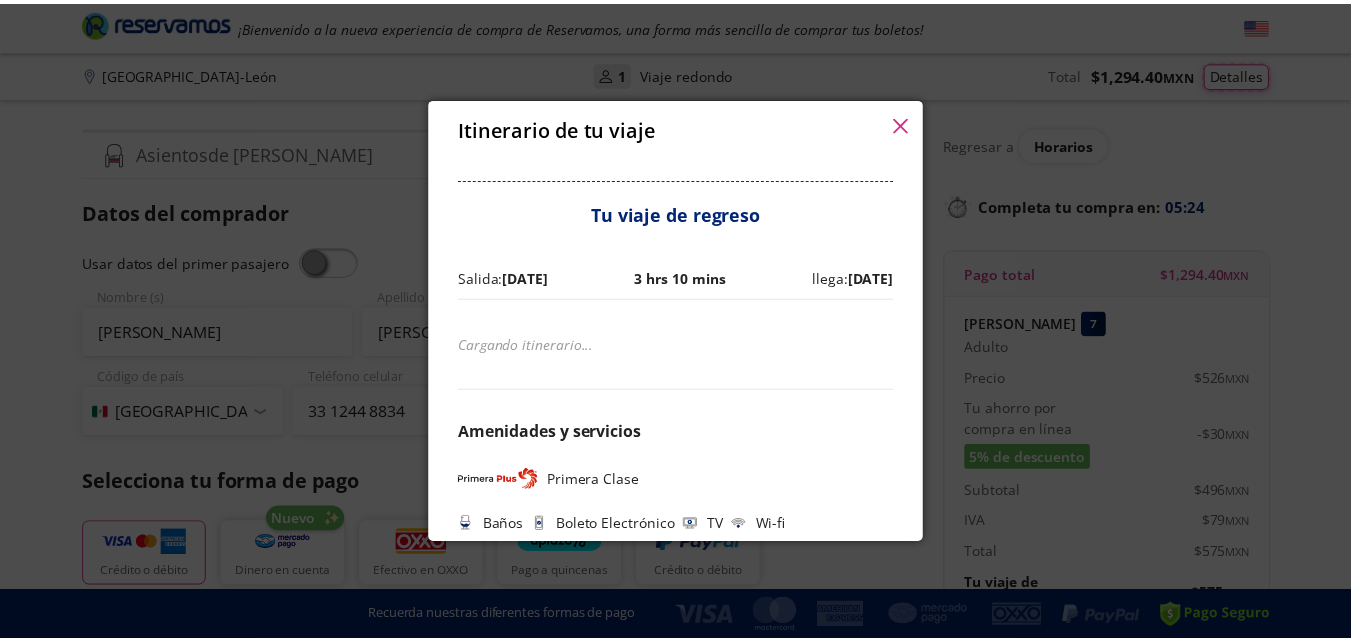 scroll, scrollTop: 366, scrollLeft: 0, axis: vertical 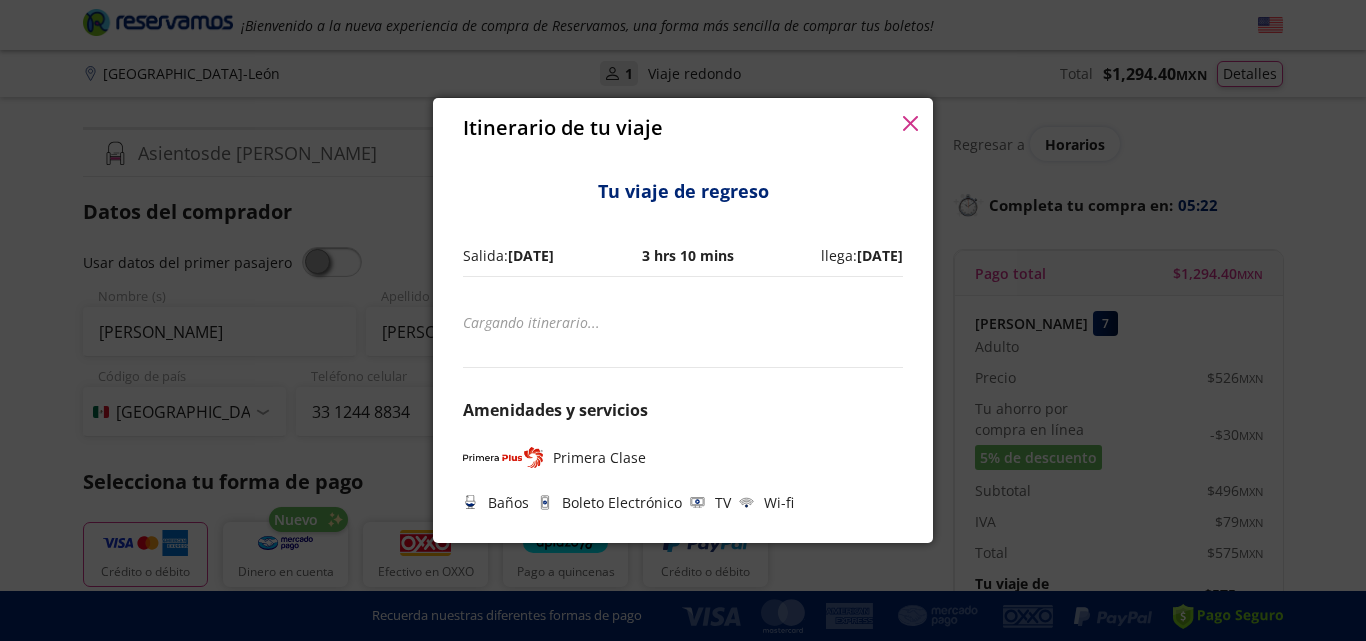 click 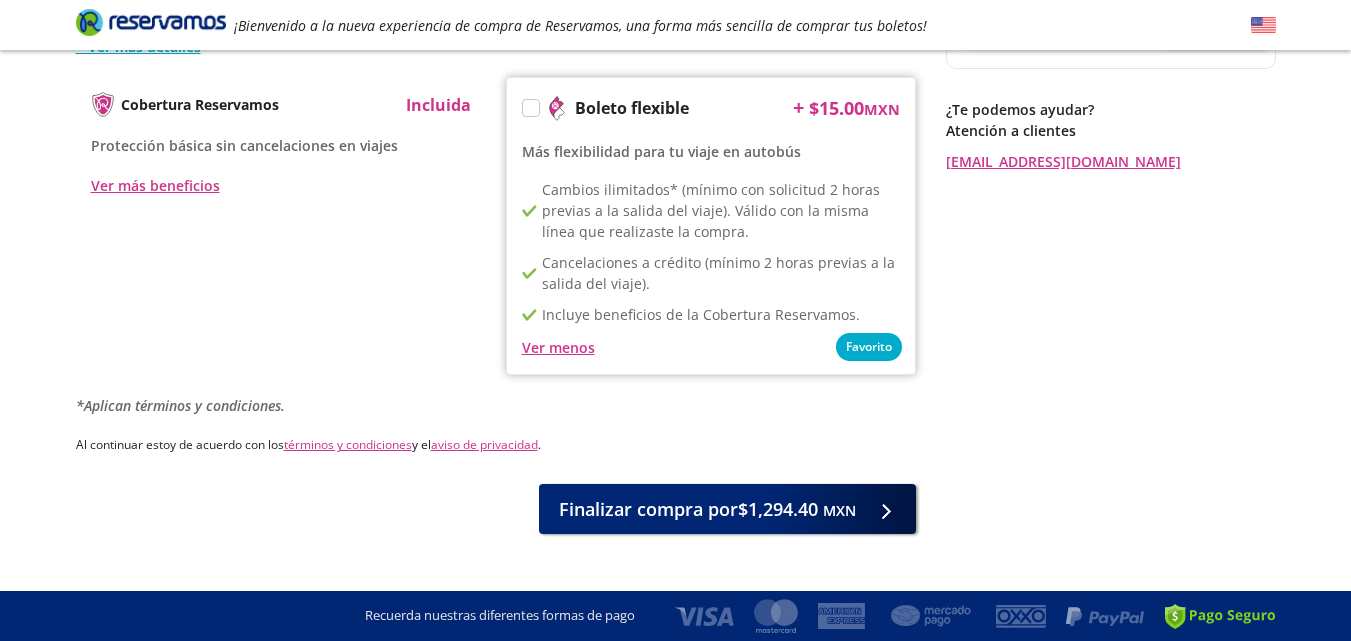 scroll, scrollTop: 1101, scrollLeft: 0, axis: vertical 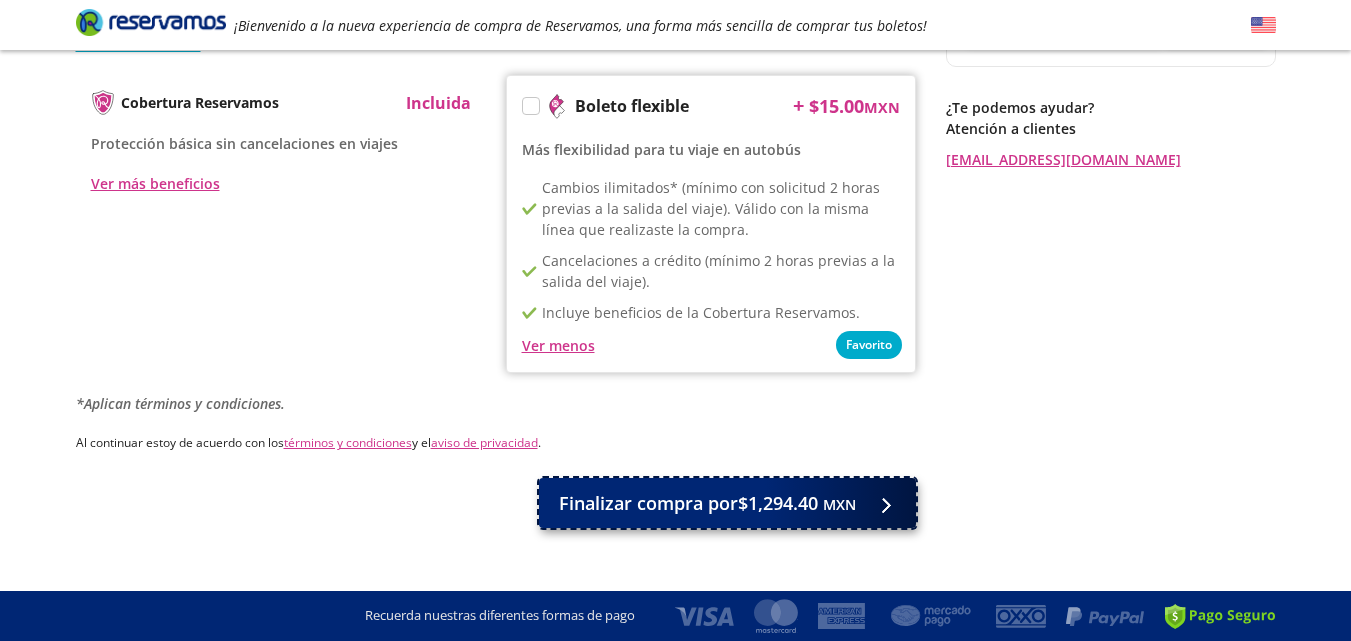 click on "Finalizar compra por  $1,294.40   MXN" at bounding box center [707, 503] 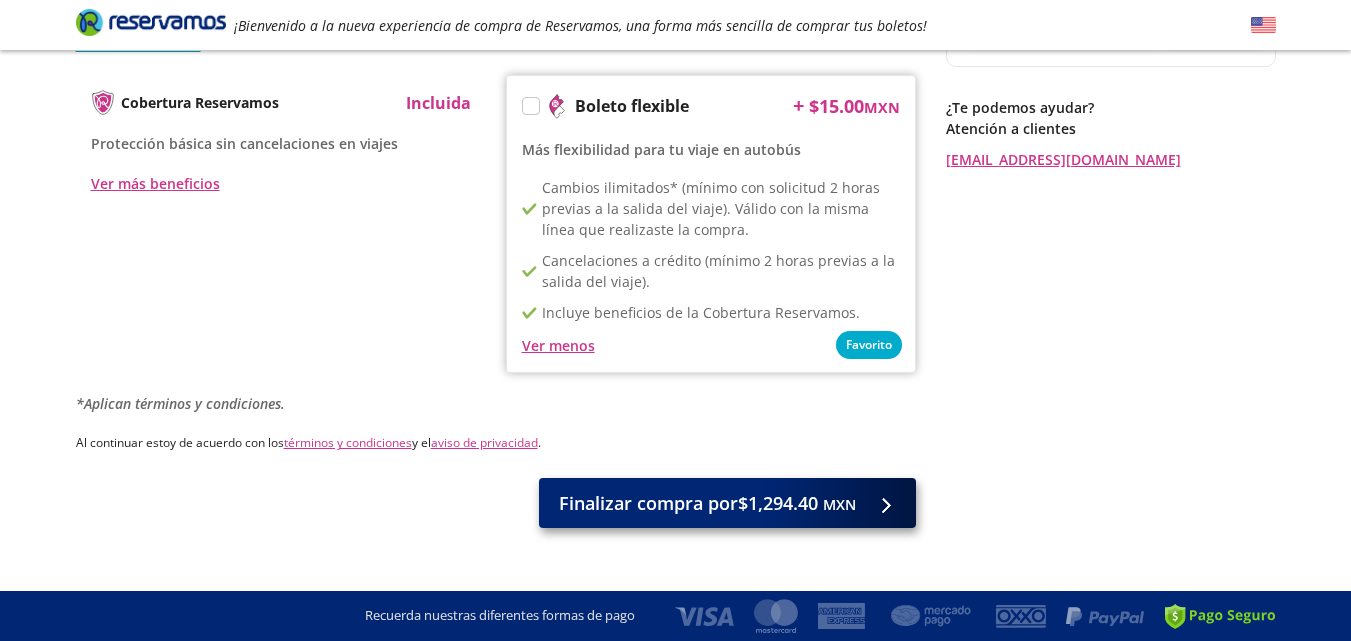 click on "Servicios adicionales ¿Tienes un código de descuento? Aplicar Datos del comprador Usar datos del primer pasajero Josué Paúl Nombre (s) Hernández Apellido Paterno Elizalde Apellido Materno (opcional) Código de país Estados Unidos +1 México +52 Colombia +57 Brasil +55 Afganistán +93 Albania +355 Alemania +49 Andorra +376 Angola +244 Anguila +1 Antigua y Barbuda +1 Arabia Saudita +966 Argelia +213 Argentina +54 Armenia +374 Aruba +297 Australia +61 Austria +43 Azerbaiyán +994 Bahamas +1 Bangladés +880 Barbados +1 Baréin +973 Bélgica +32 Belice +501 Benín +229 Bermudas +1 Bielorrusia +375 Birmania +95 Bolivia +591 Bosnia y Herzegovina +387 Botsuana +267 Brunéi +673 Bulgaria +359 Burkina Faso +226 Burundi +257 Bután +975 Cabo Verde +238 Camboya +855 Camerún +237 Canadá +1 Caribe Neerlandés +599 Chad +235 Chile +56 China +86 Chipre +357 Comoras +269 Congo +243 Congo +242 Corea del Norte +850 Corea del Sur +82 Costa de Marfil +225 Costa Rica +506 Croacia +385 Cuba +53 Curaçao +599 Dinamarca +45 :" at bounding box center [496, -186] 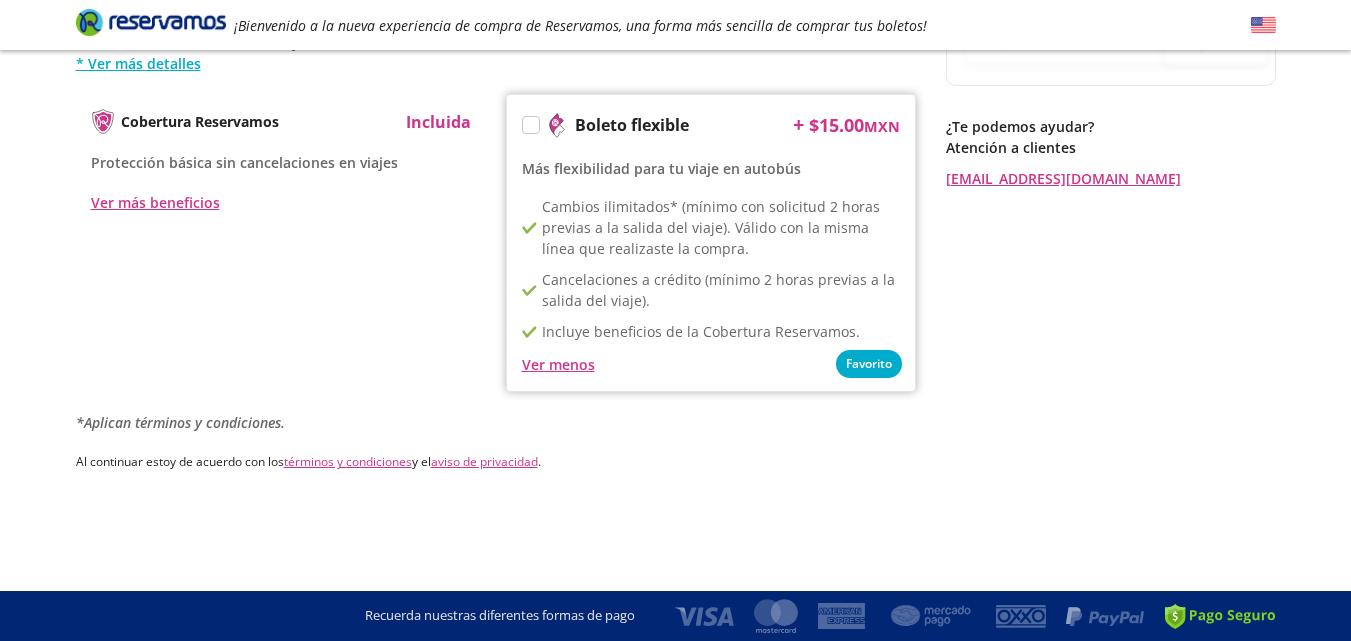 scroll, scrollTop: 0, scrollLeft: 0, axis: both 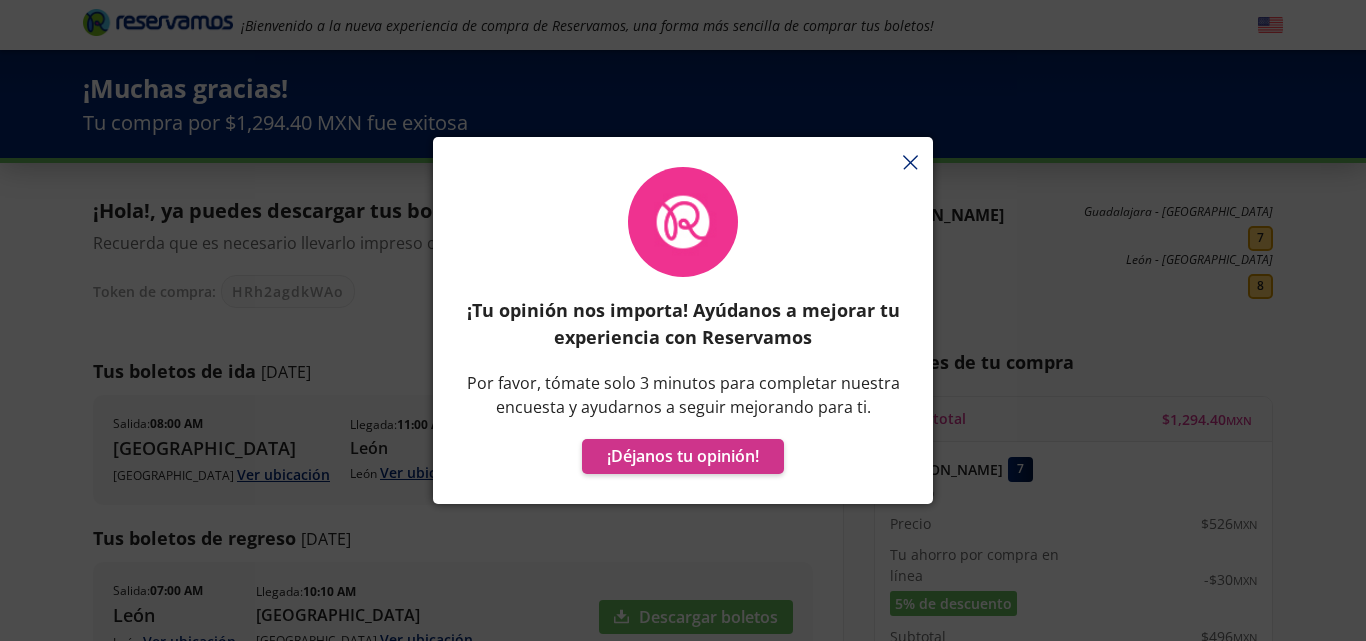 click on "¡Tu opinión nos importa! Ayúdanos a mejorar tu experiencia con Reservamos Por favor, tómate solo 3 minutos para completar nuestra encuesta y ayudarnos a seguir mejorando para ti. ¡Déjanos tu opinión!" at bounding box center [683, 330] 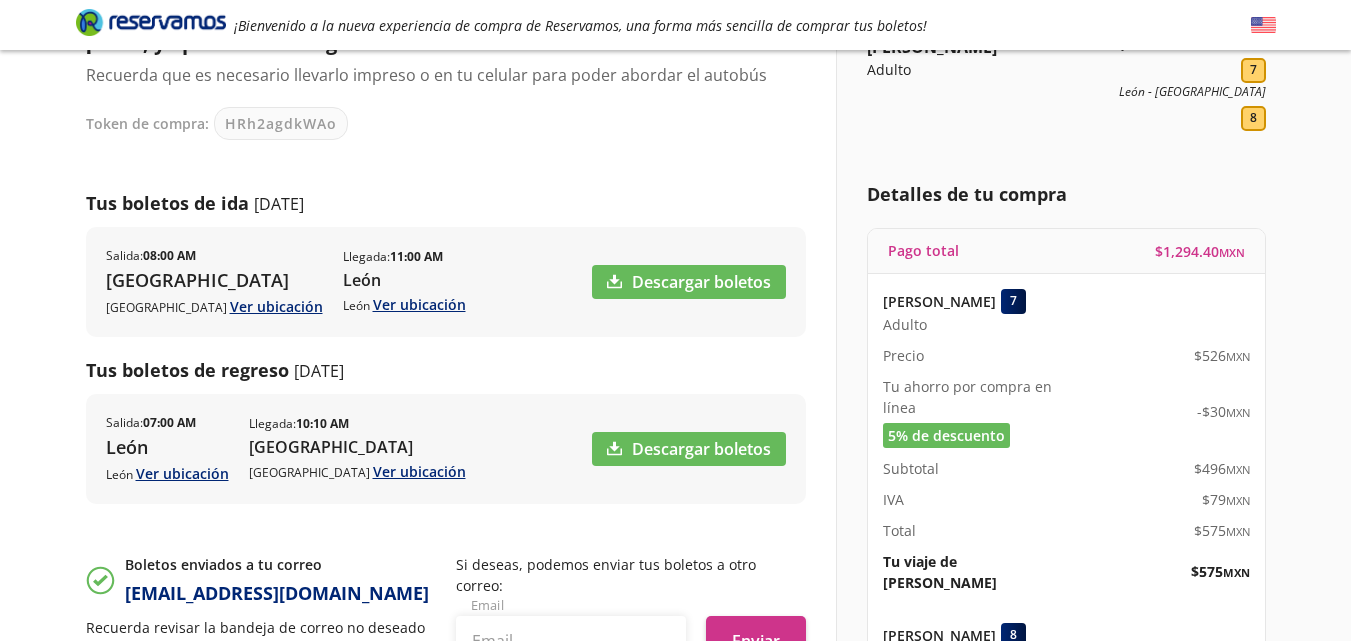 scroll, scrollTop: 162, scrollLeft: 0, axis: vertical 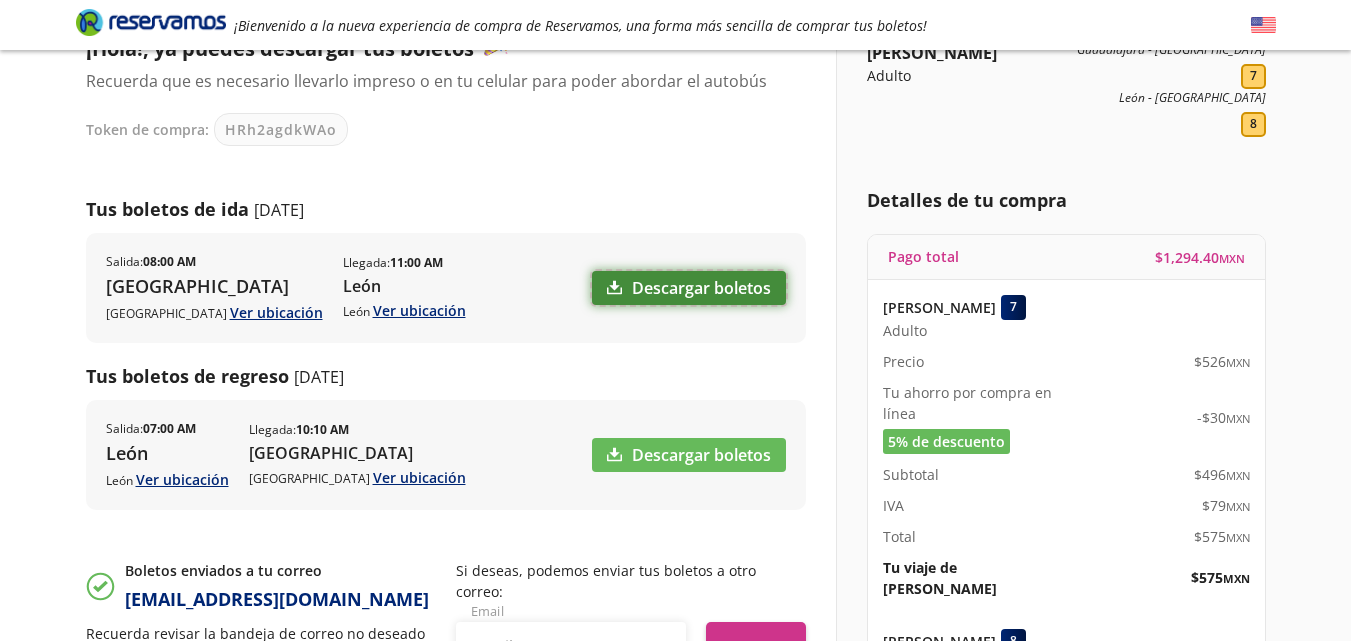 click on "Descargar boletos" at bounding box center (689, 288) 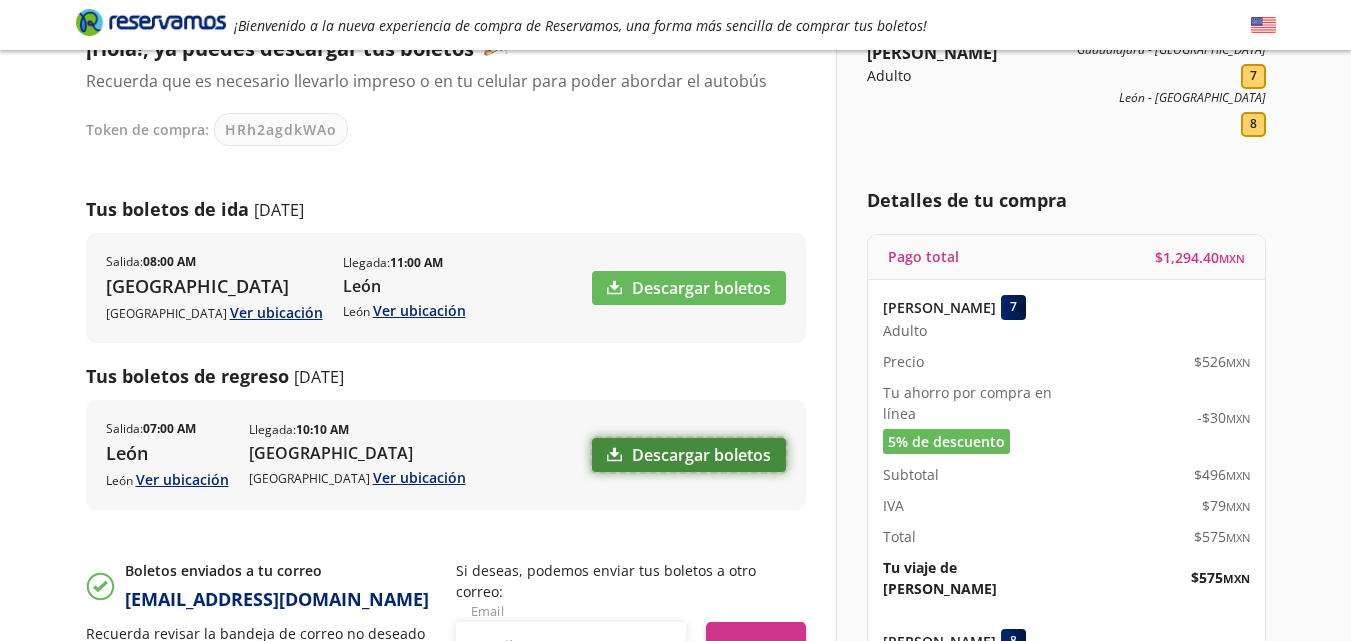 click on "Descargar boletos" at bounding box center (689, 455) 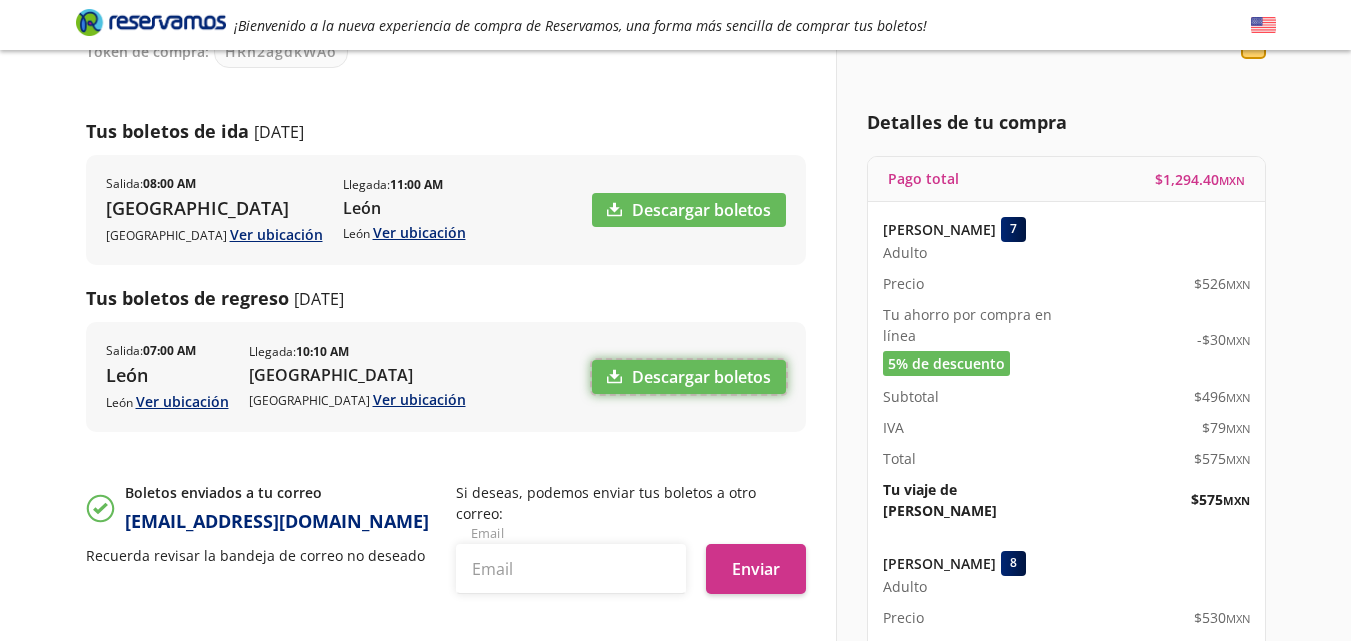 scroll, scrollTop: 0, scrollLeft: 0, axis: both 